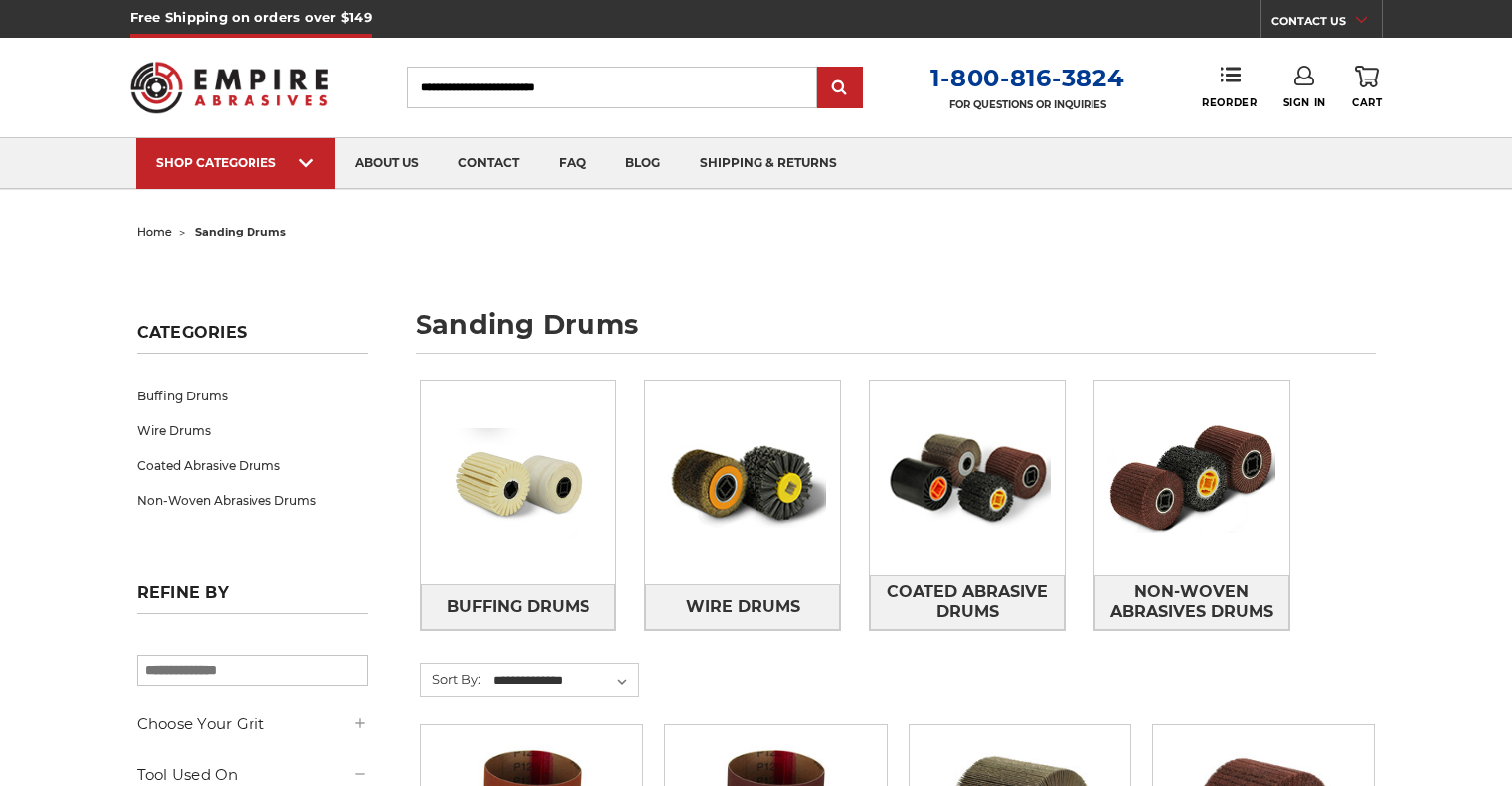 scroll, scrollTop: 0, scrollLeft: 0, axis: both 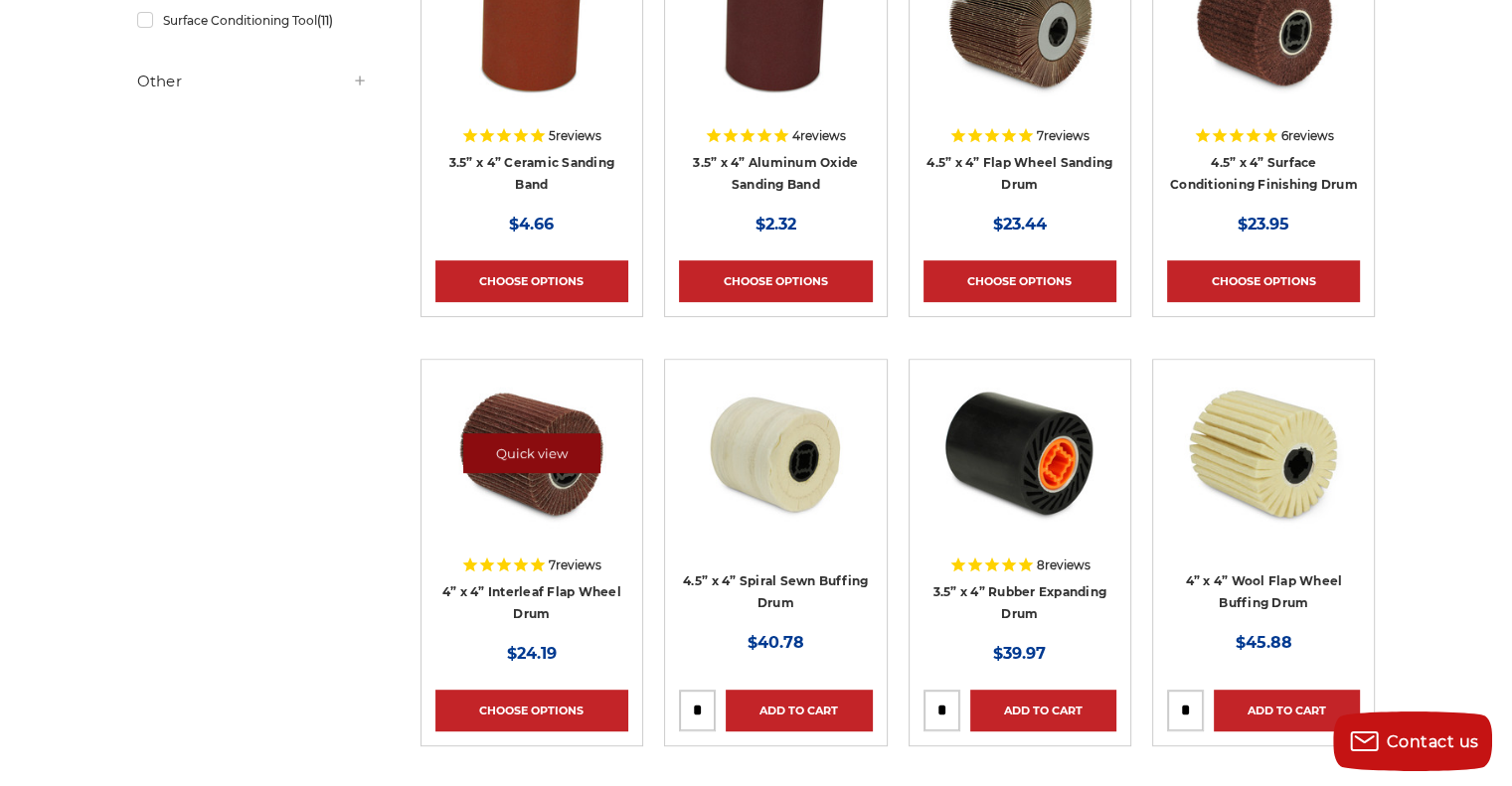 click on "Quick view" at bounding box center (532, 453) 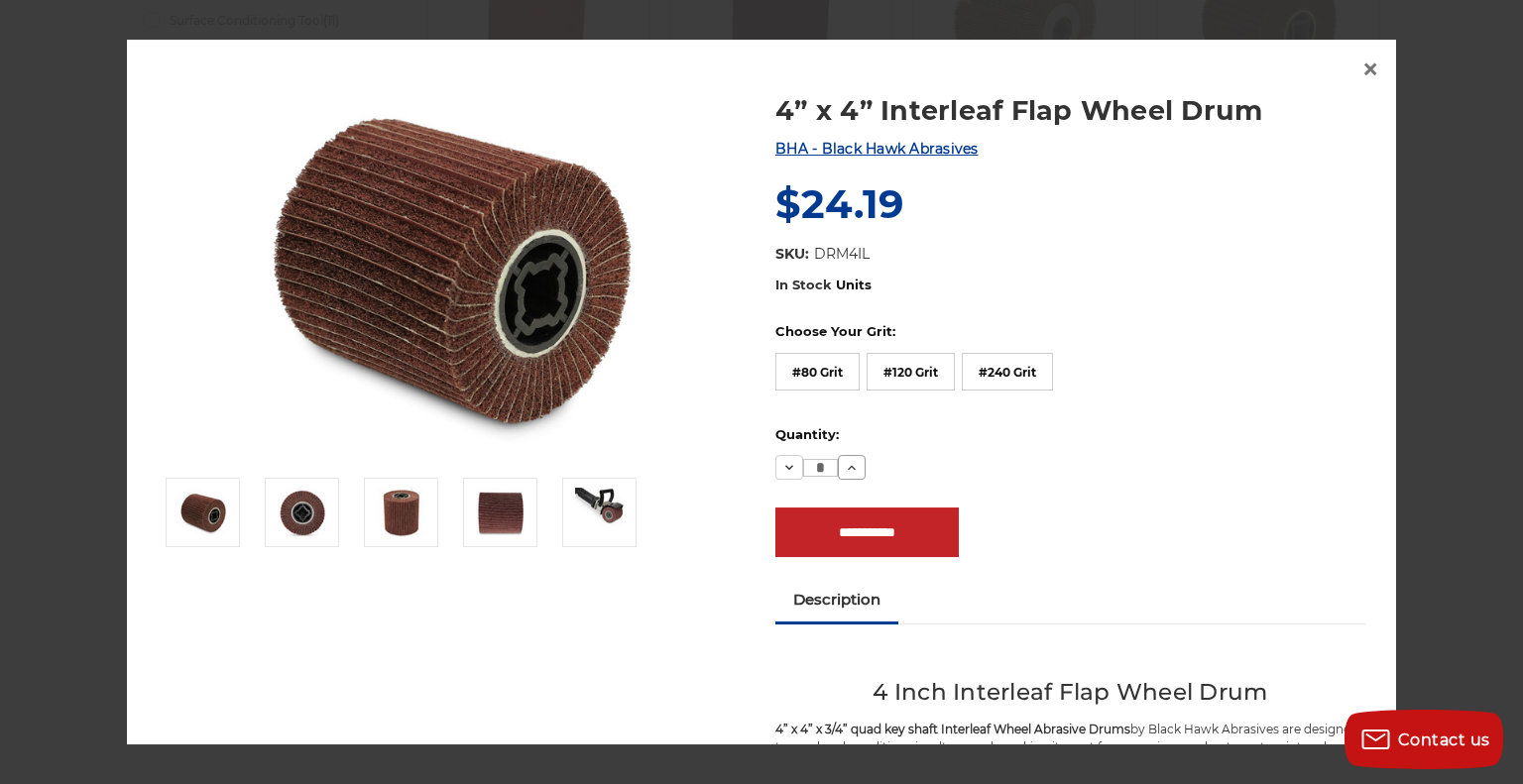 click 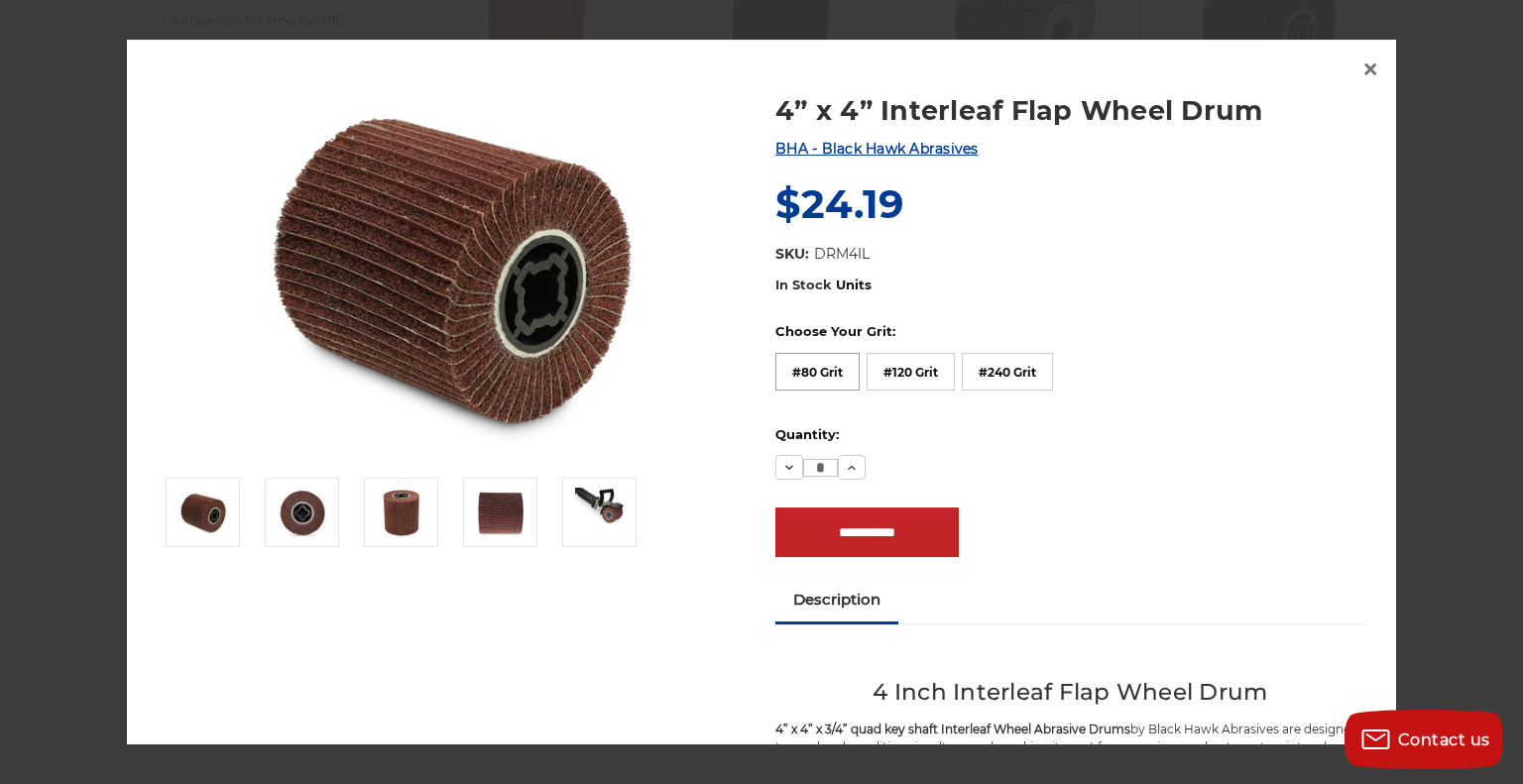 click on "#80 Grit" at bounding box center [817, 372] 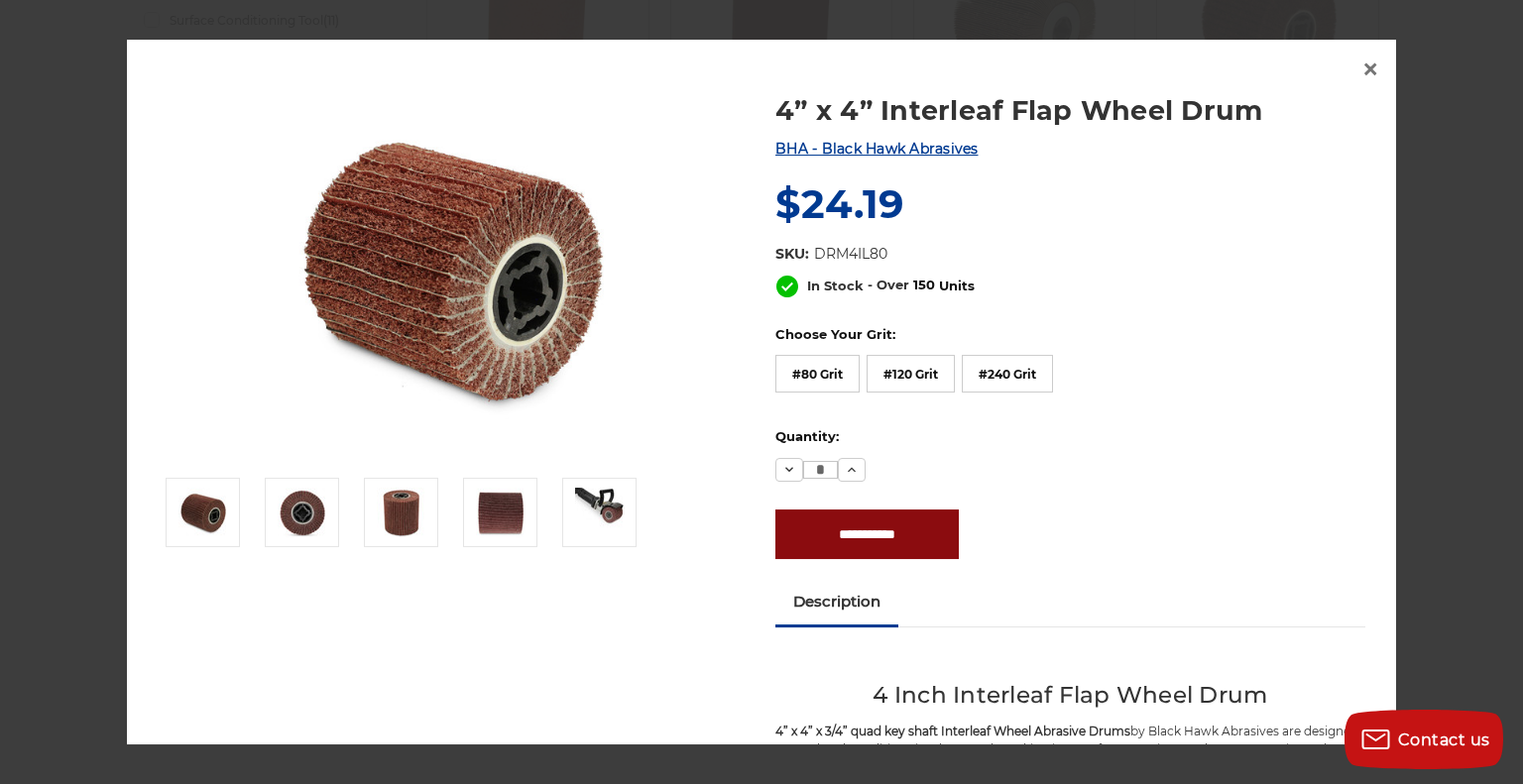 click on "**********" at bounding box center (867, 534) 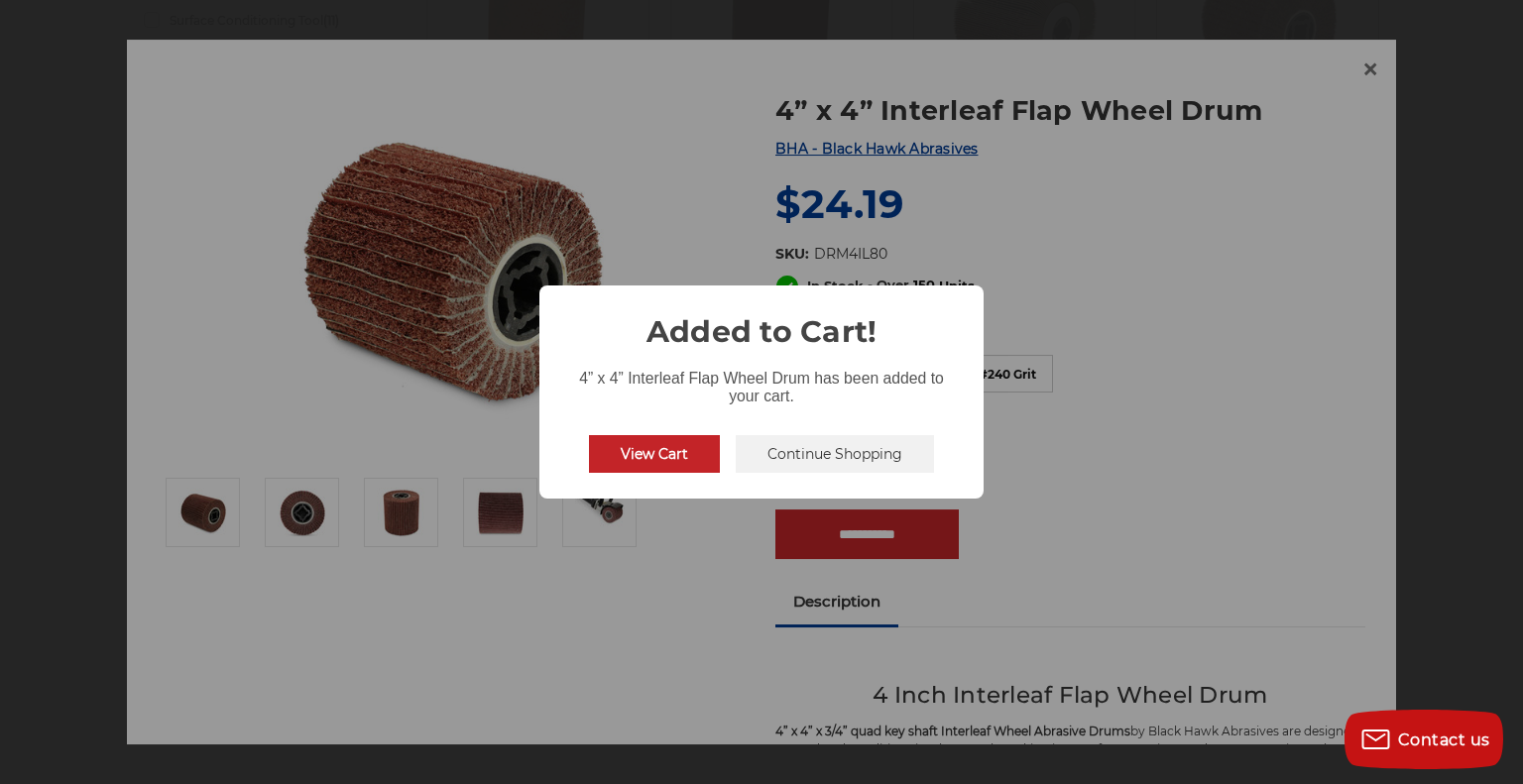 click on "Continue Shopping" at bounding box center [835, 454] 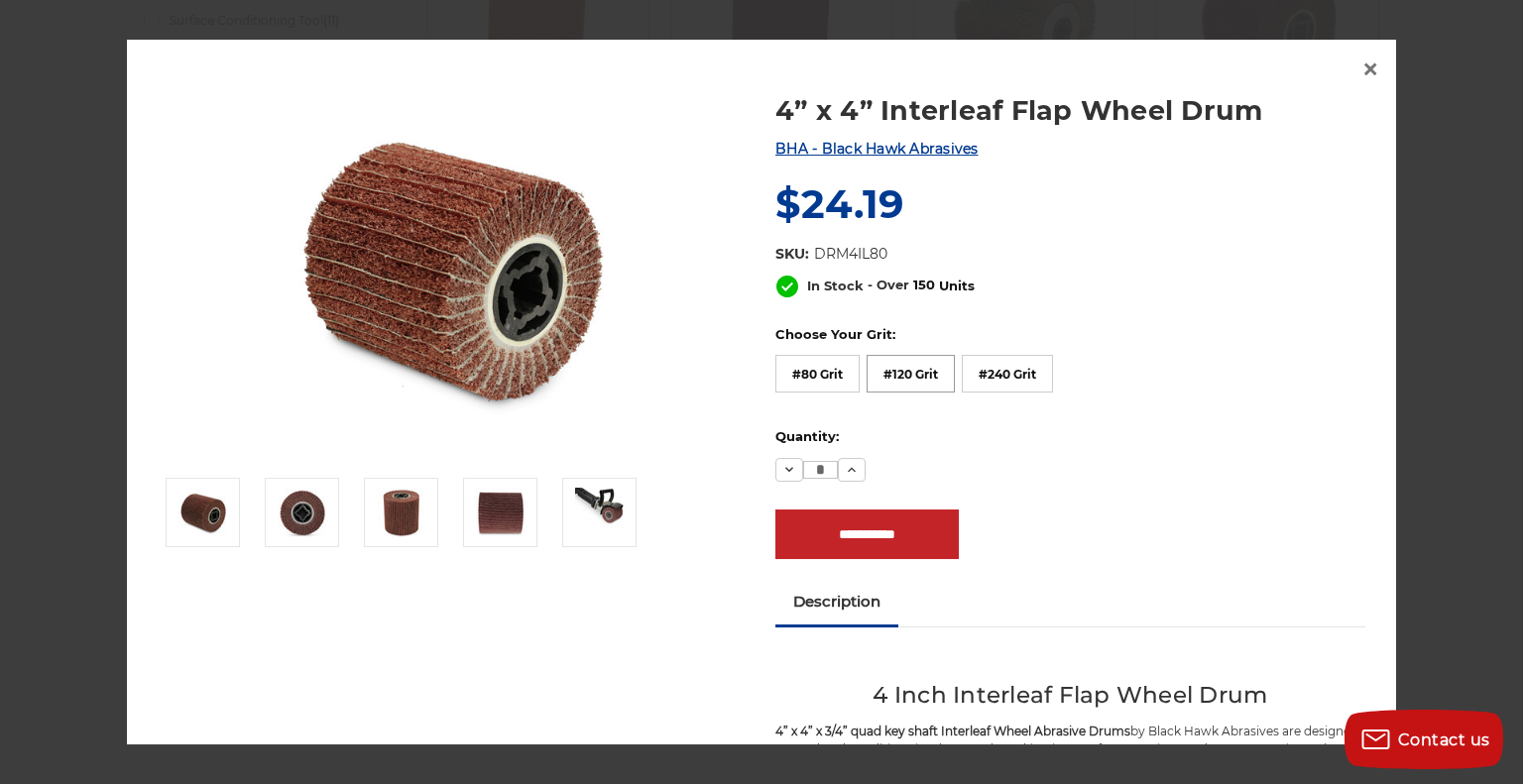 click on "#120 Grit" at bounding box center [910, 374] 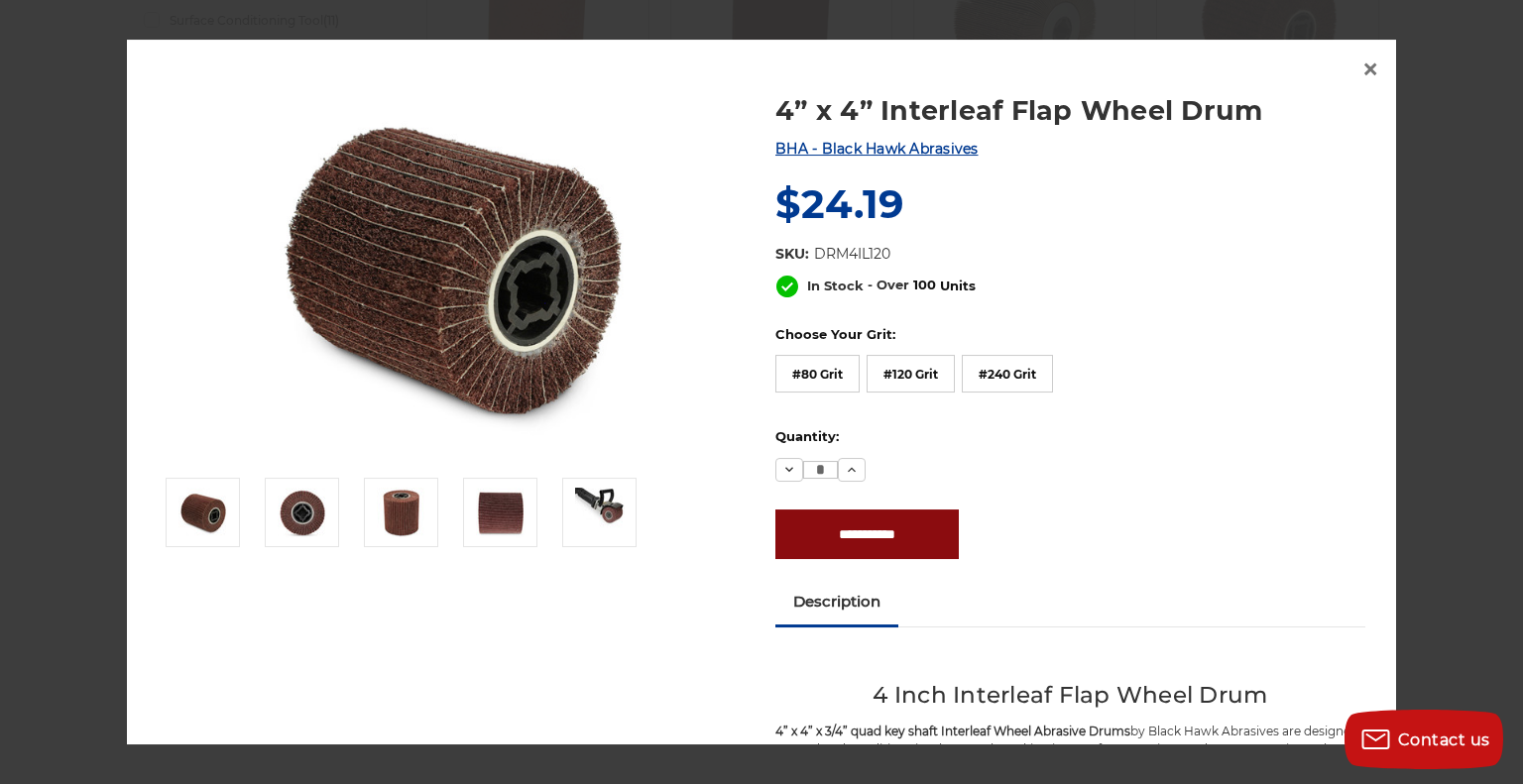 click on "**********" at bounding box center (867, 534) 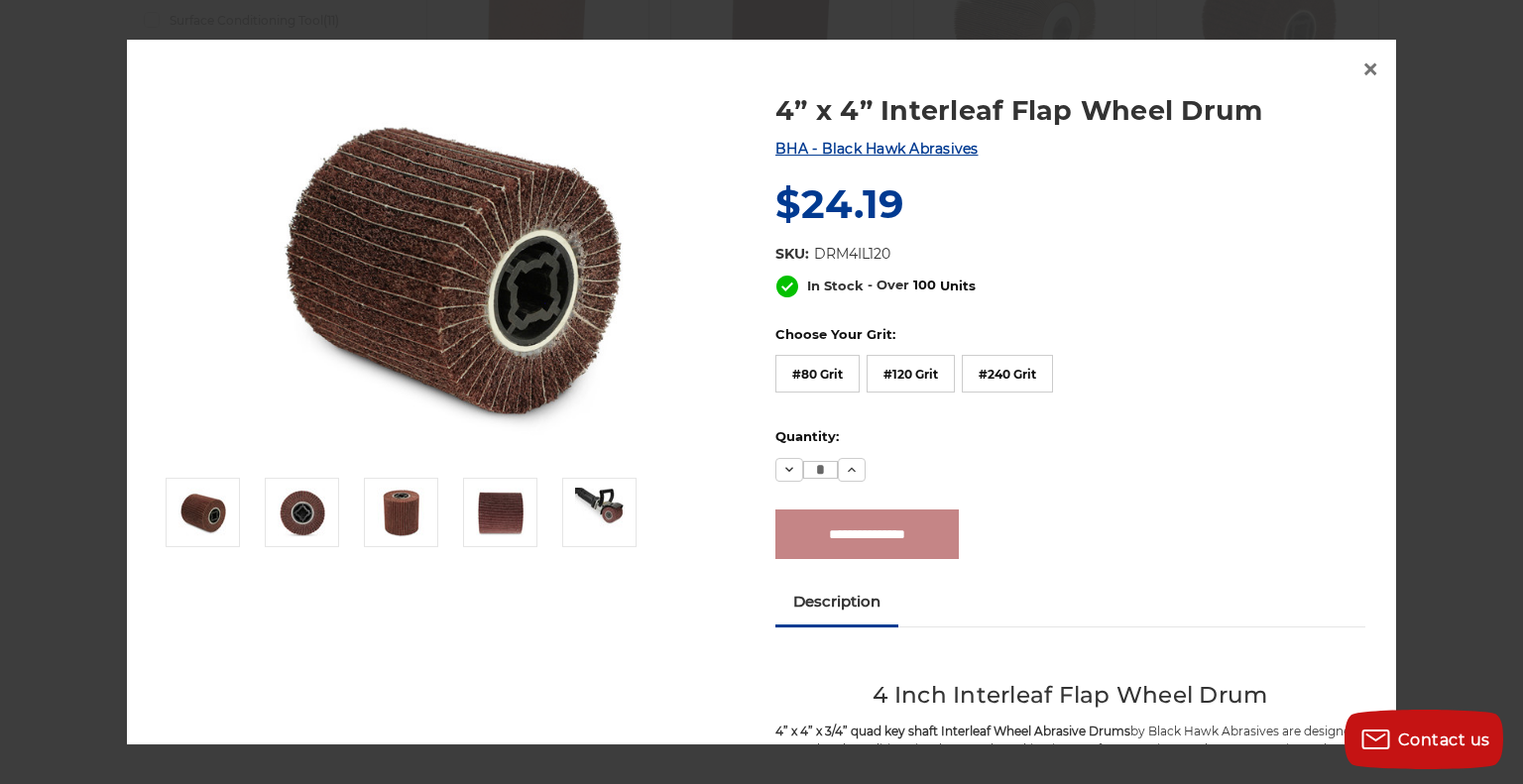 type on "**********" 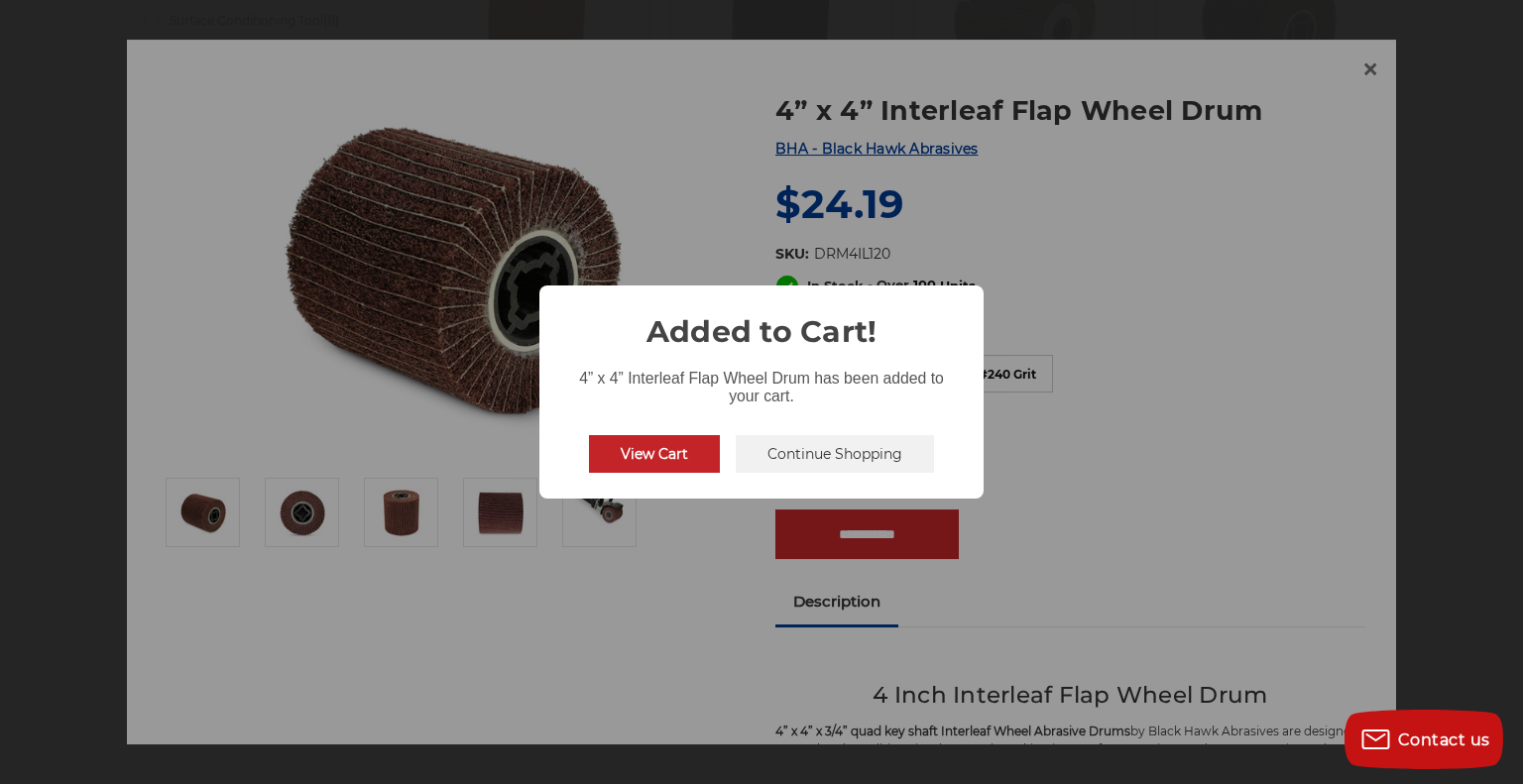 click on "Continue Shopping" at bounding box center (835, 454) 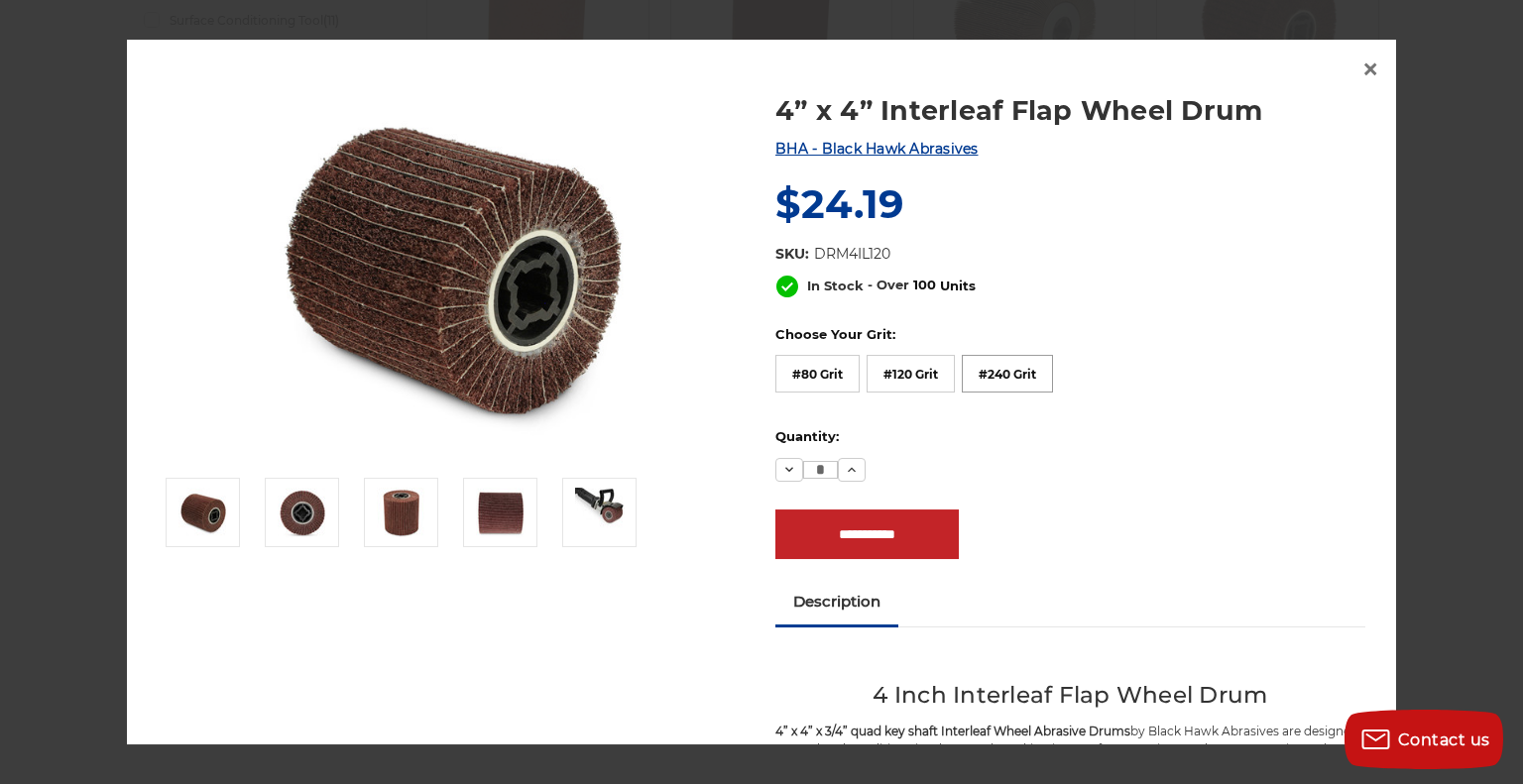 click on "#240 Grit" at bounding box center (1007, 374) 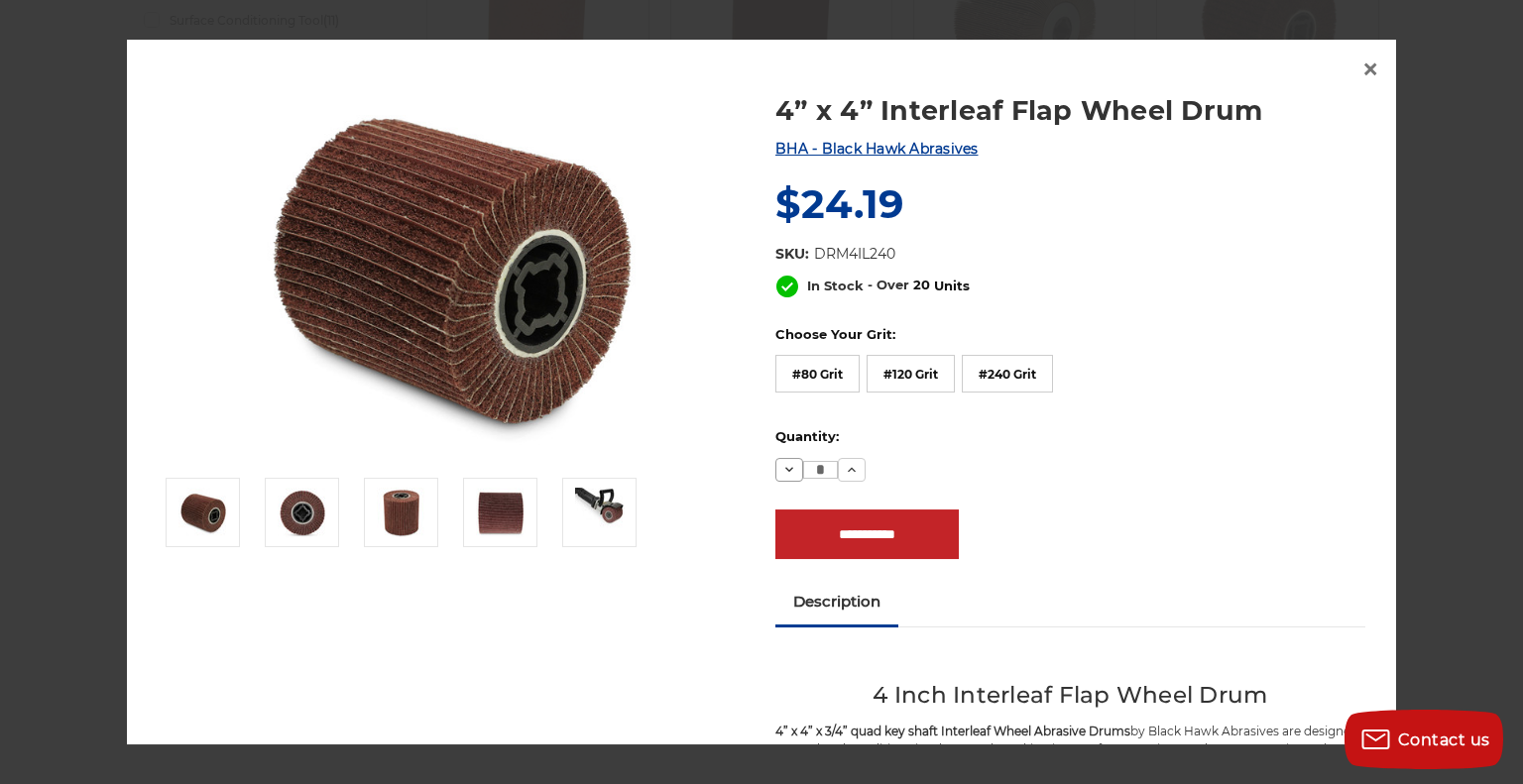 click 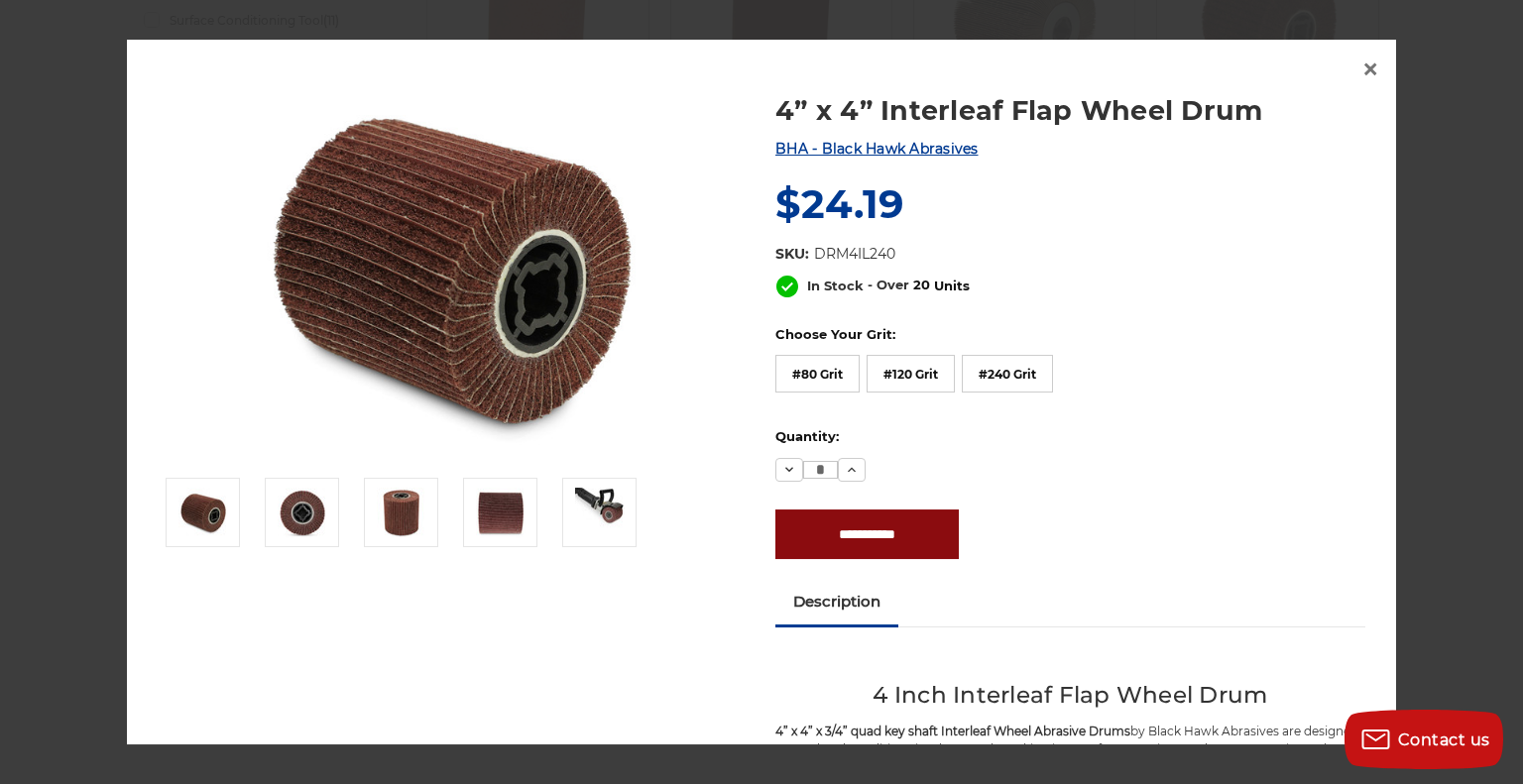 click on "**********" at bounding box center (867, 534) 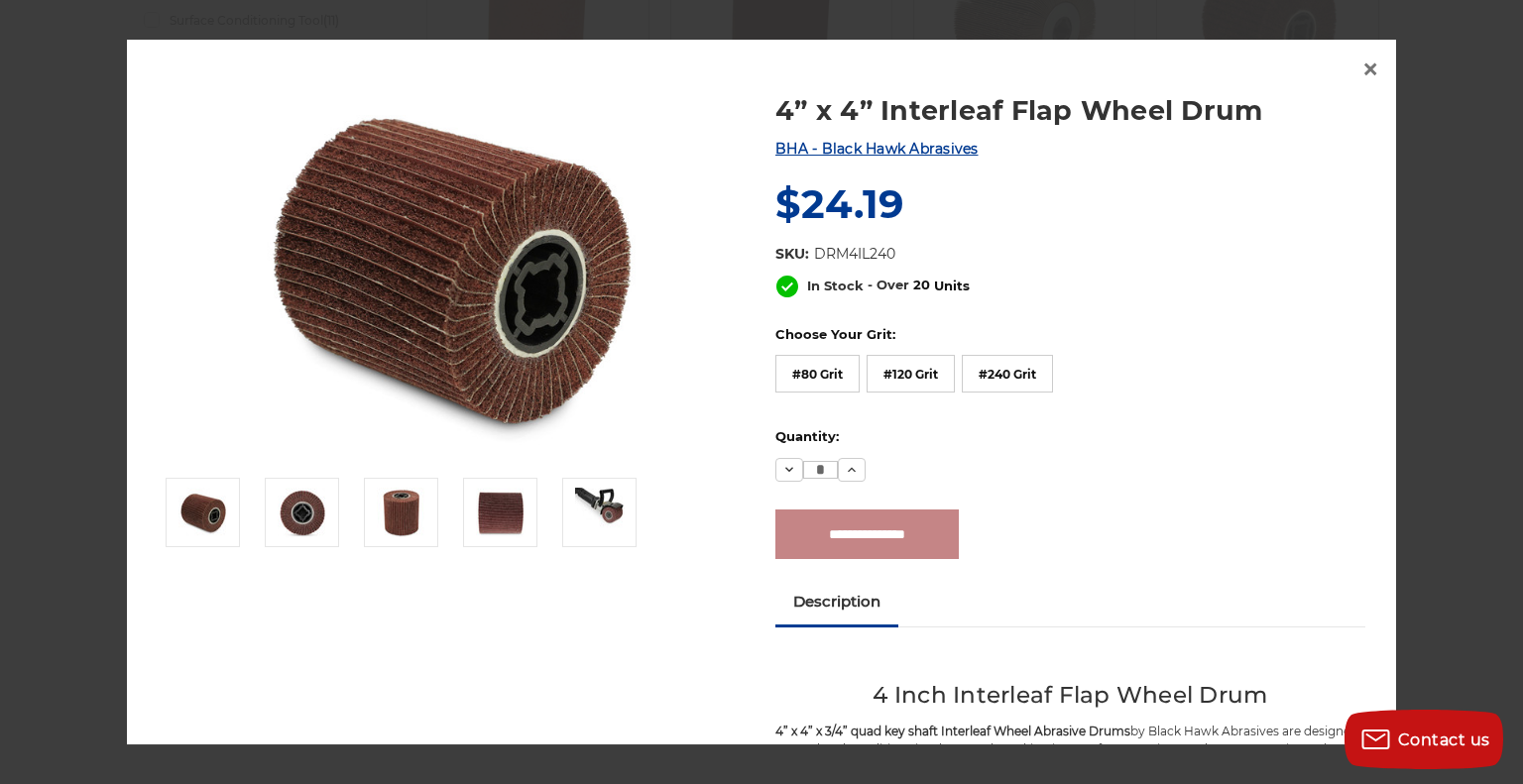 type on "**********" 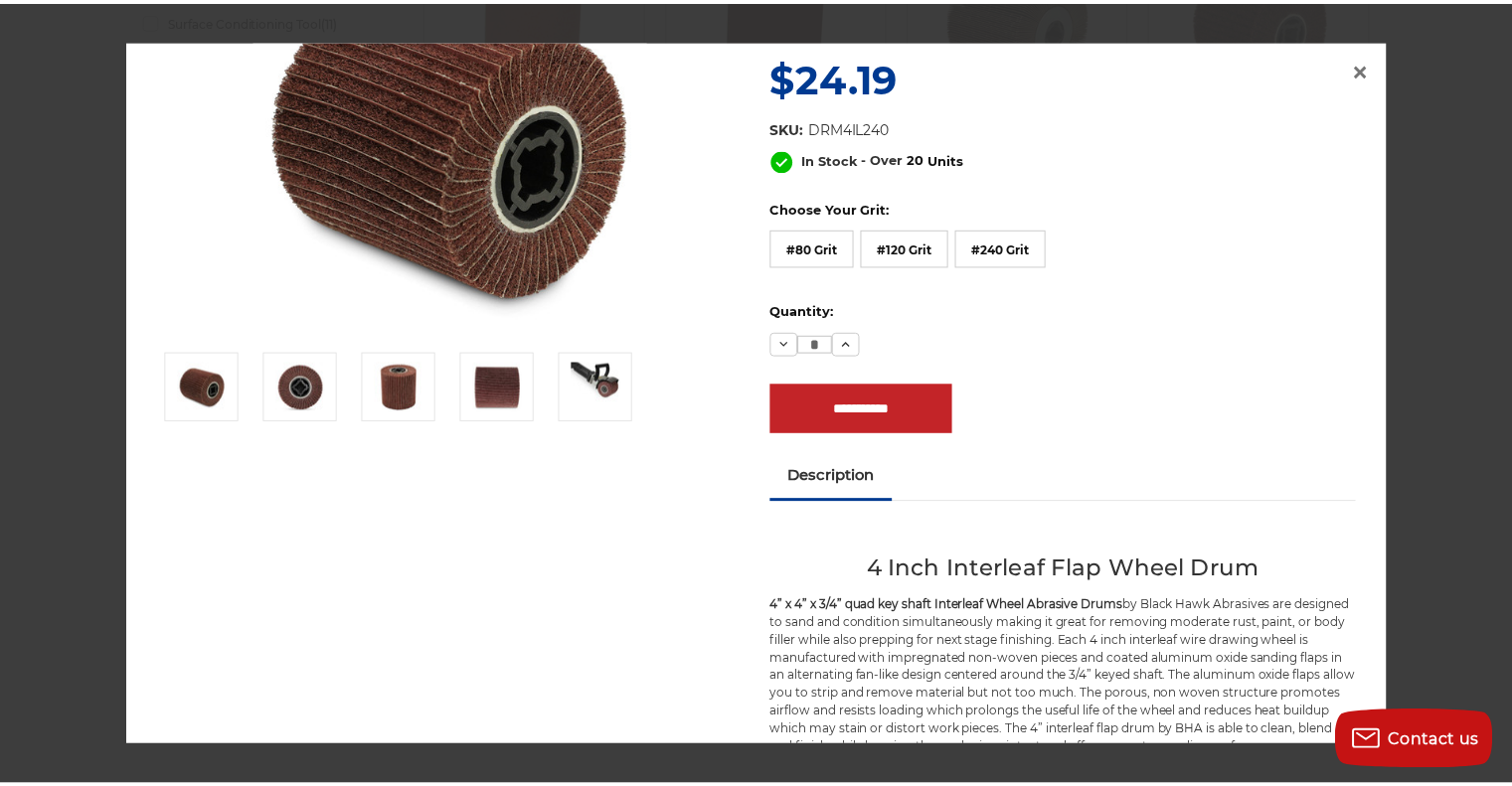 scroll, scrollTop: 0, scrollLeft: 0, axis: both 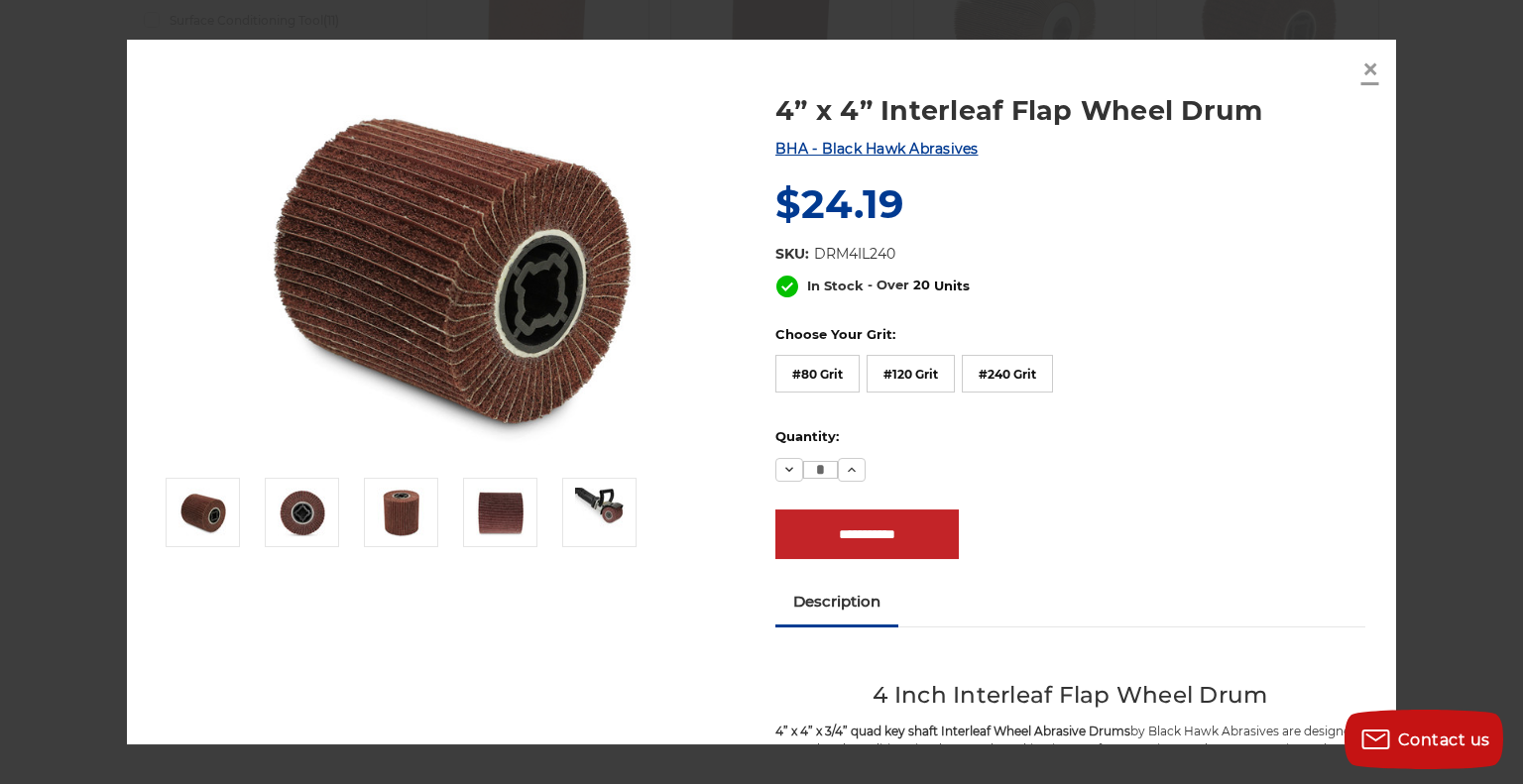 click on "×" at bounding box center (1370, 68) 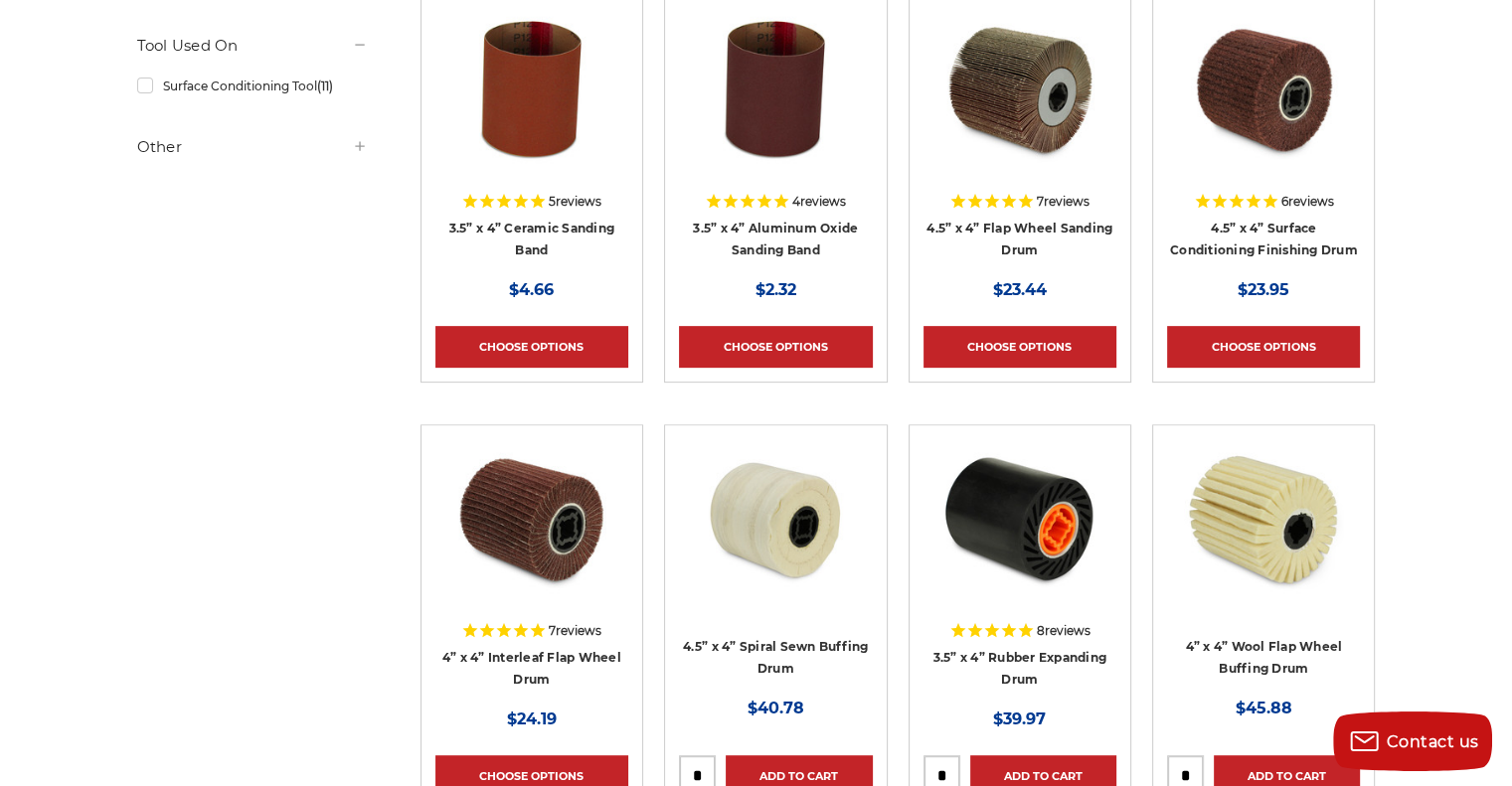 scroll, scrollTop: 696, scrollLeft: 0, axis: vertical 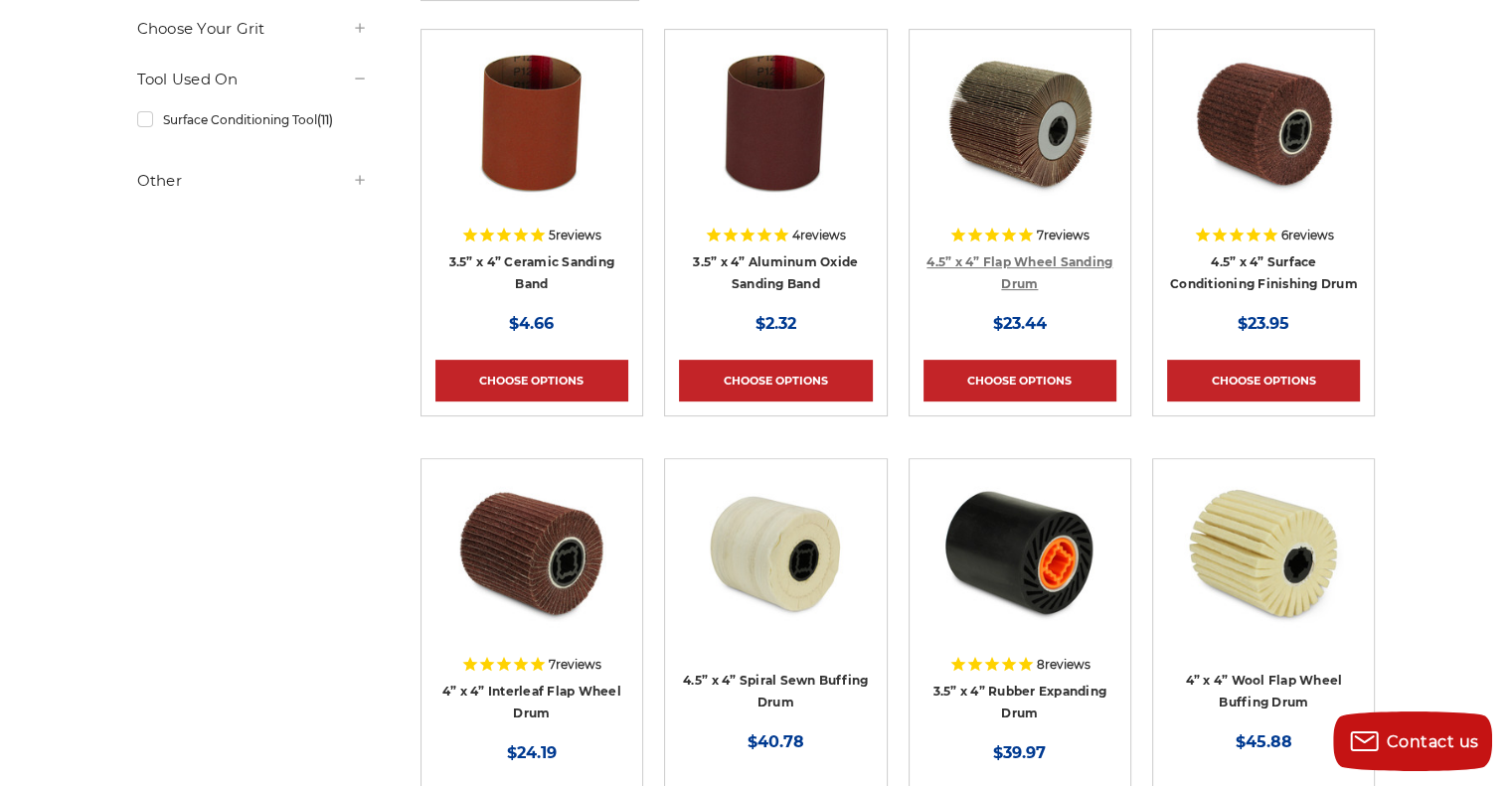 click on "4.5” x 4” Flap Wheel Sanding Drum" at bounding box center (1019, 273) 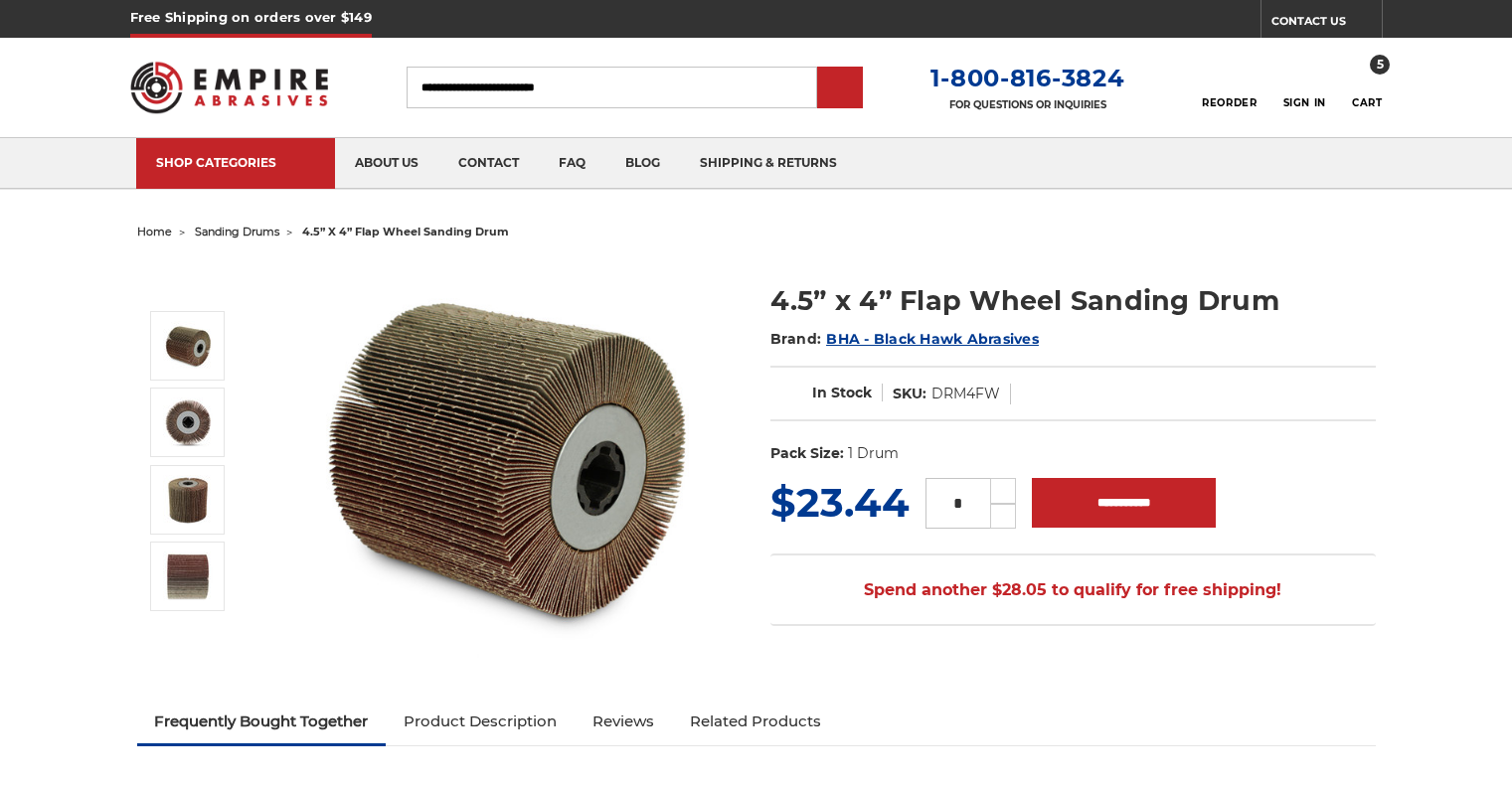scroll, scrollTop: 0, scrollLeft: 0, axis: both 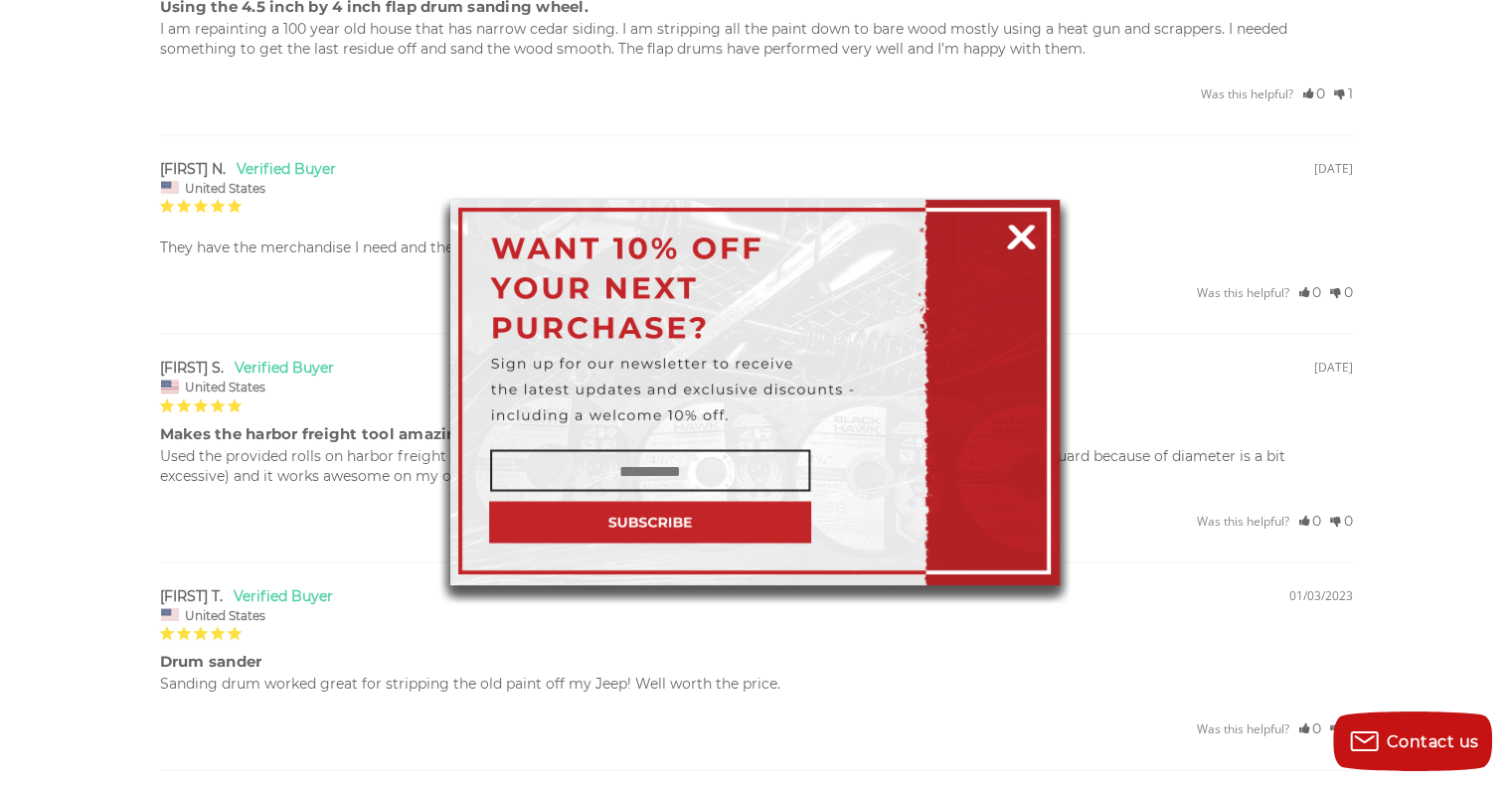 click at bounding box center (1021, 234) 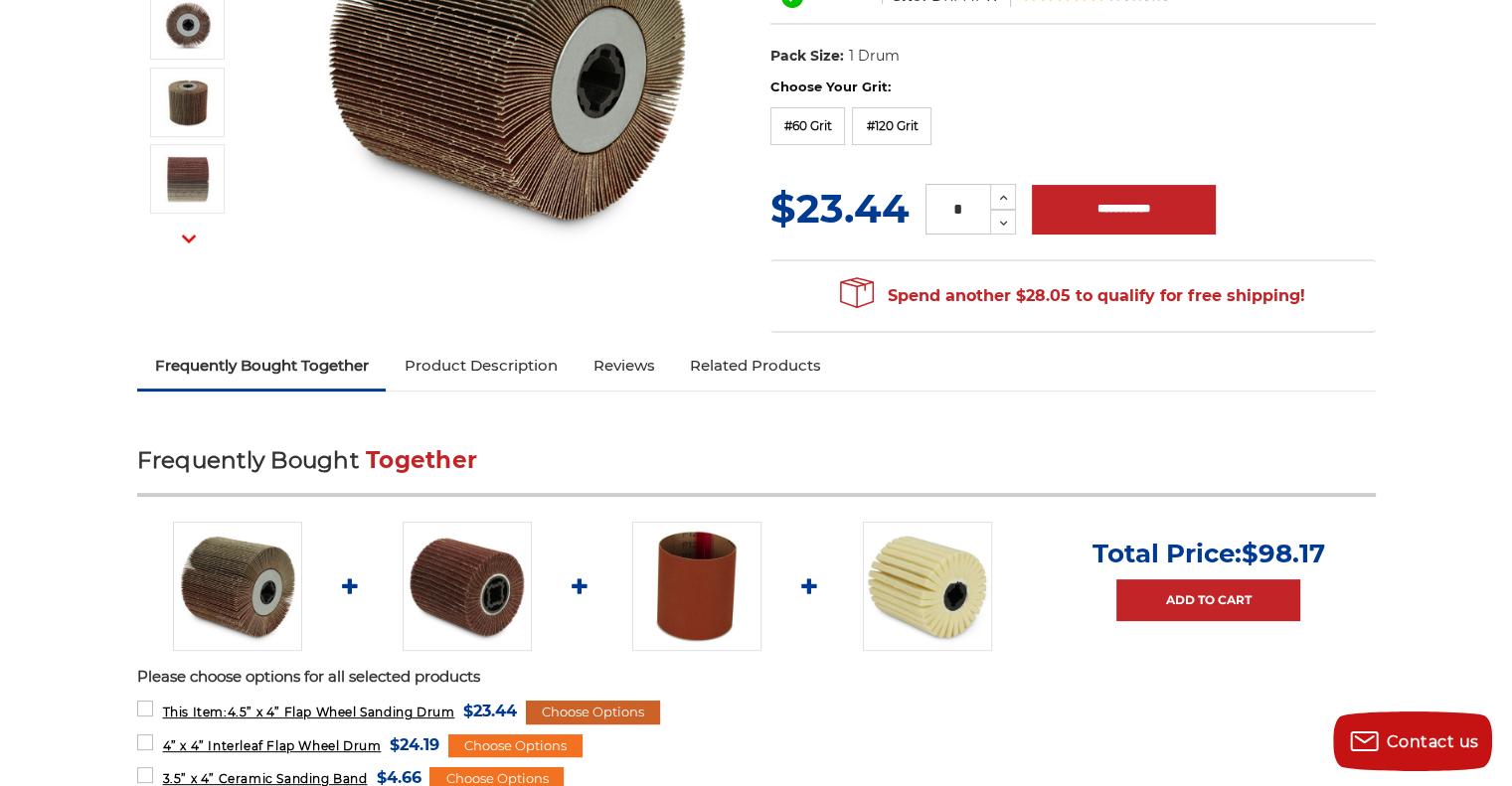 scroll, scrollTop: 99, scrollLeft: 0, axis: vertical 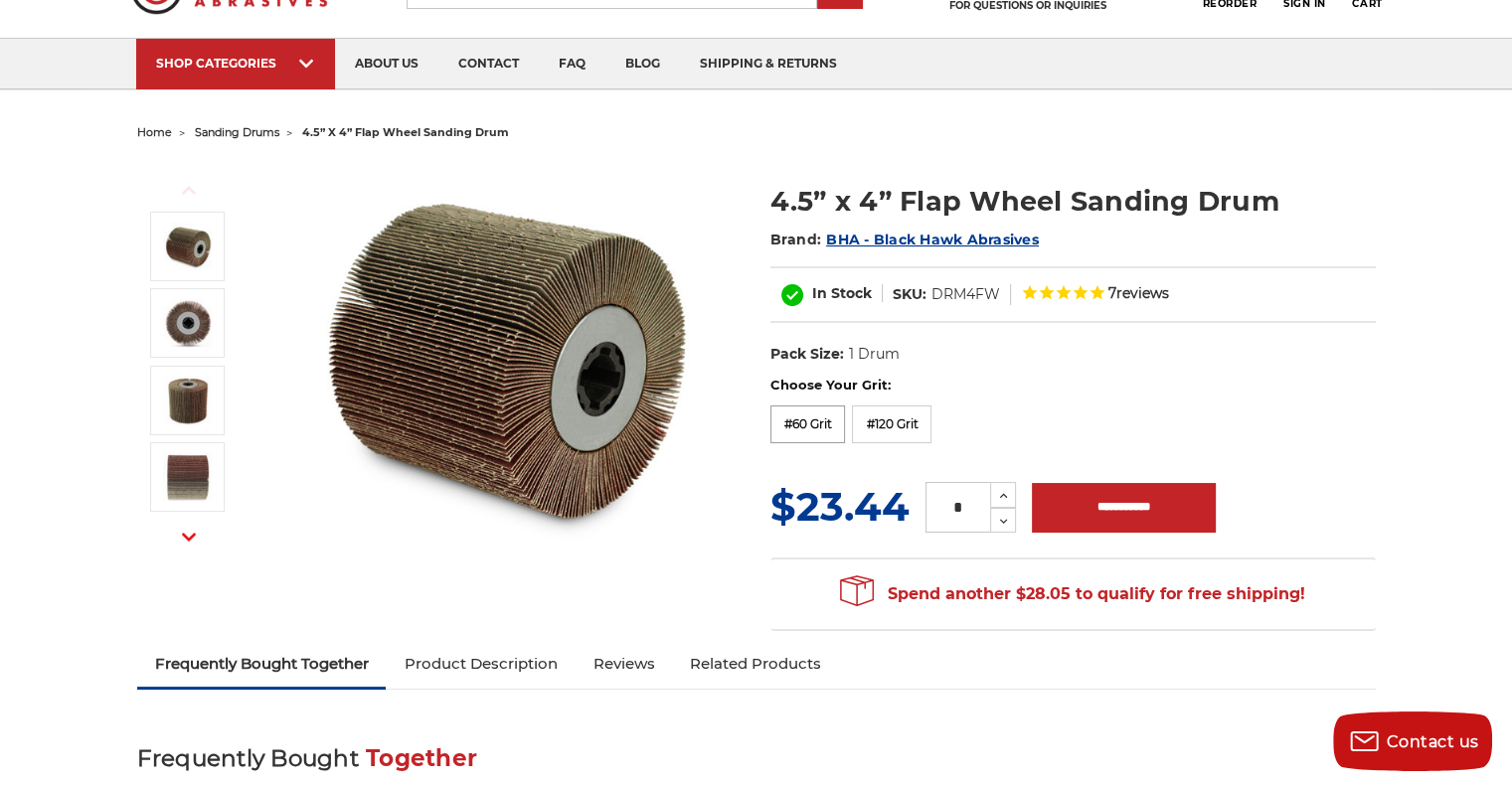 click on "#60 Grit" at bounding box center [808, 424] 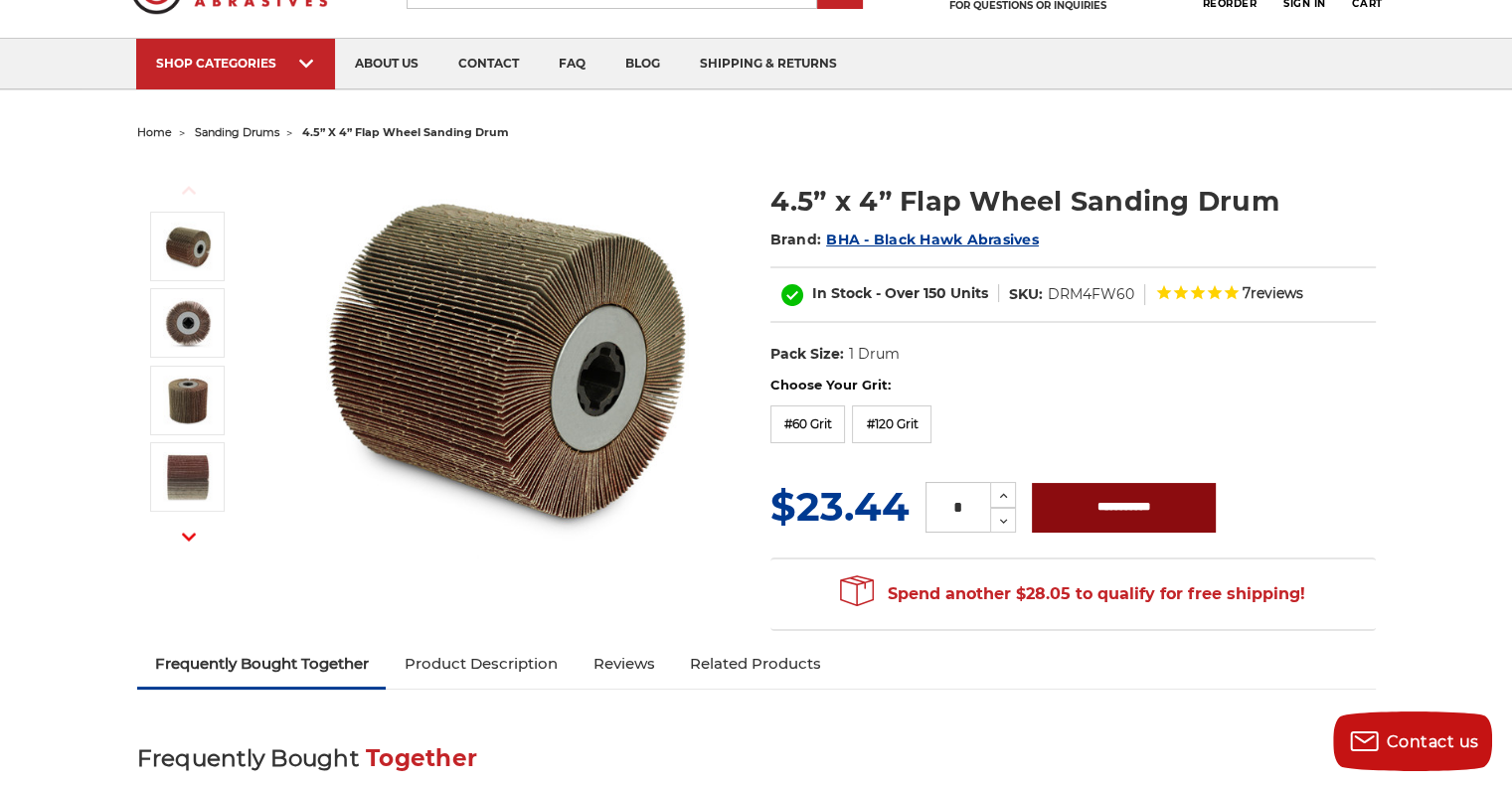 click on "**********" at bounding box center (1123, 508) 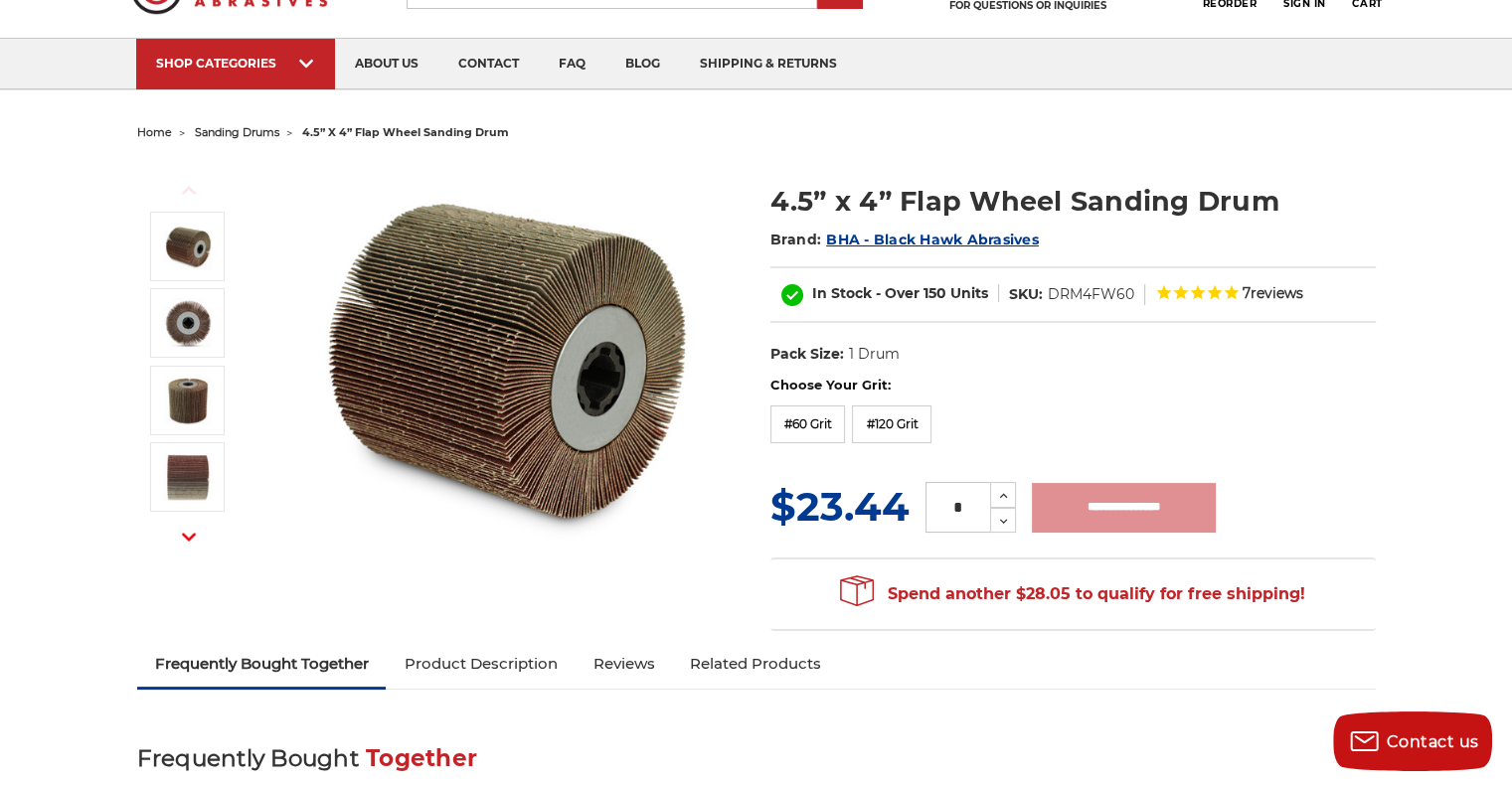 type on "**********" 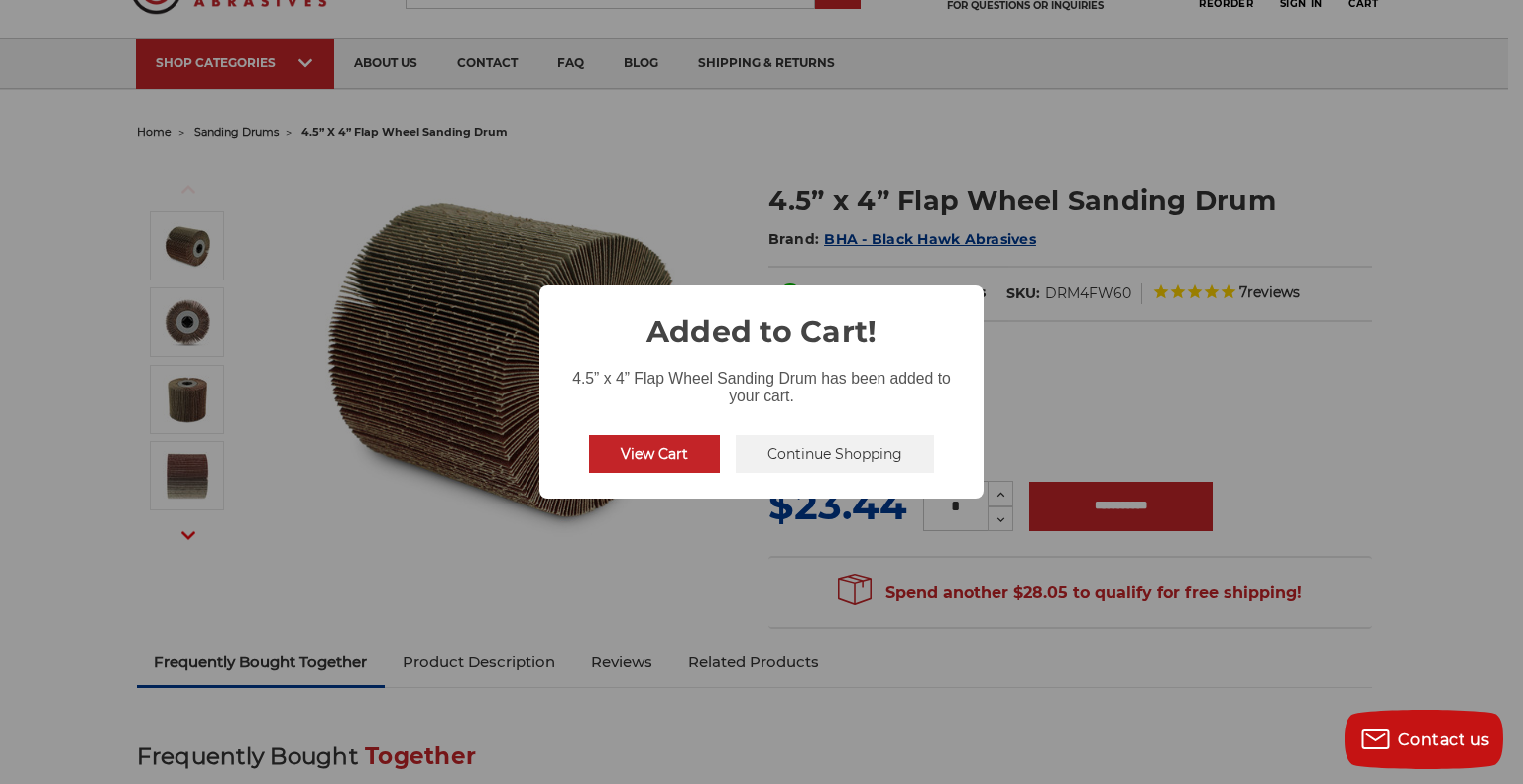 click on "View Cart" at bounding box center (654, 454) 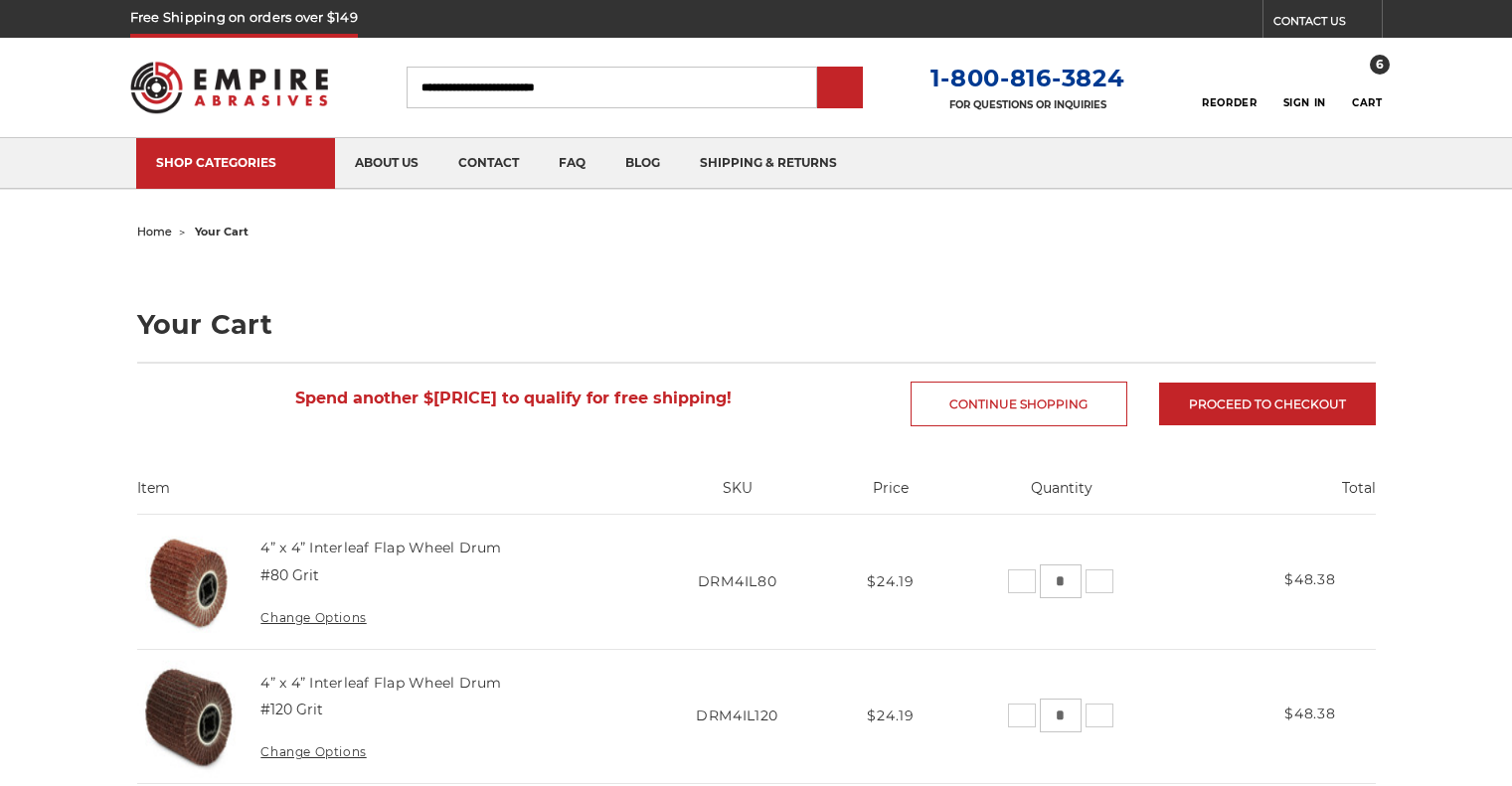 scroll, scrollTop: 0, scrollLeft: 0, axis: both 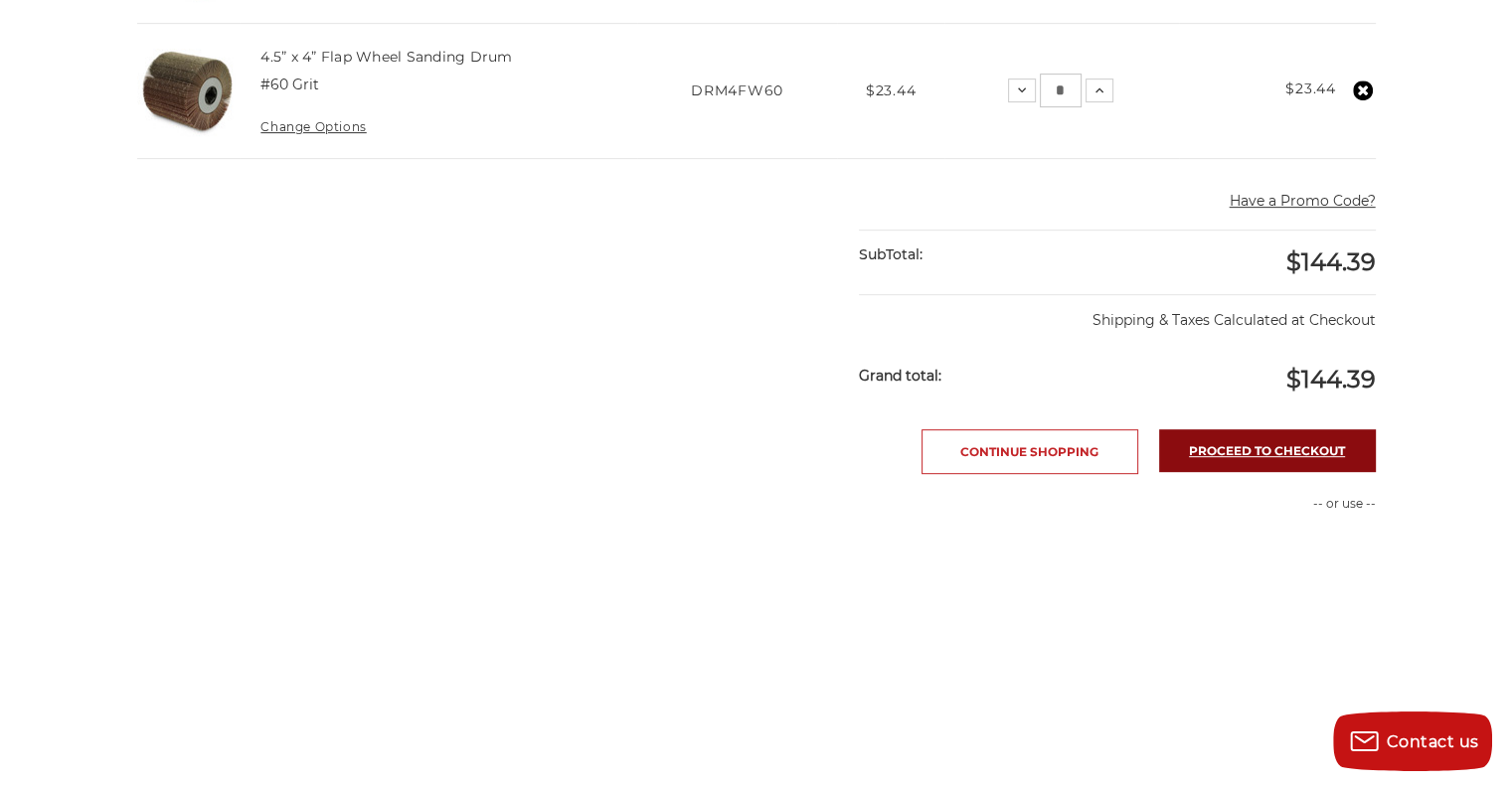 click on "Proceed to checkout" at bounding box center [1267, 450] 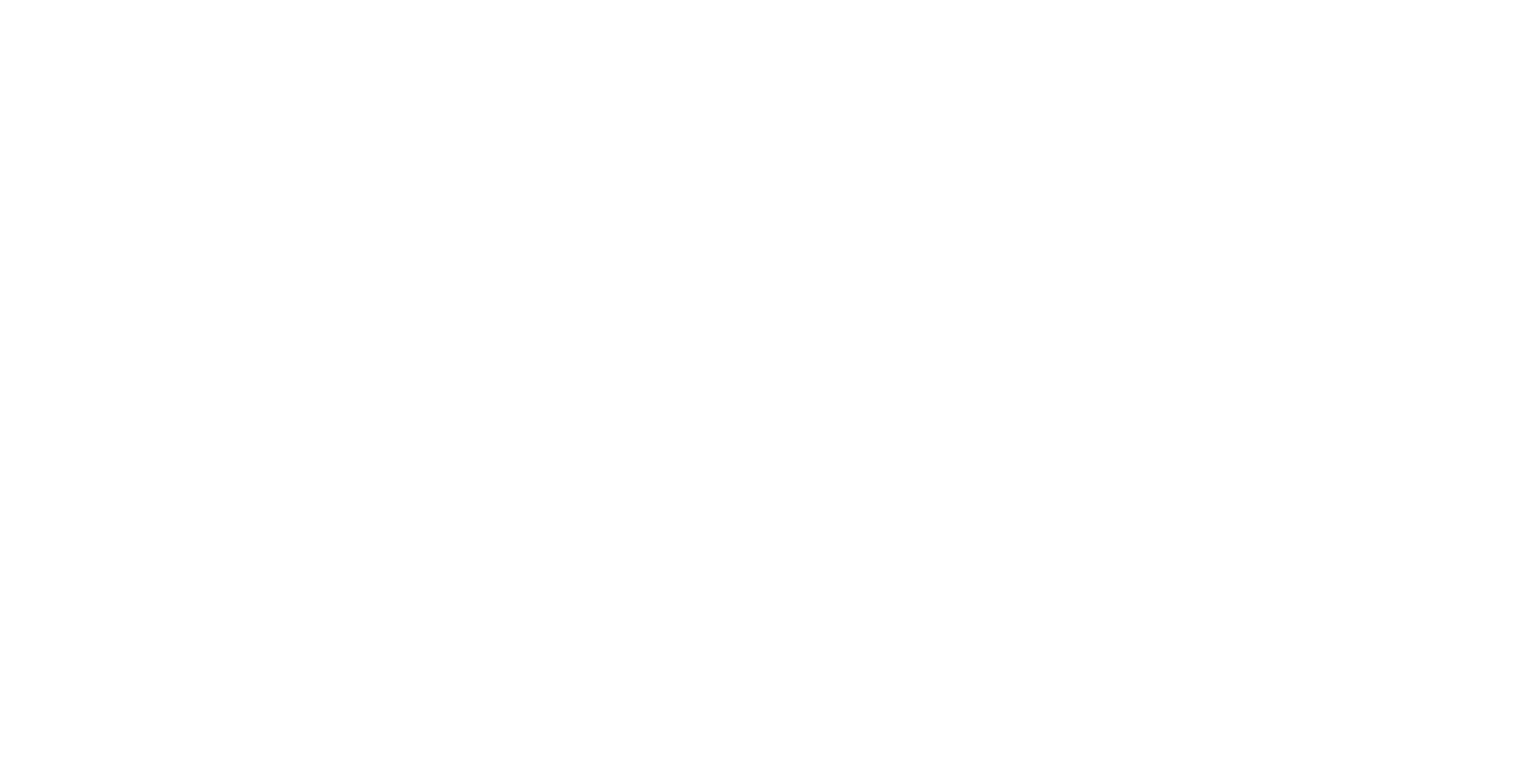 scroll, scrollTop: 0, scrollLeft: 0, axis: both 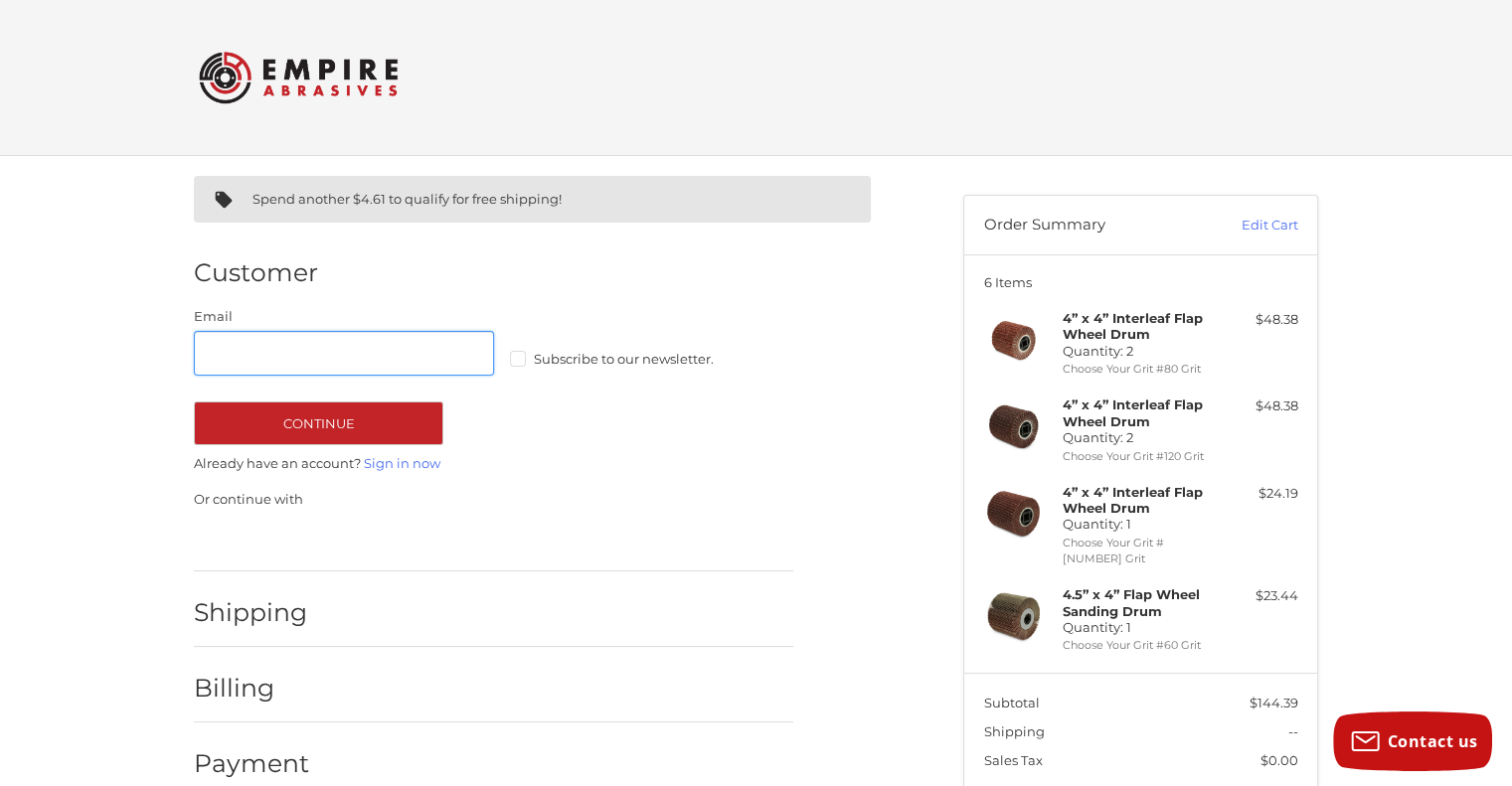 click on "Email" at bounding box center [344, 353] 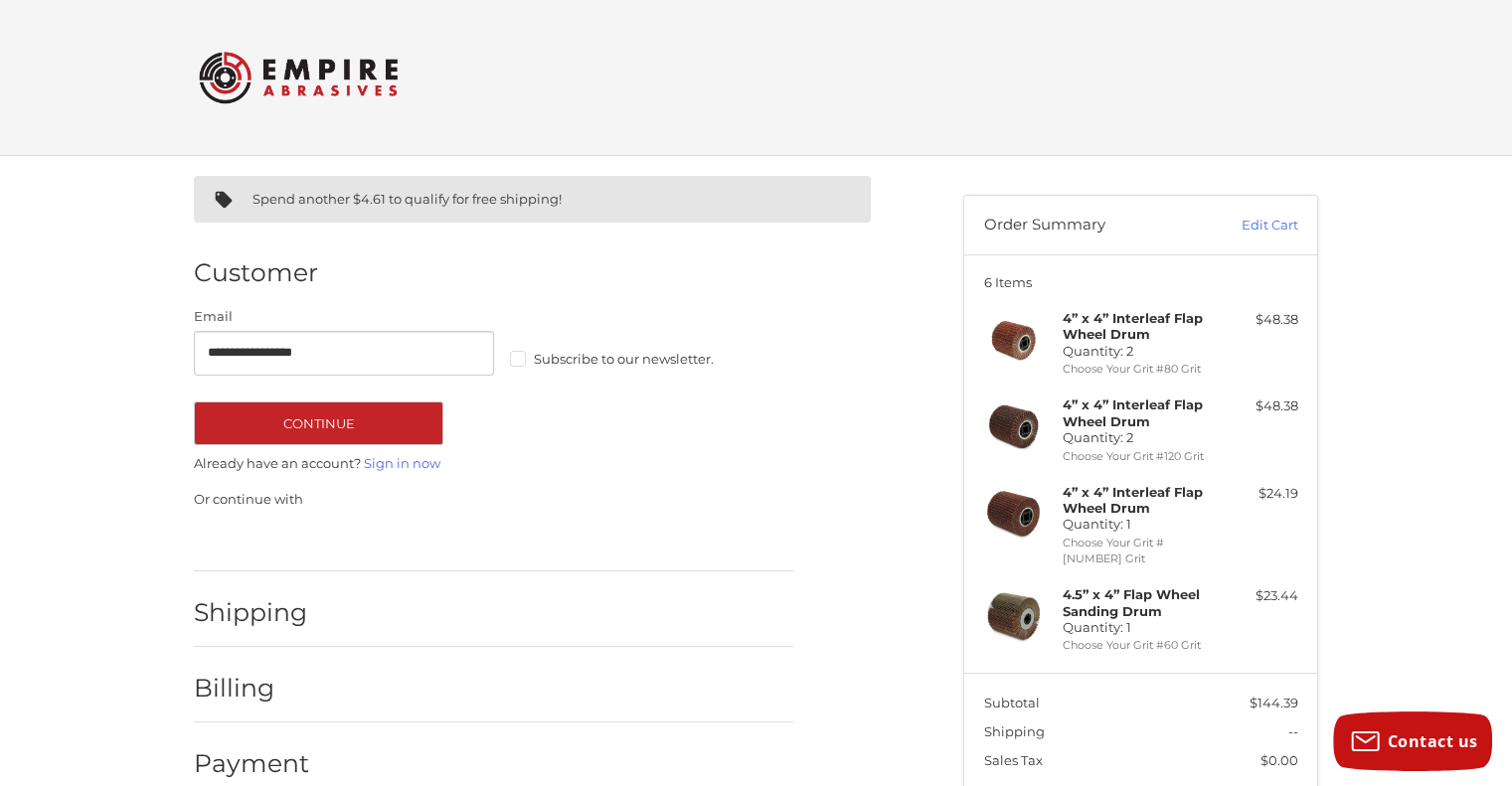 click on "Subscribe to our newsletter." at bounding box center [660, 359] 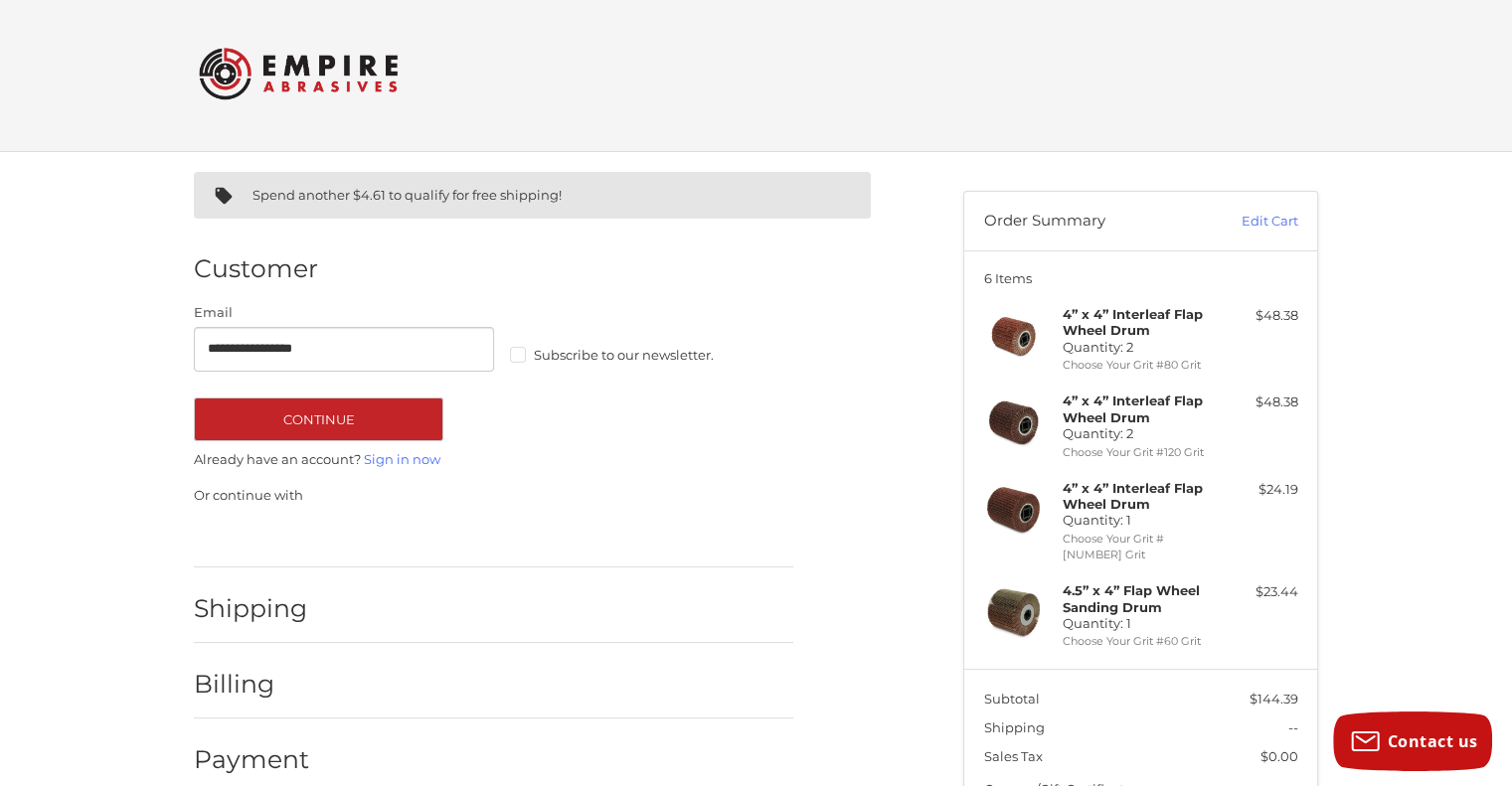 scroll, scrollTop: 0, scrollLeft: 0, axis: both 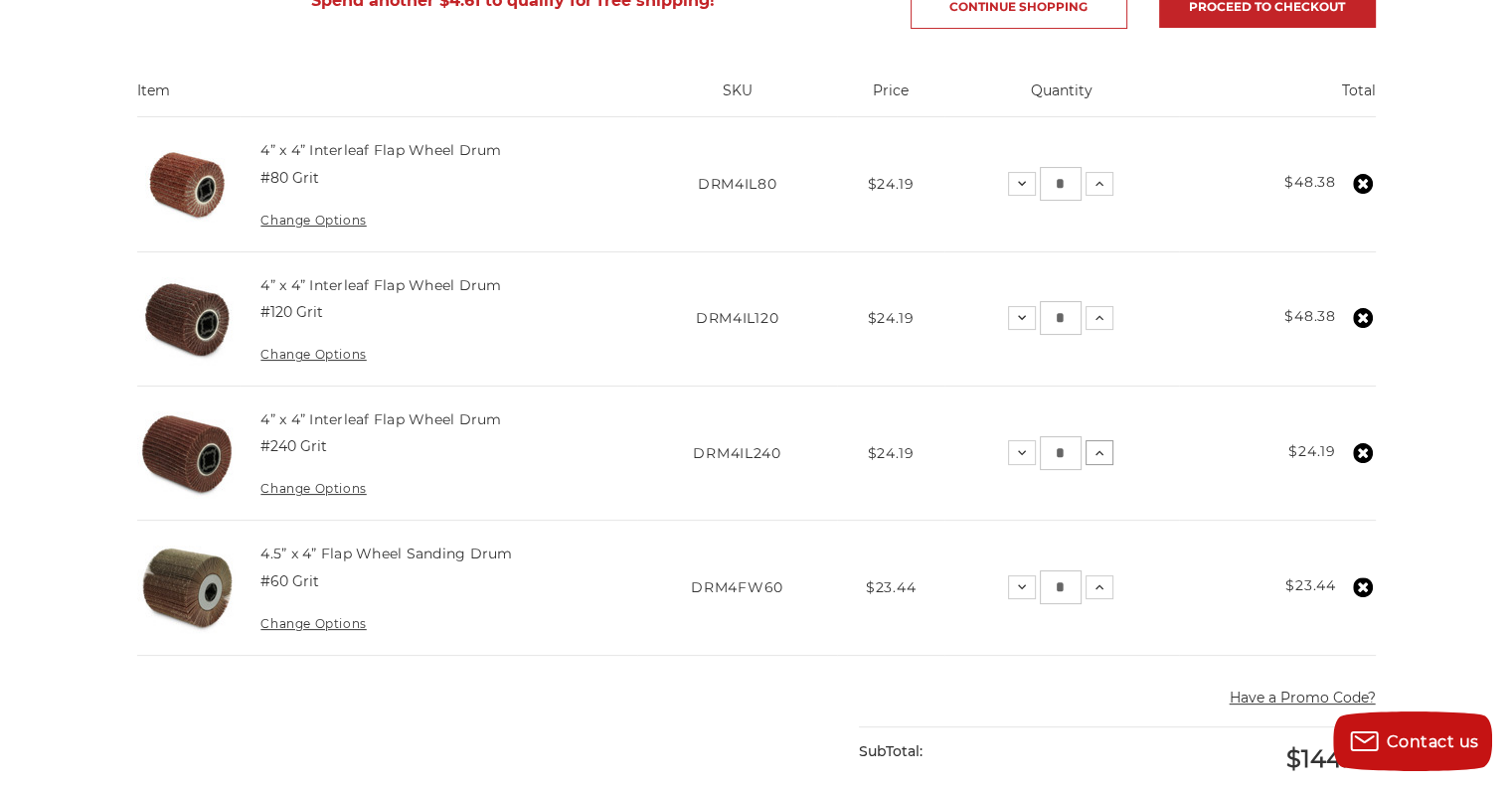 click 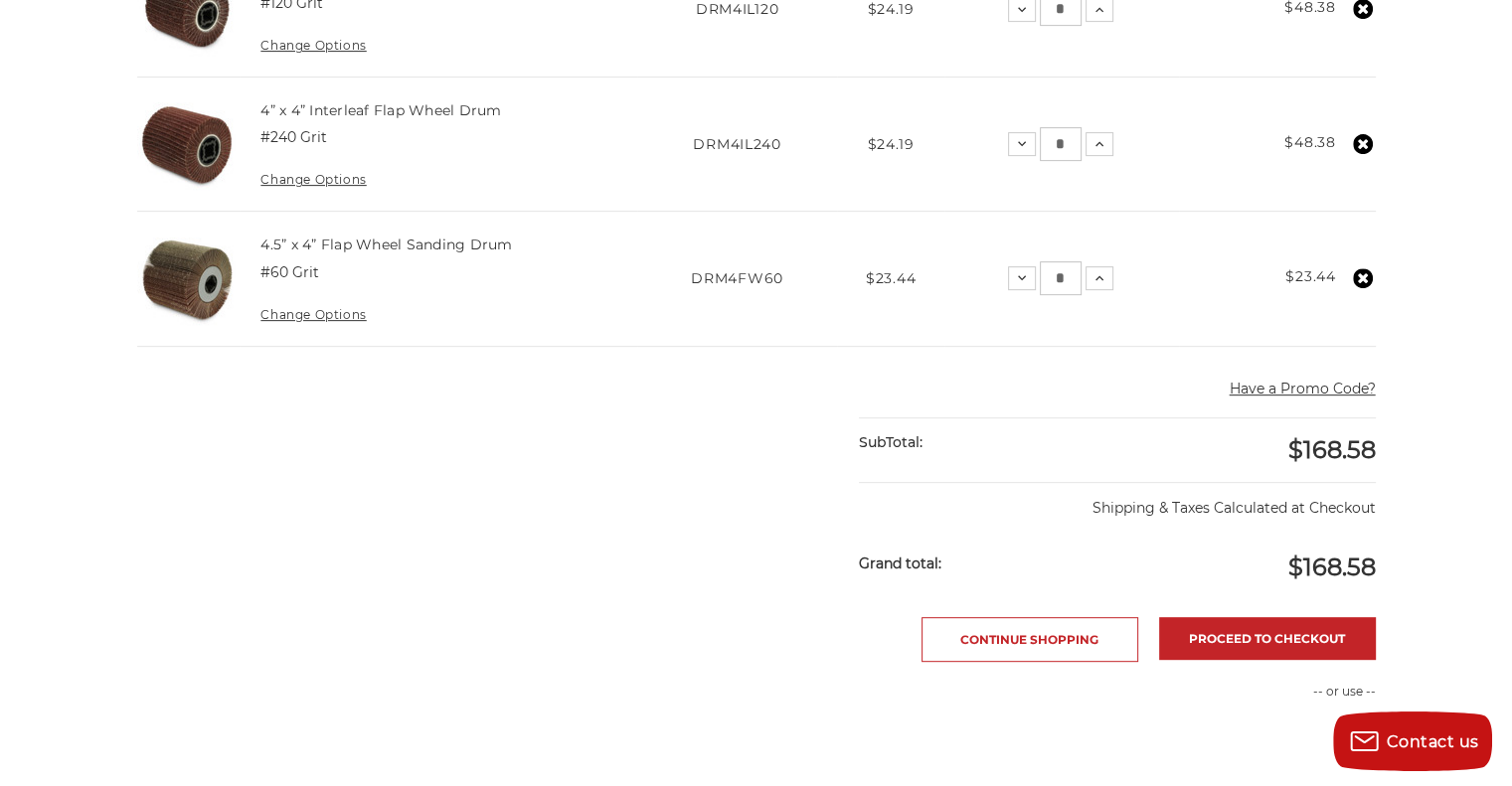 scroll, scrollTop: 795, scrollLeft: 0, axis: vertical 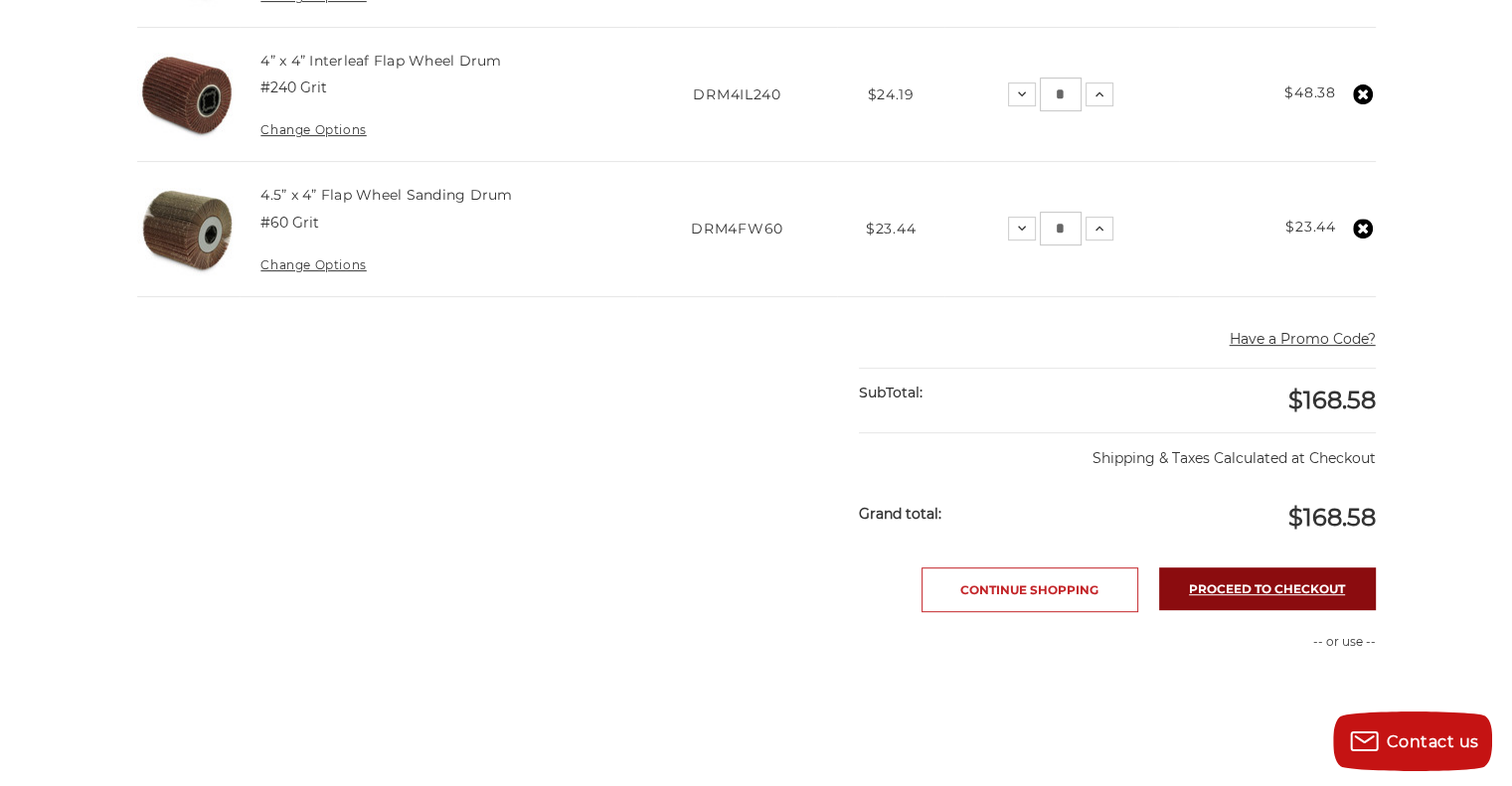 click on "Proceed to checkout" at bounding box center (1267, 588) 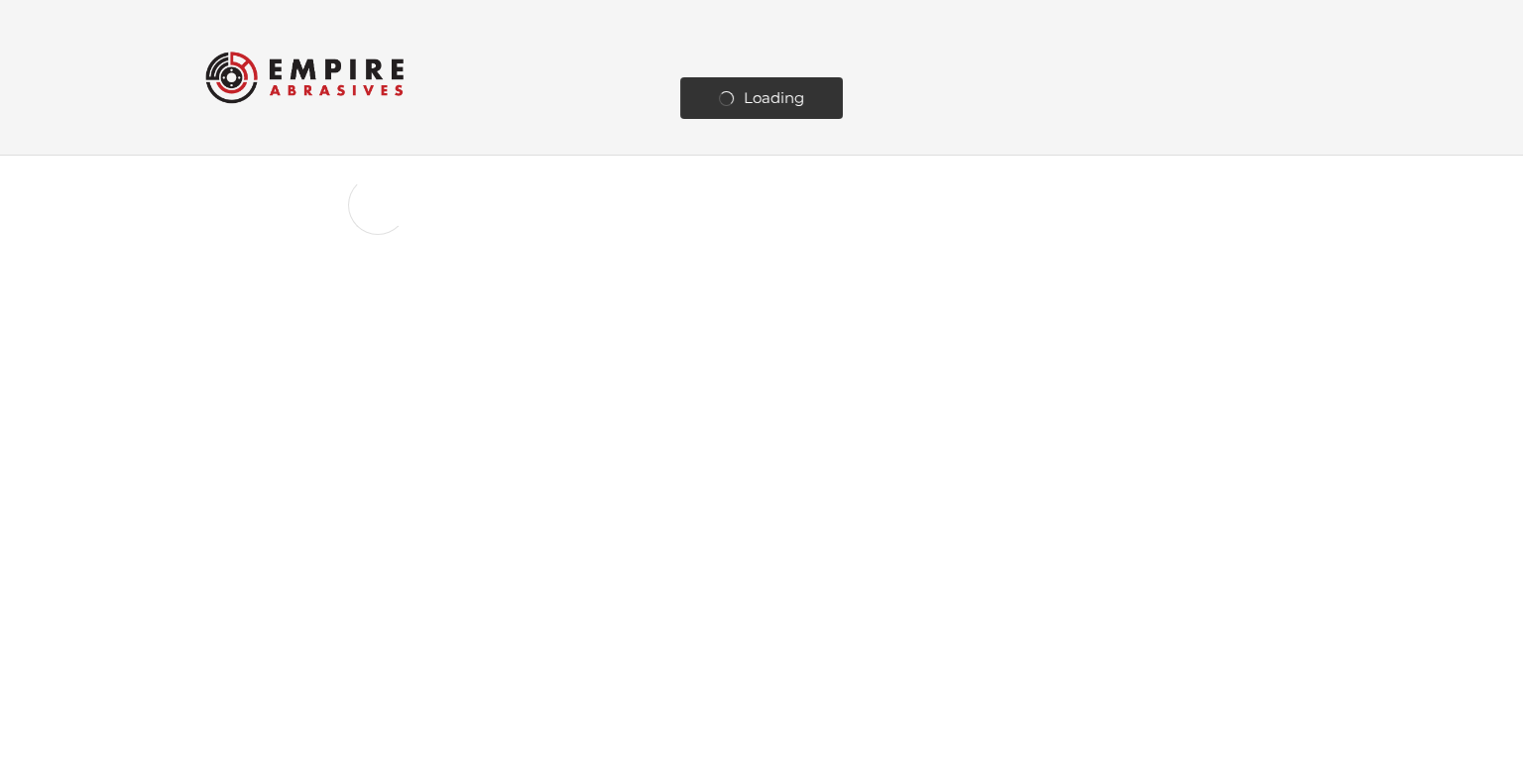 scroll, scrollTop: 0, scrollLeft: 0, axis: both 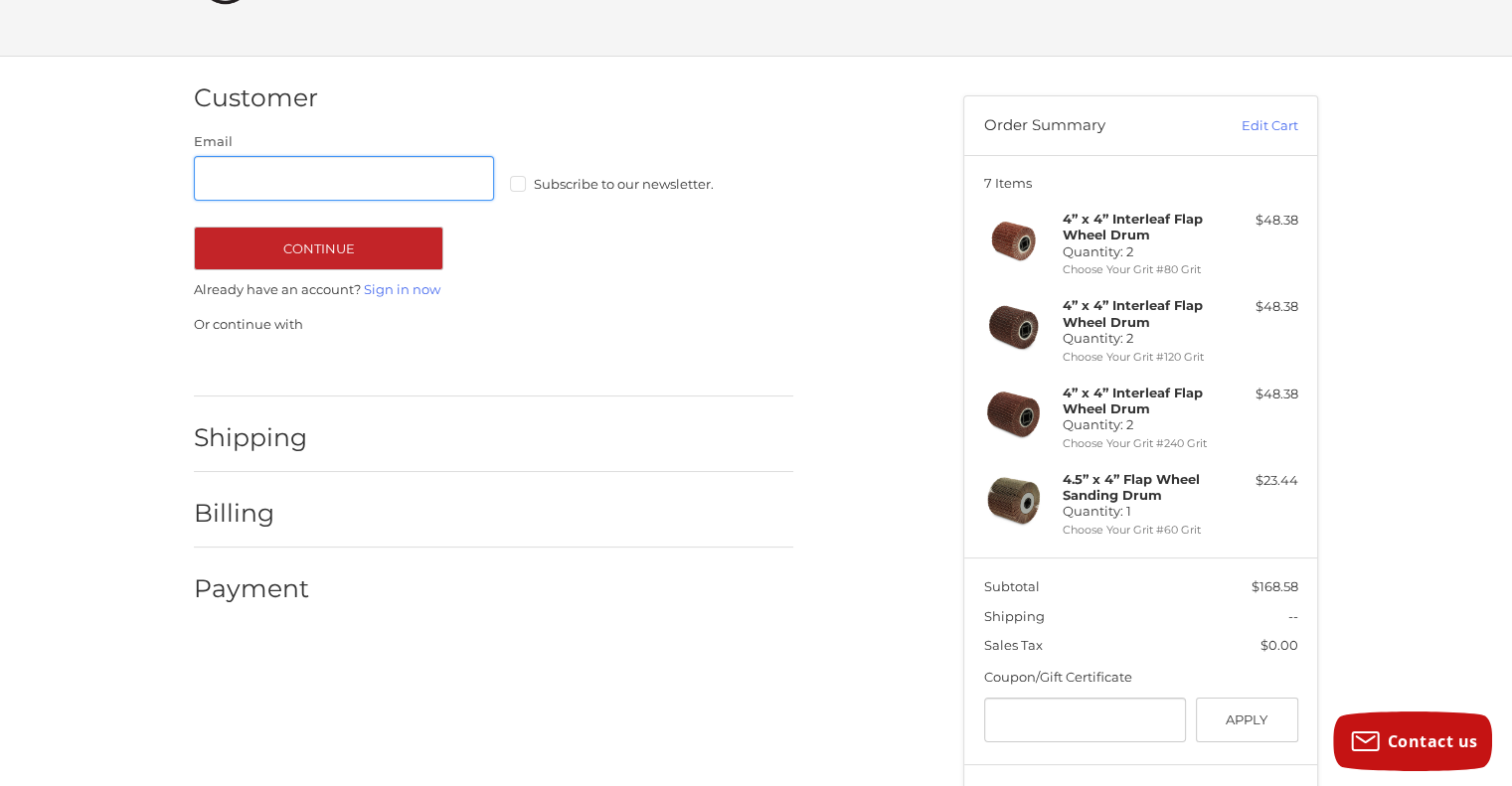click on "Email" at bounding box center [344, 178] 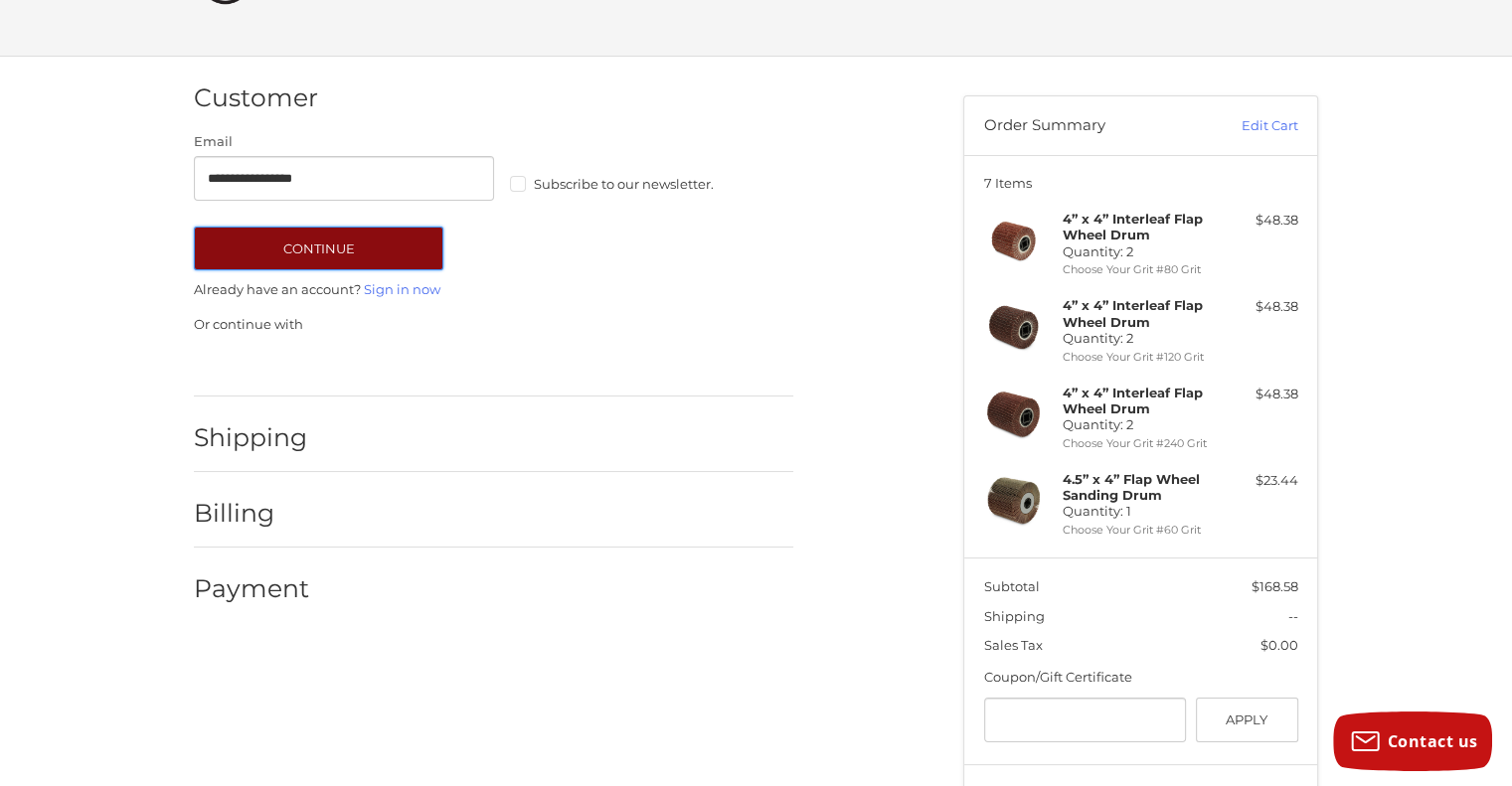 click on "Continue" at bounding box center (318, 248) 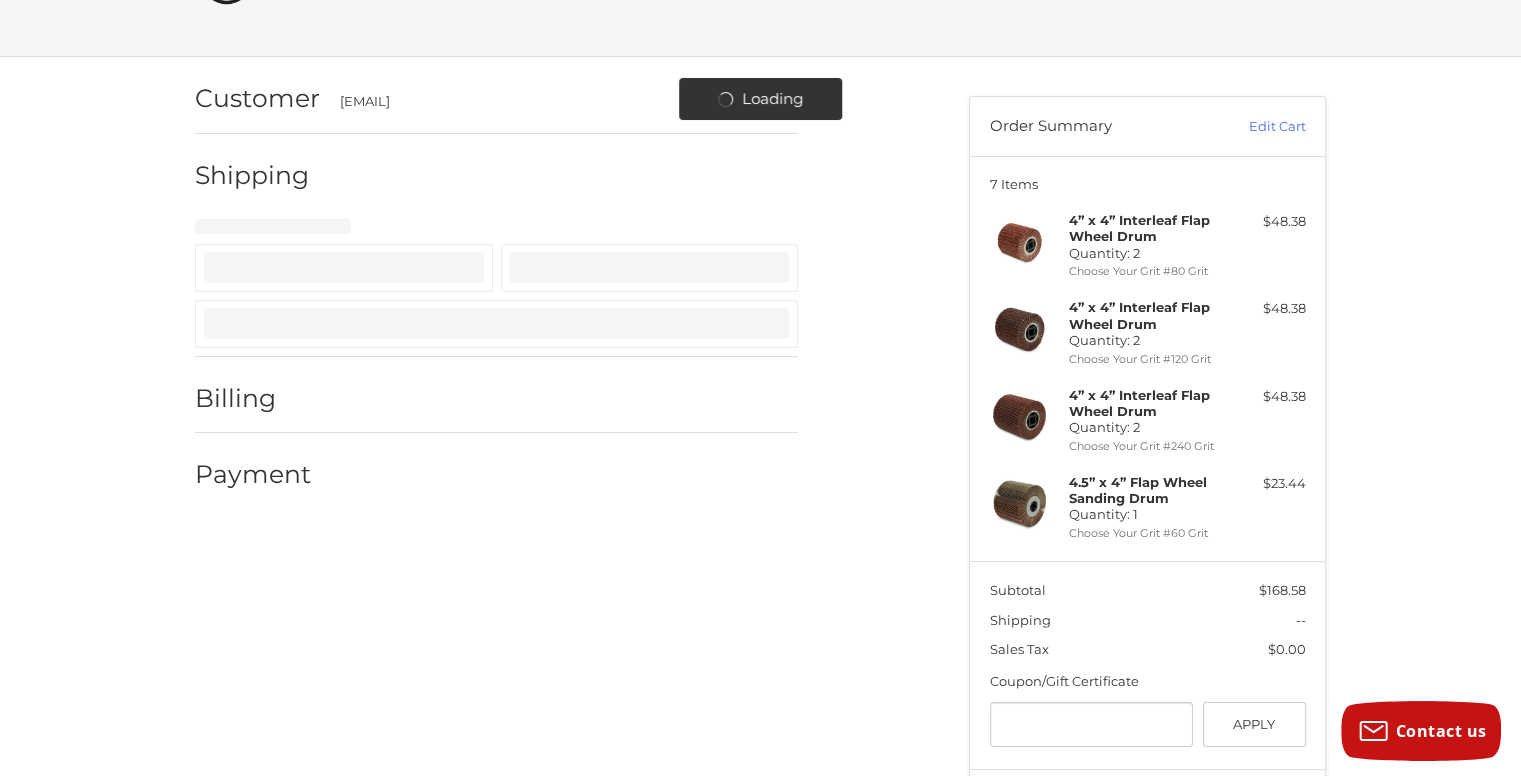 select on "**" 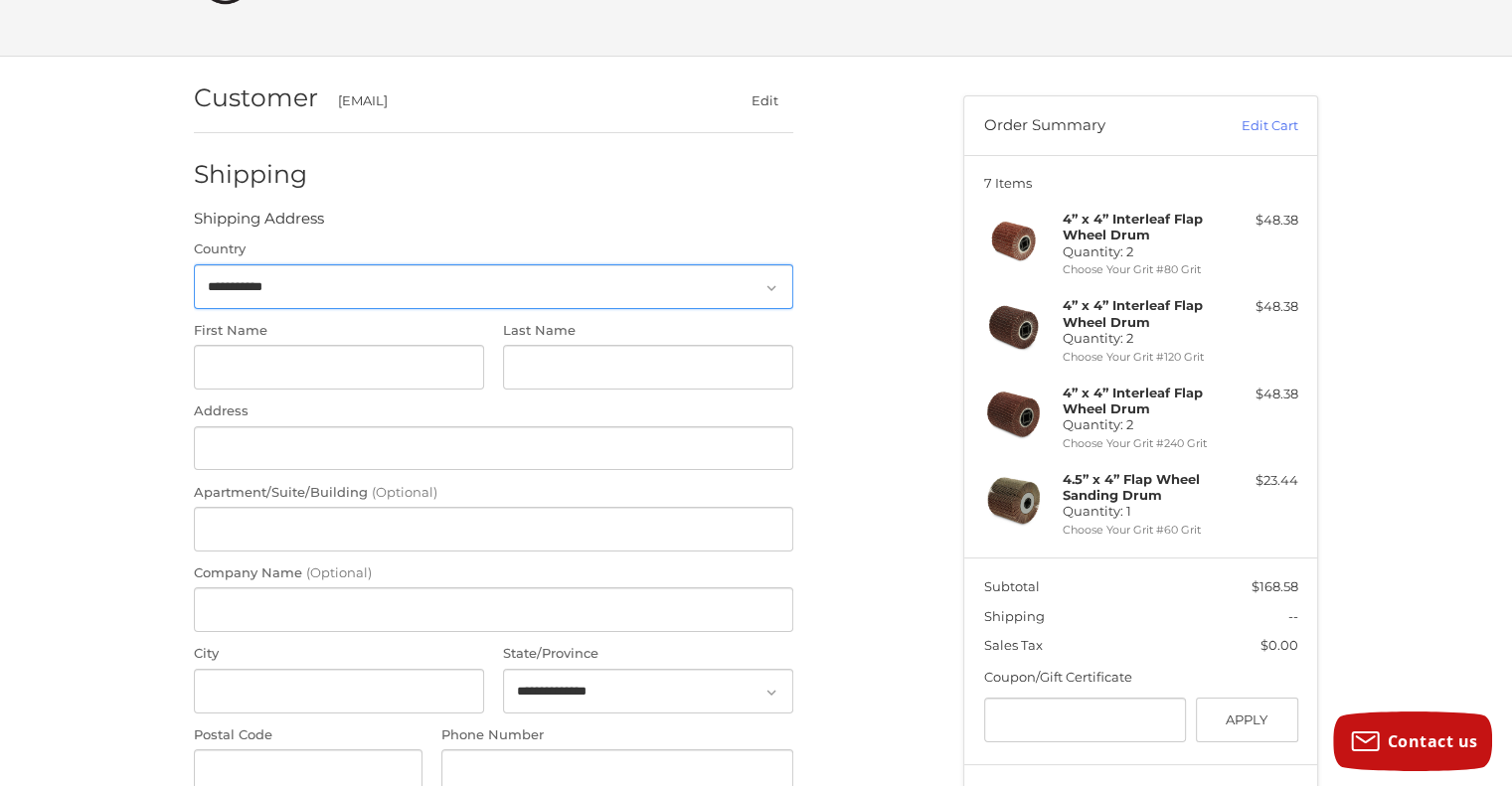 scroll, scrollTop: 75, scrollLeft: 0, axis: vertical 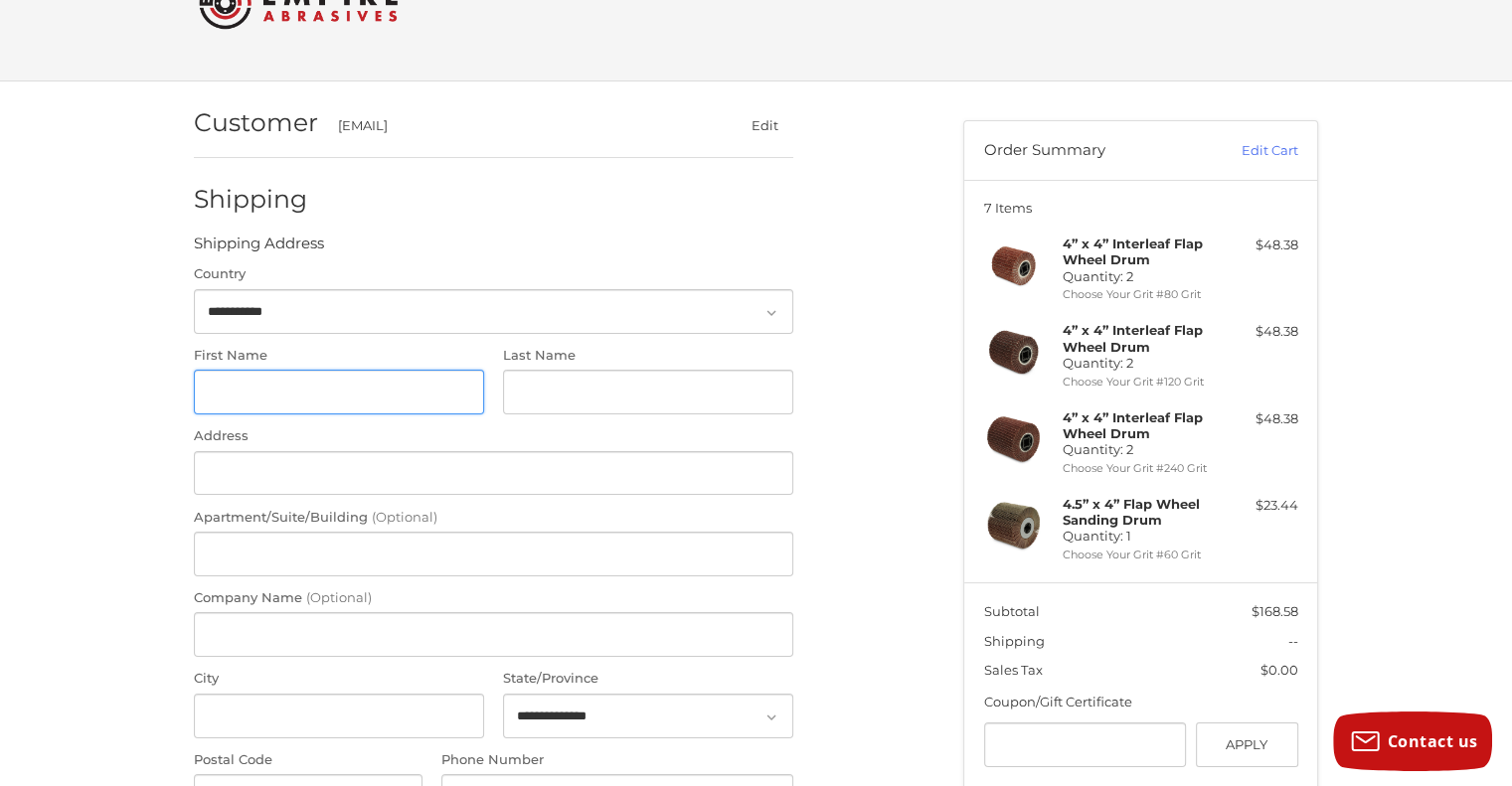 click on "First Name" at bounding box center [339, 392] 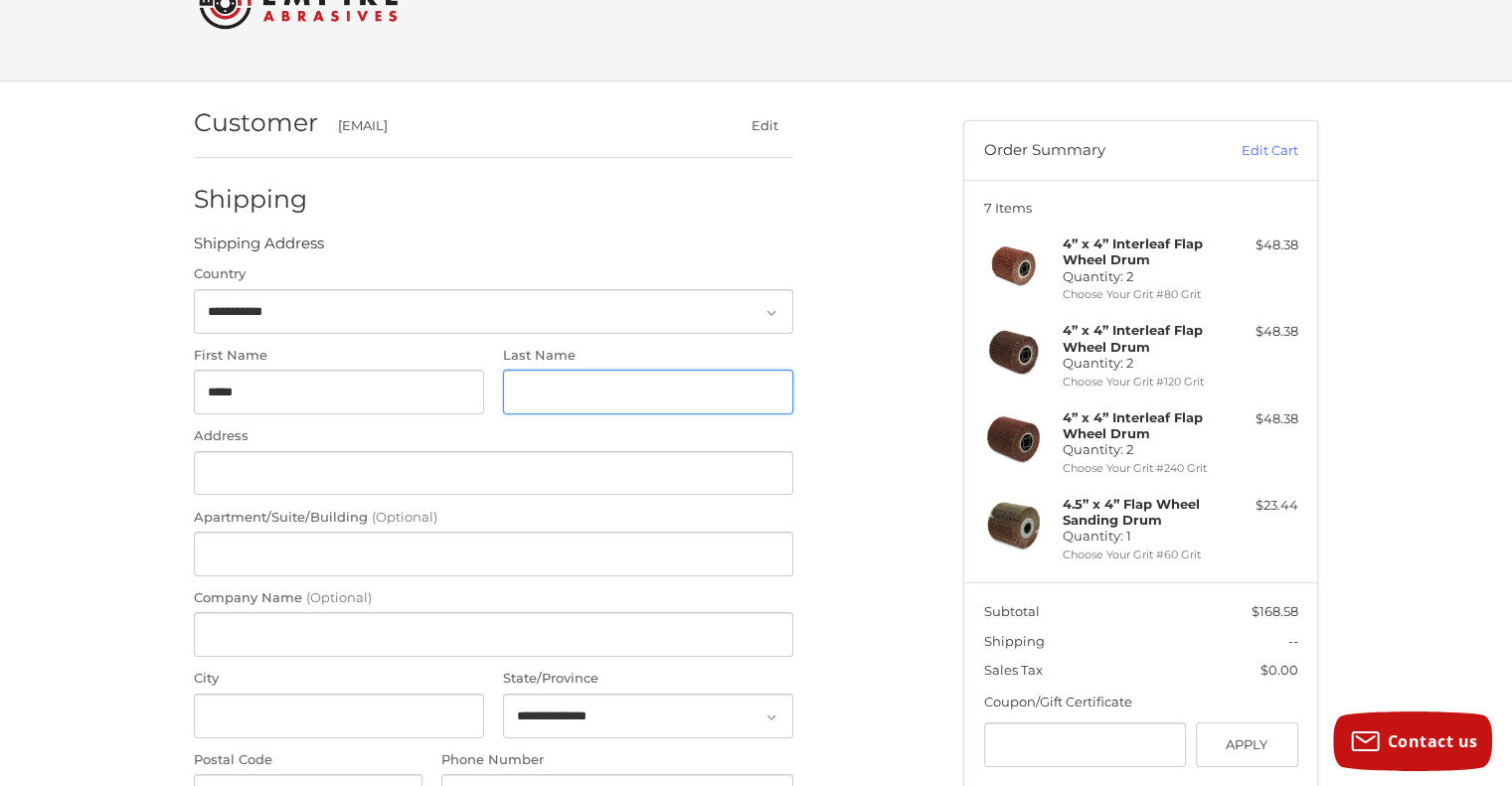 type on "********" 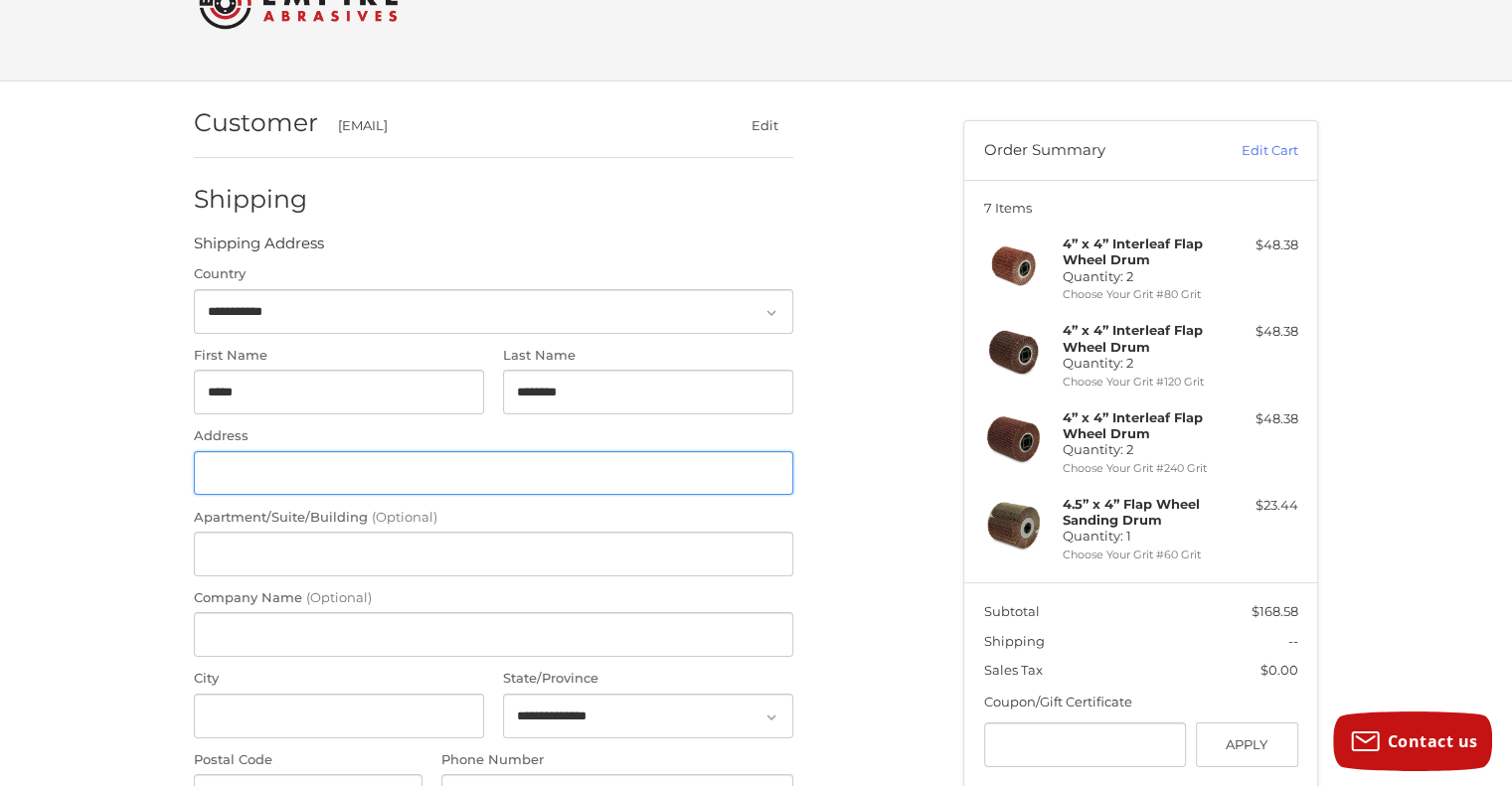type on "**********" 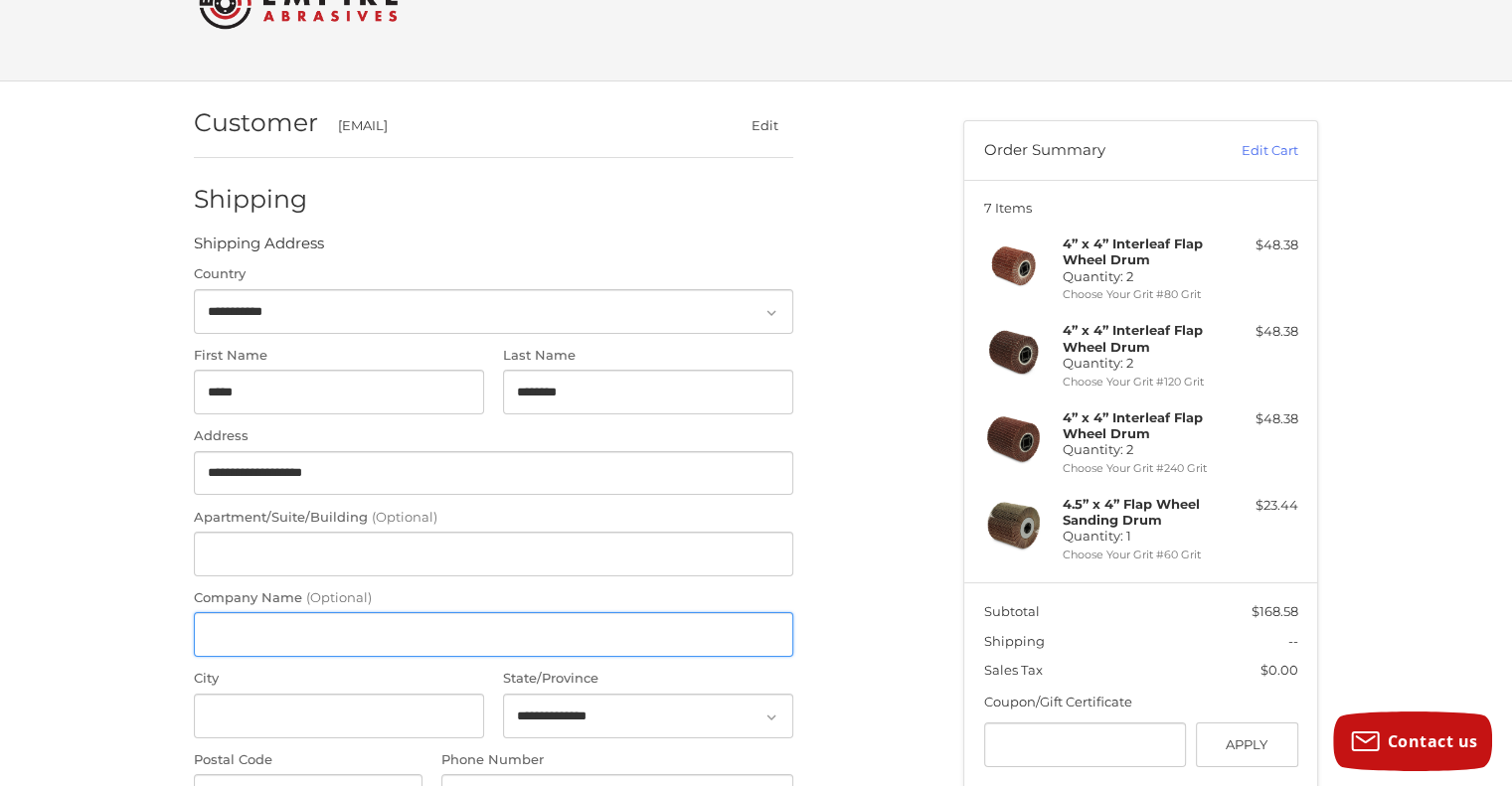 type on "**********" 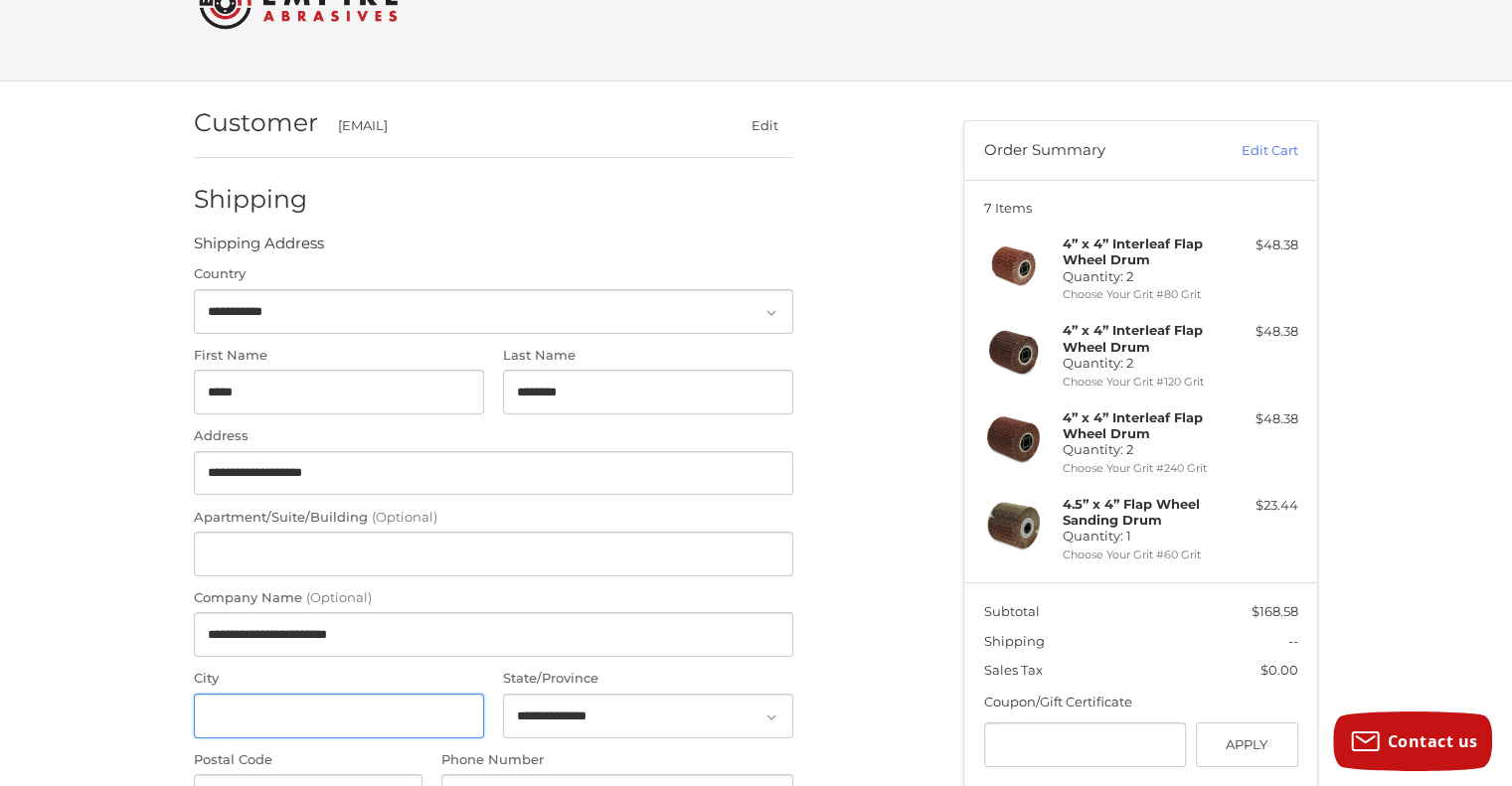 type on "******" 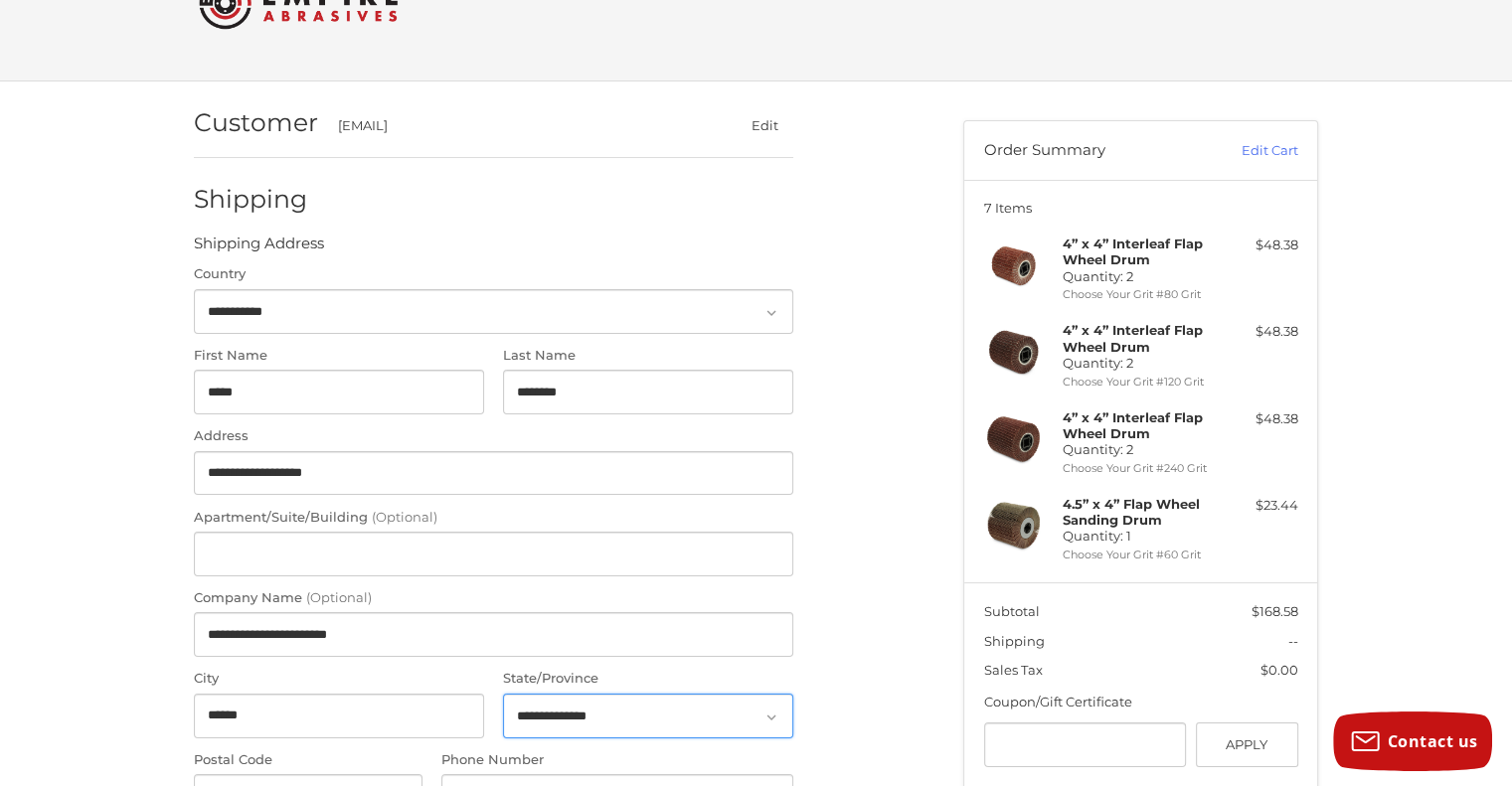 select on "**" 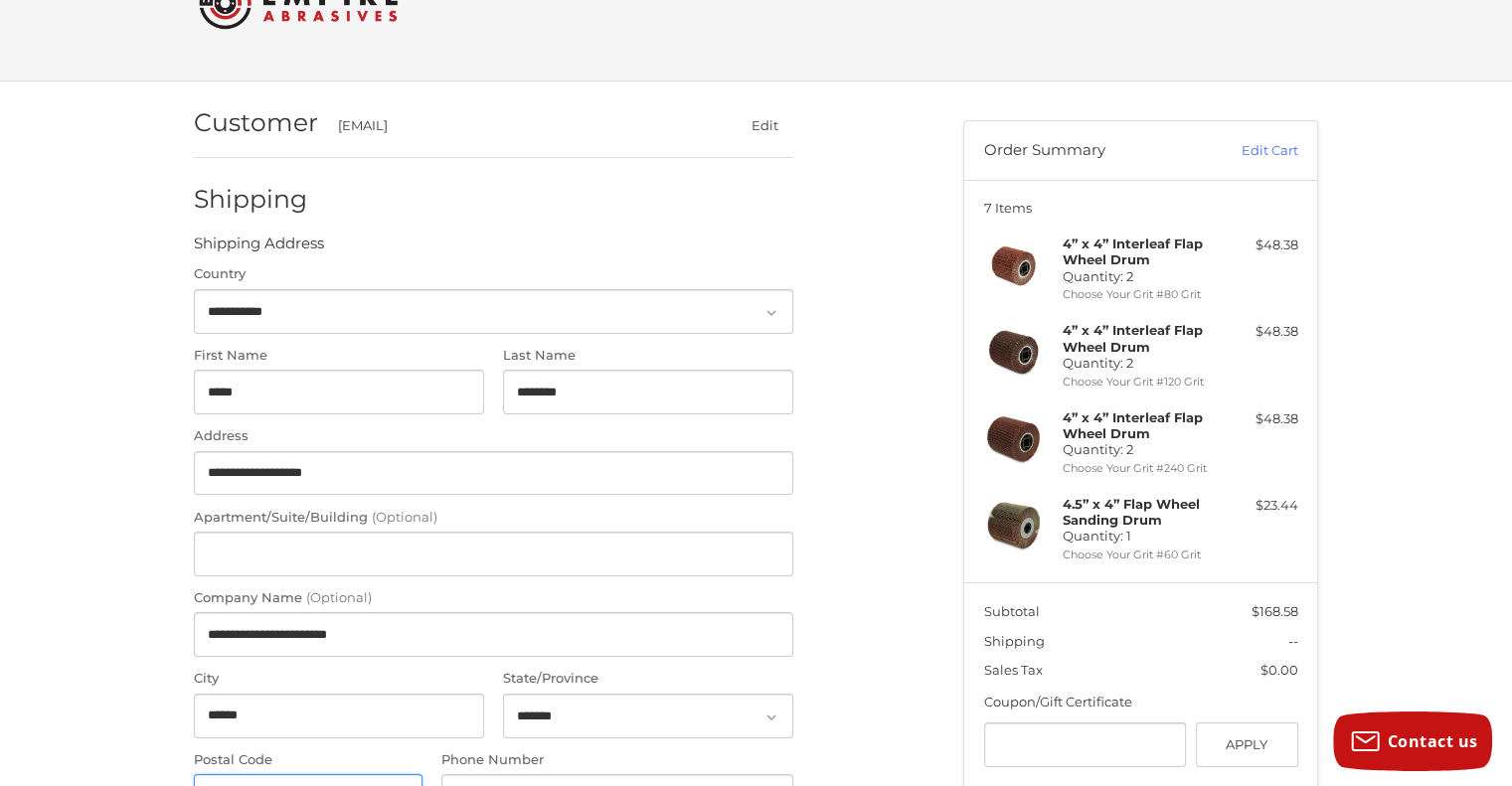 type on "*****" 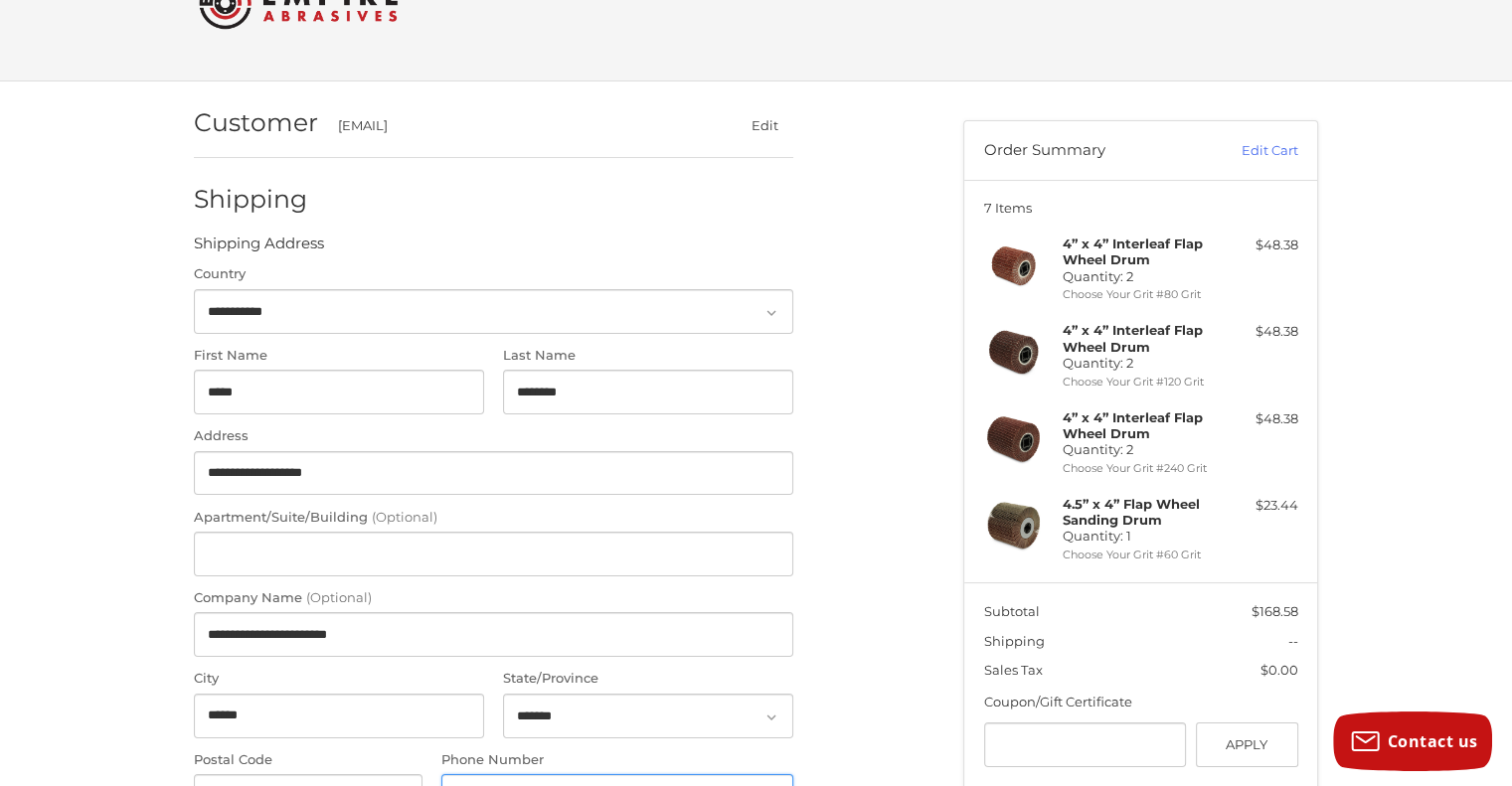 type on "**********" 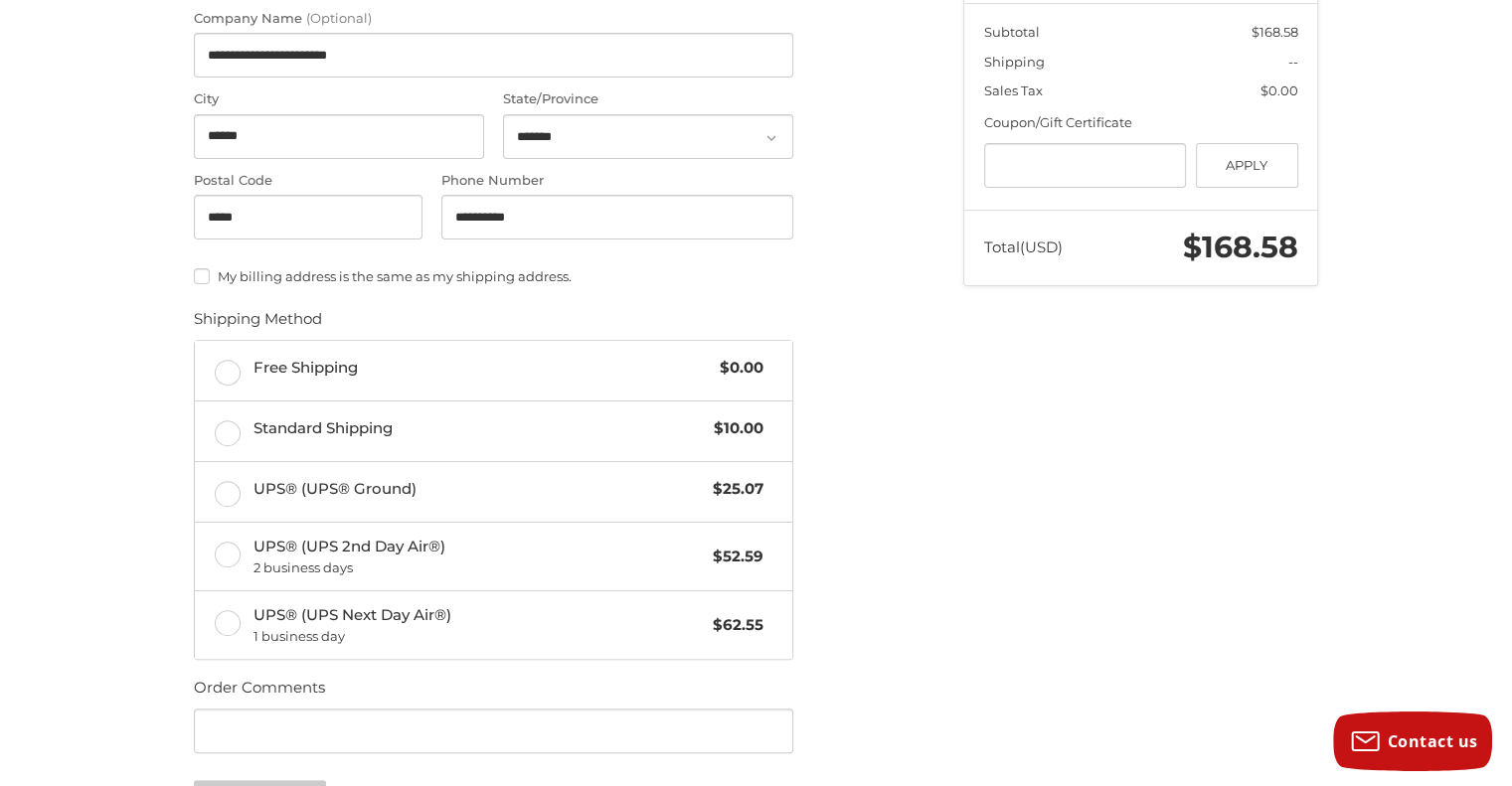 scroll, scrollTop: 671, scrollLeft: 0, axis: vertical 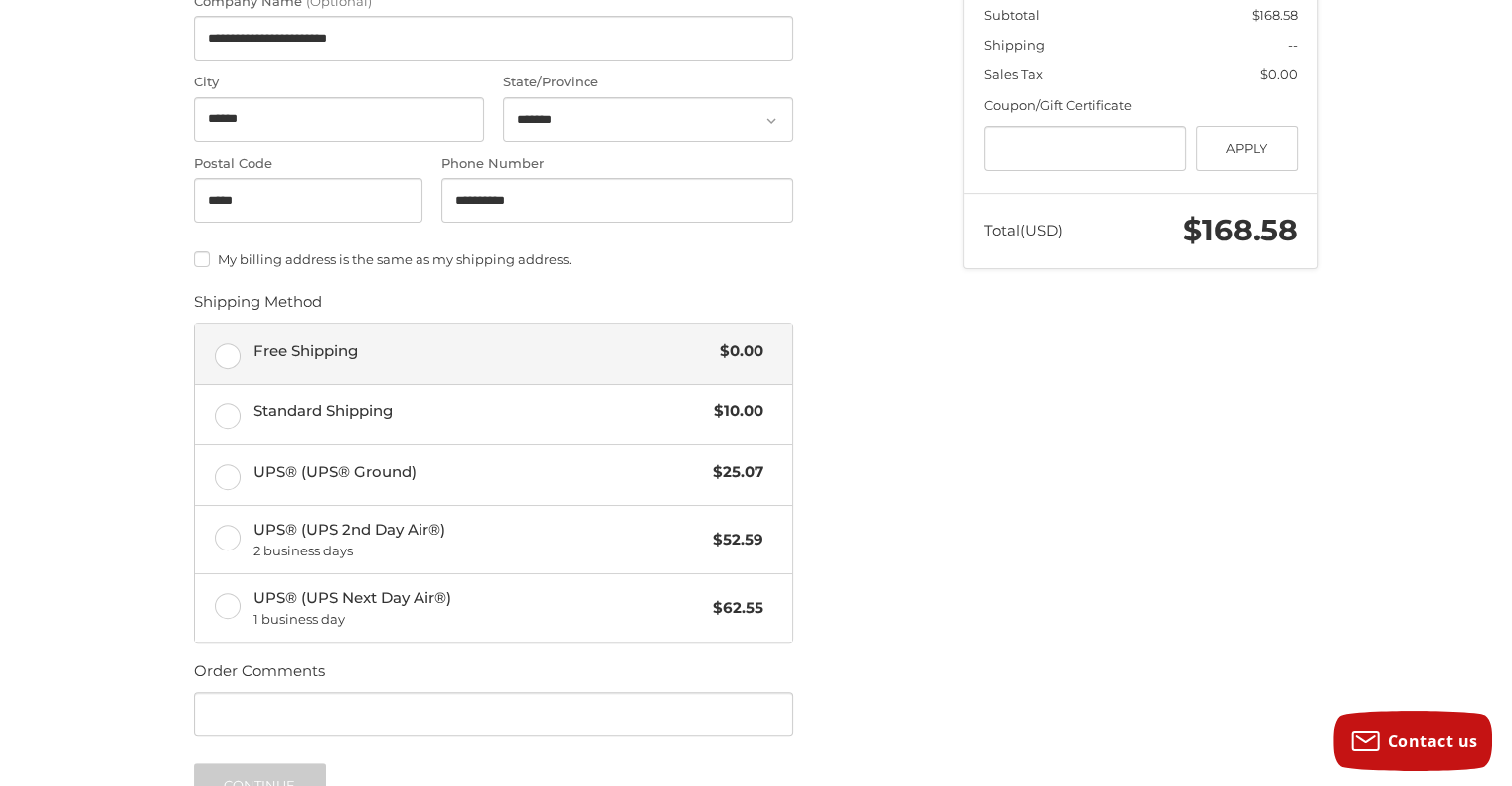 click on "Free Shipping $0.00" at bounding box center (493, 354) 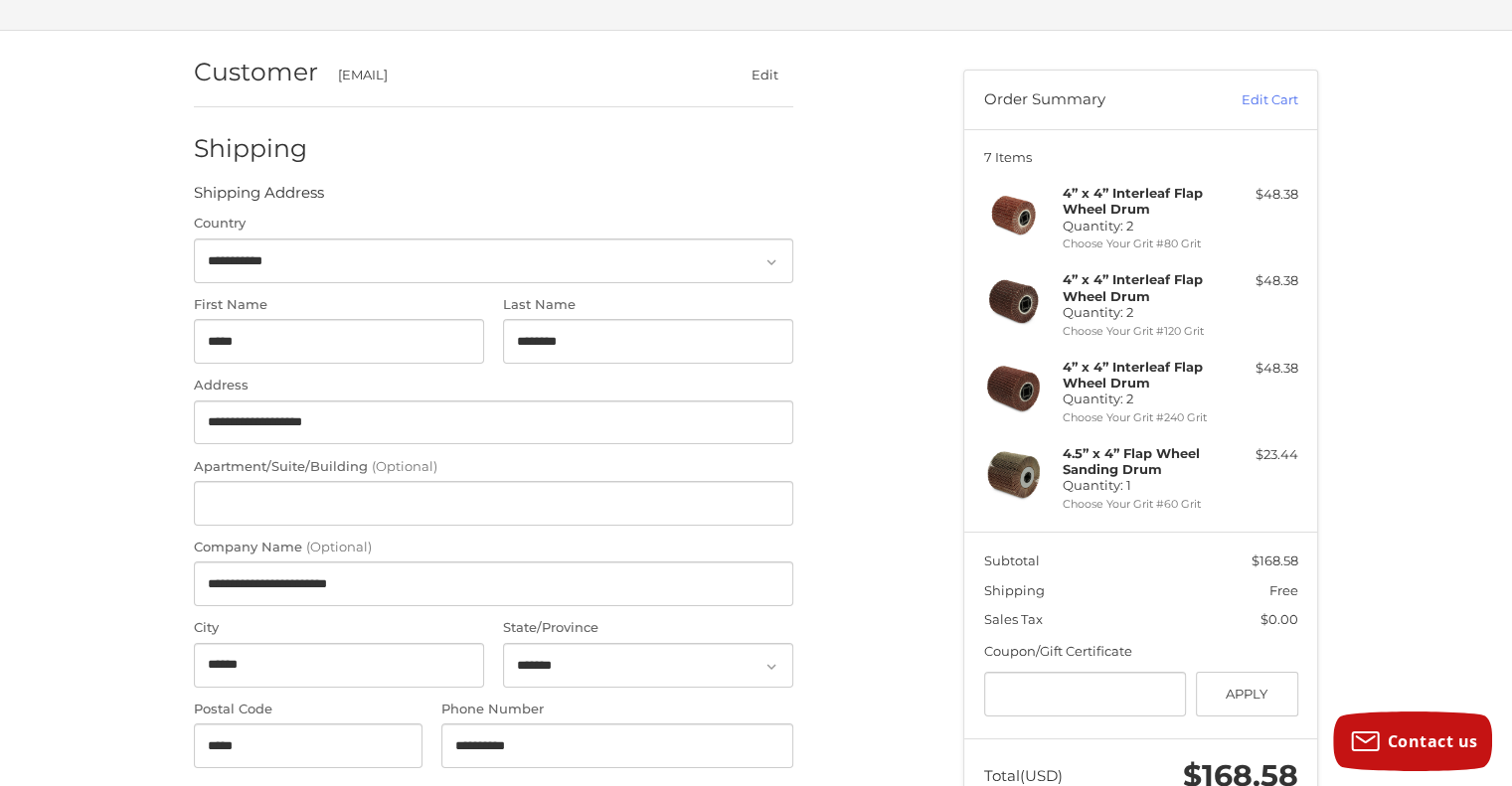 scroll, scrollTop: 174, scrollLeft: 0, axis: vertical 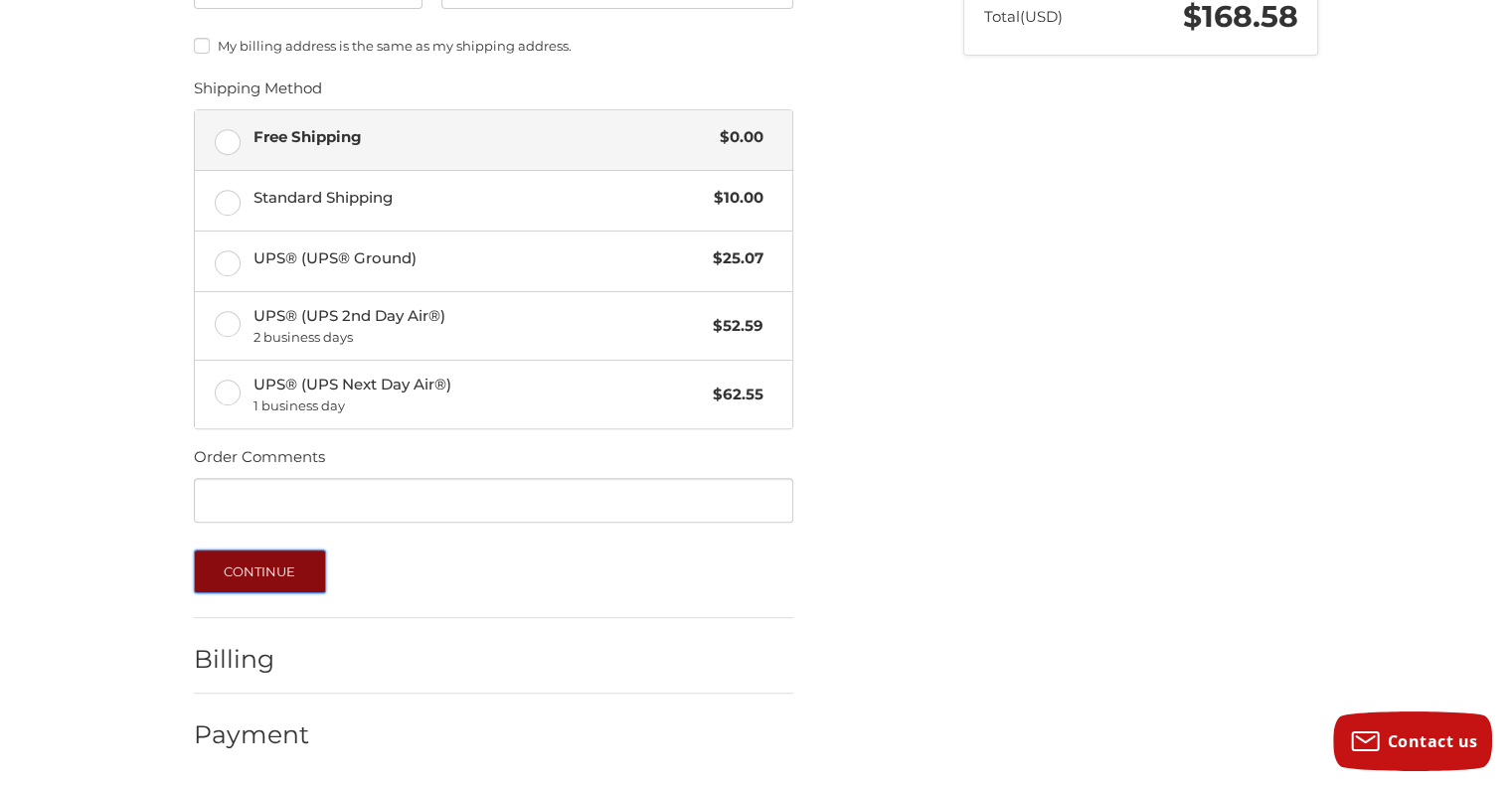 click on "Continue" at bounding box center (259, 571) 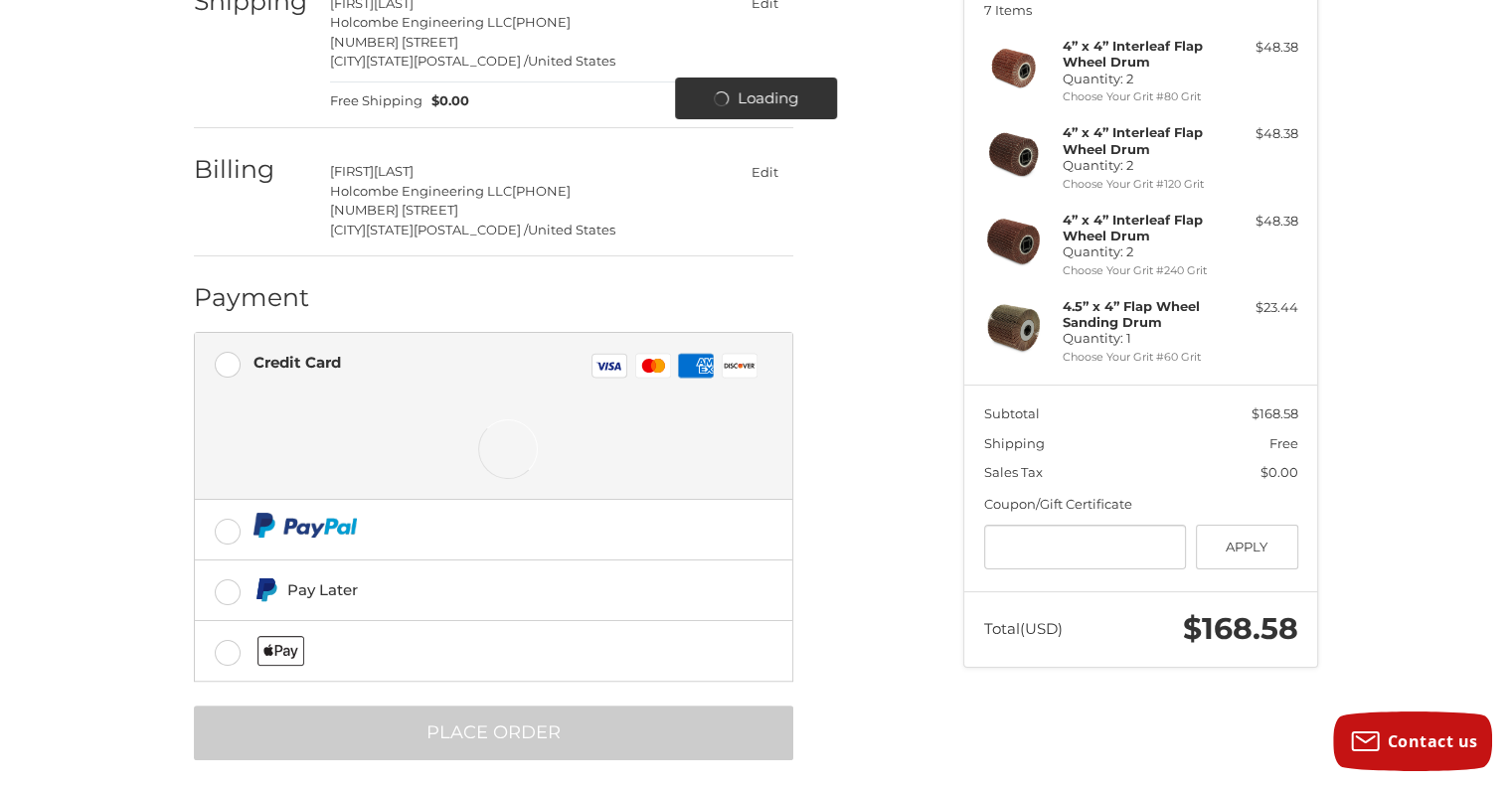 scroll, scrollTop: 287, scrollLeft: 0, axis: vertical 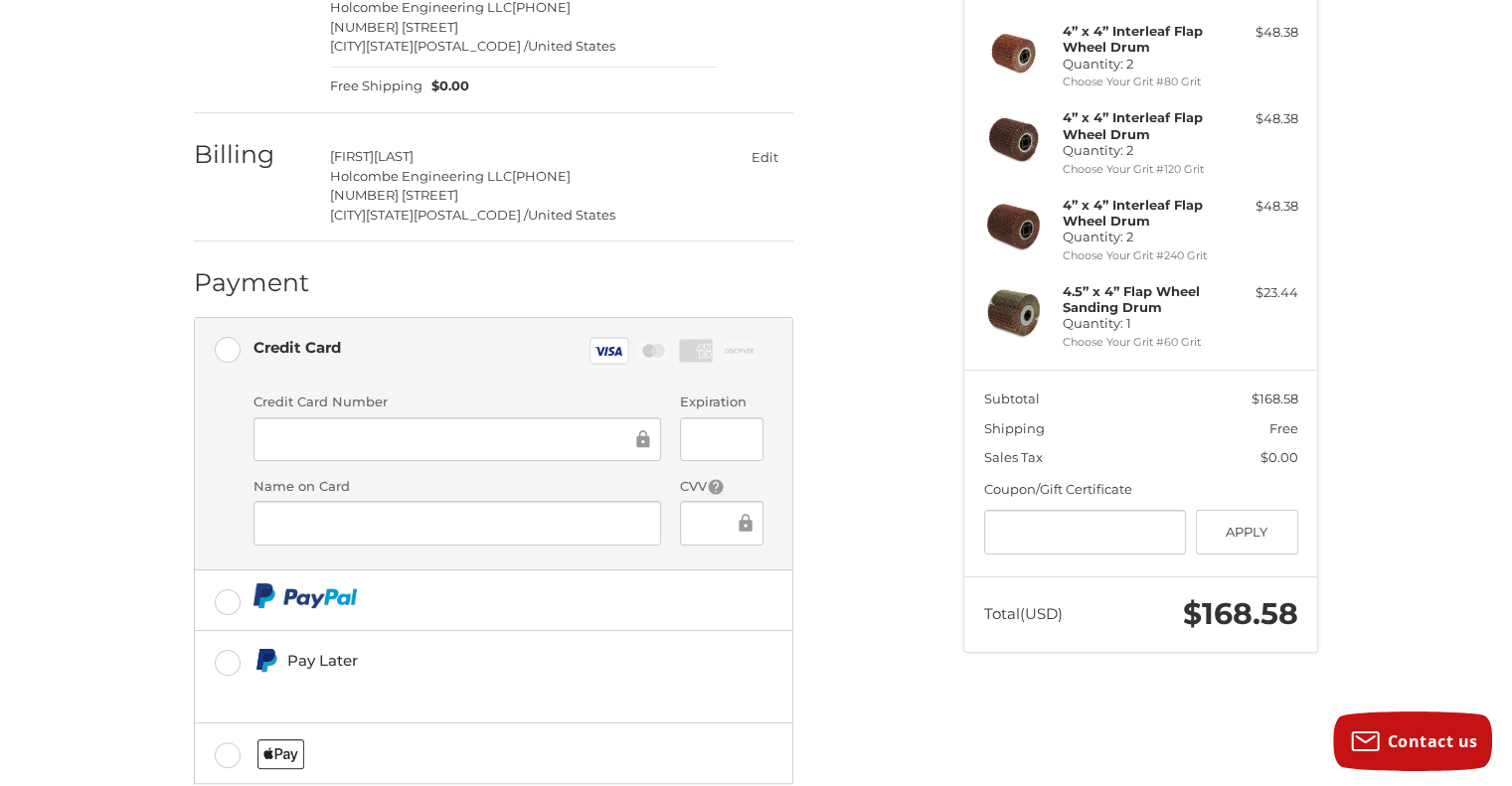 click at bounding box center (457, 523) 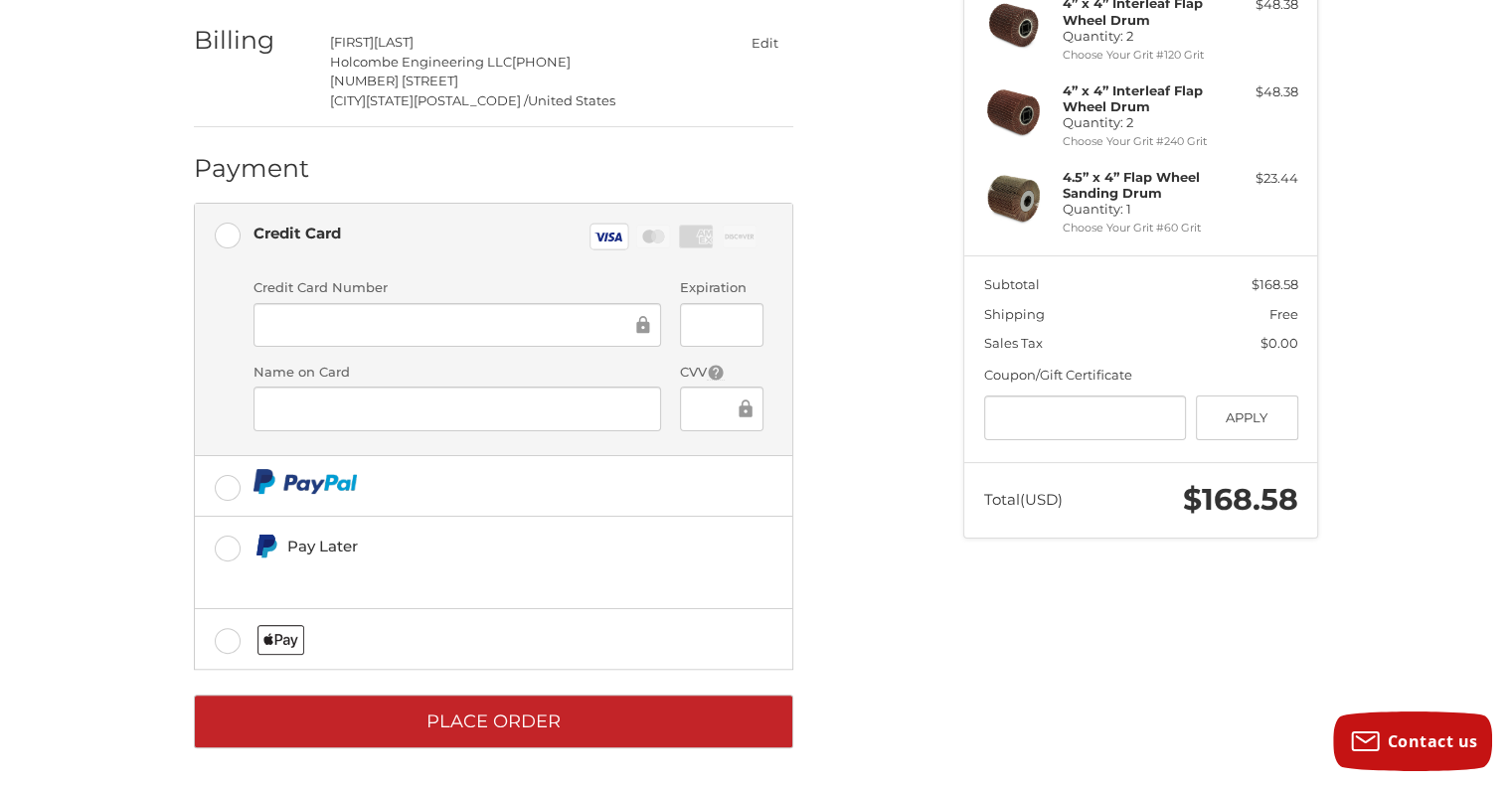scroll, scrollTop: 405, scrollLeft: 0, axis: vertical 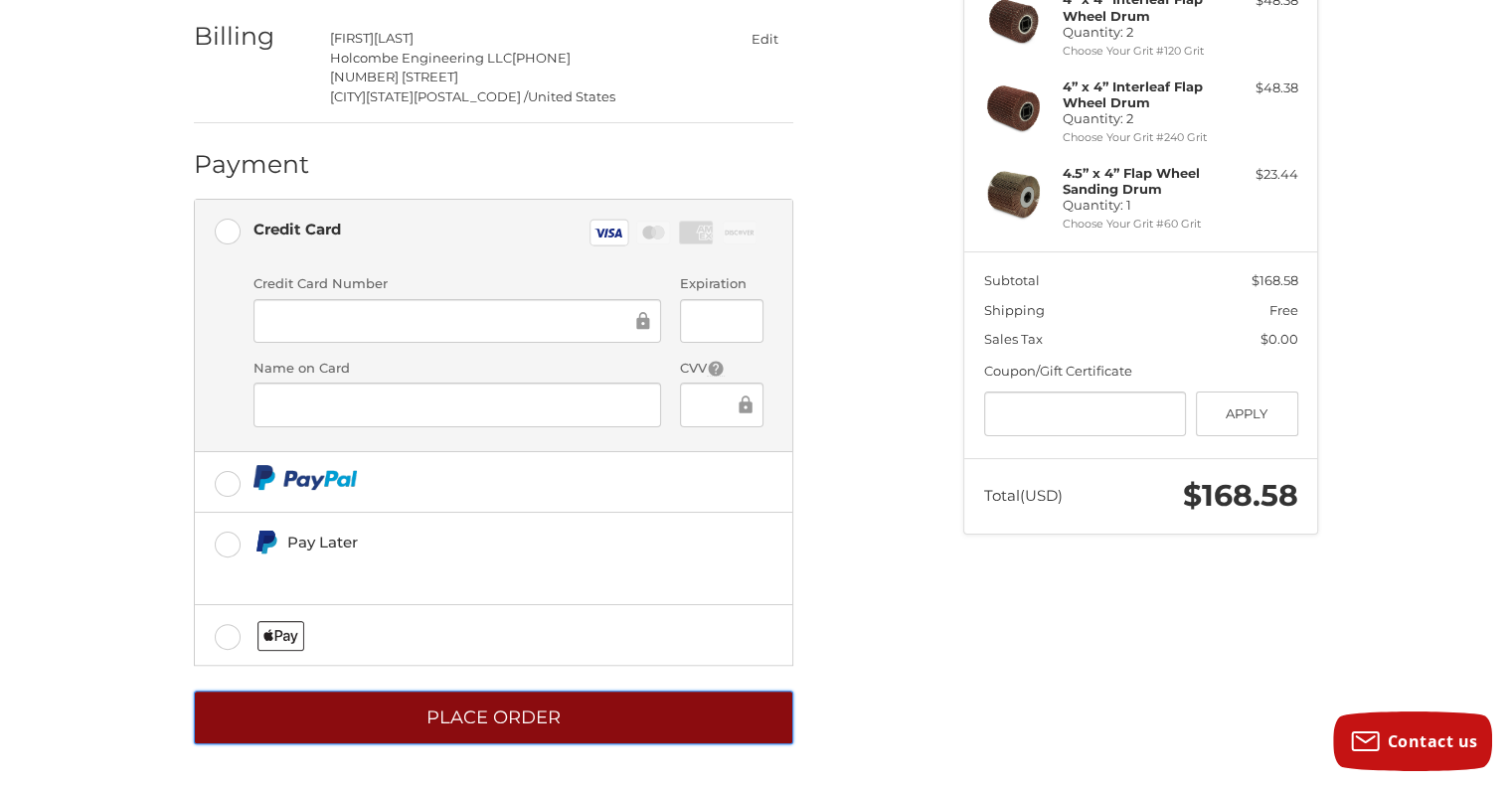 click on "Place Order" at bounding box center (493, 717) 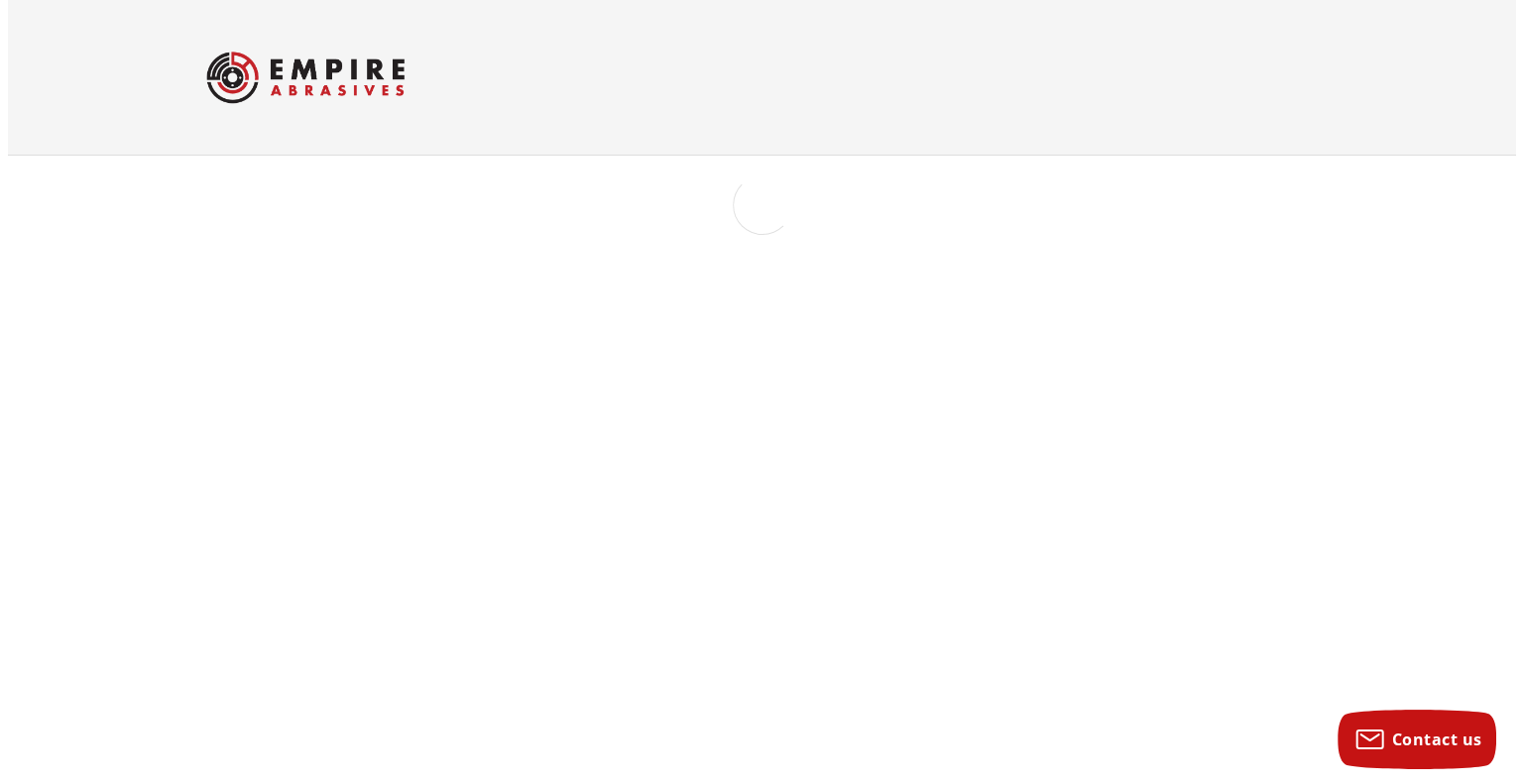 scroll, scrollTop: 0, scrollLeft: 0, axis: both 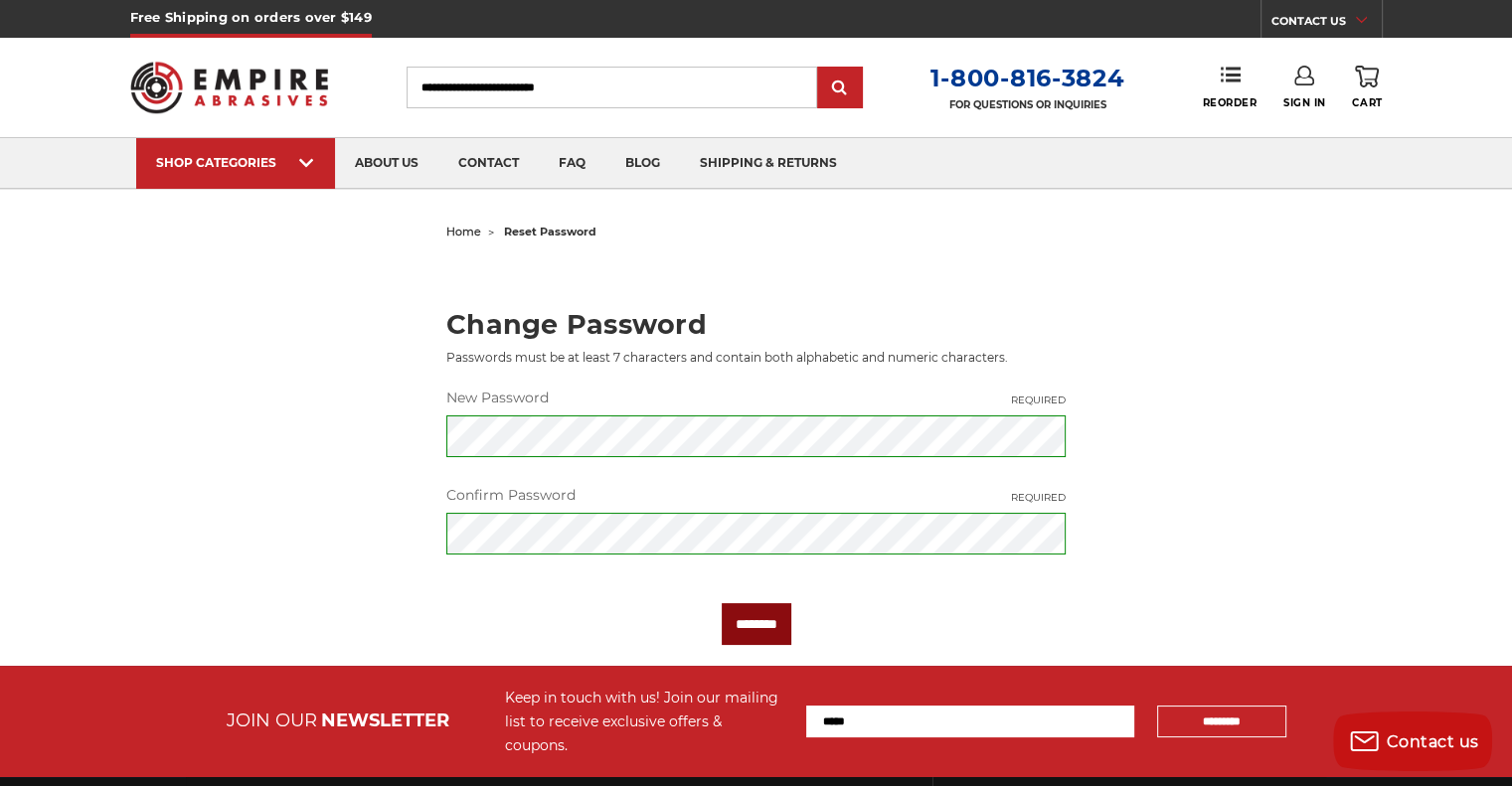 click on "********" at bounding box center [756, 624] 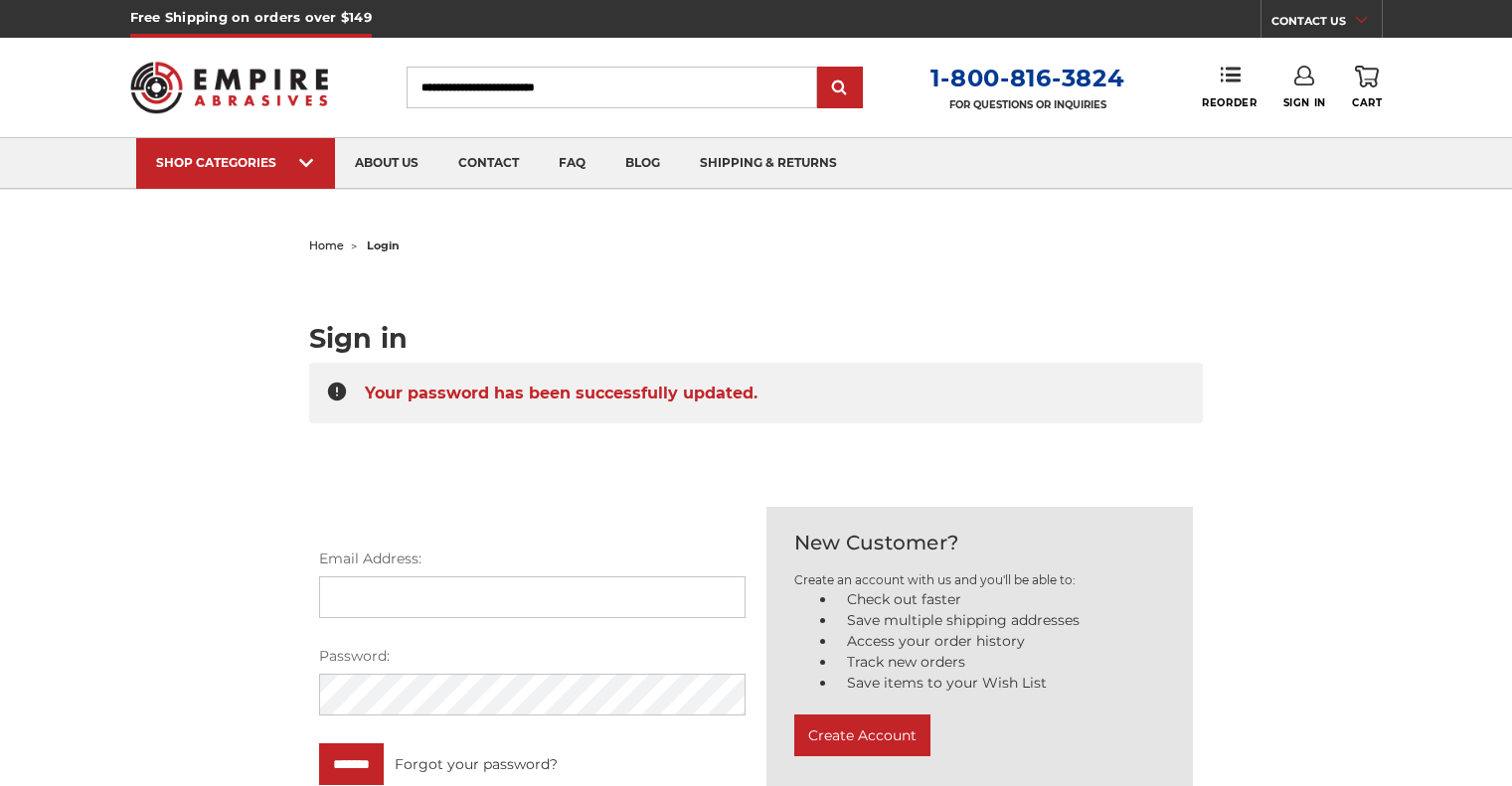 scroll, scrollTop: 0, scrollLeft: 0, axis: both 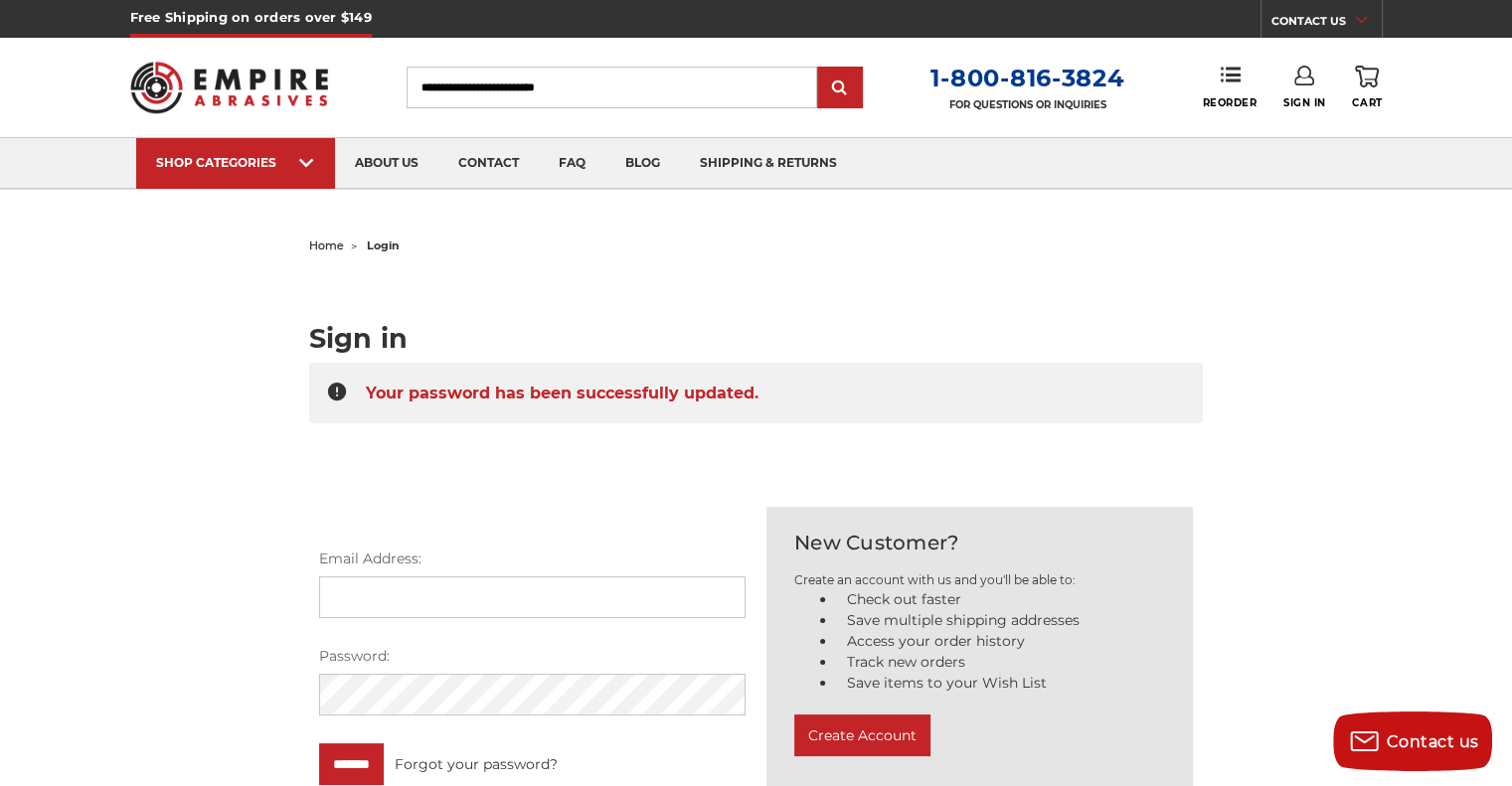 click on "home
login
Sign in
Your password has been successfully updated.
Email Address:
Password:
*******
Forgot your password?
New Customer?
Create an account with us and you'll be able to:
Check out faster
Save multiple shipping addresses
Access your order history Track new orders" at bounding box center (756, 522) 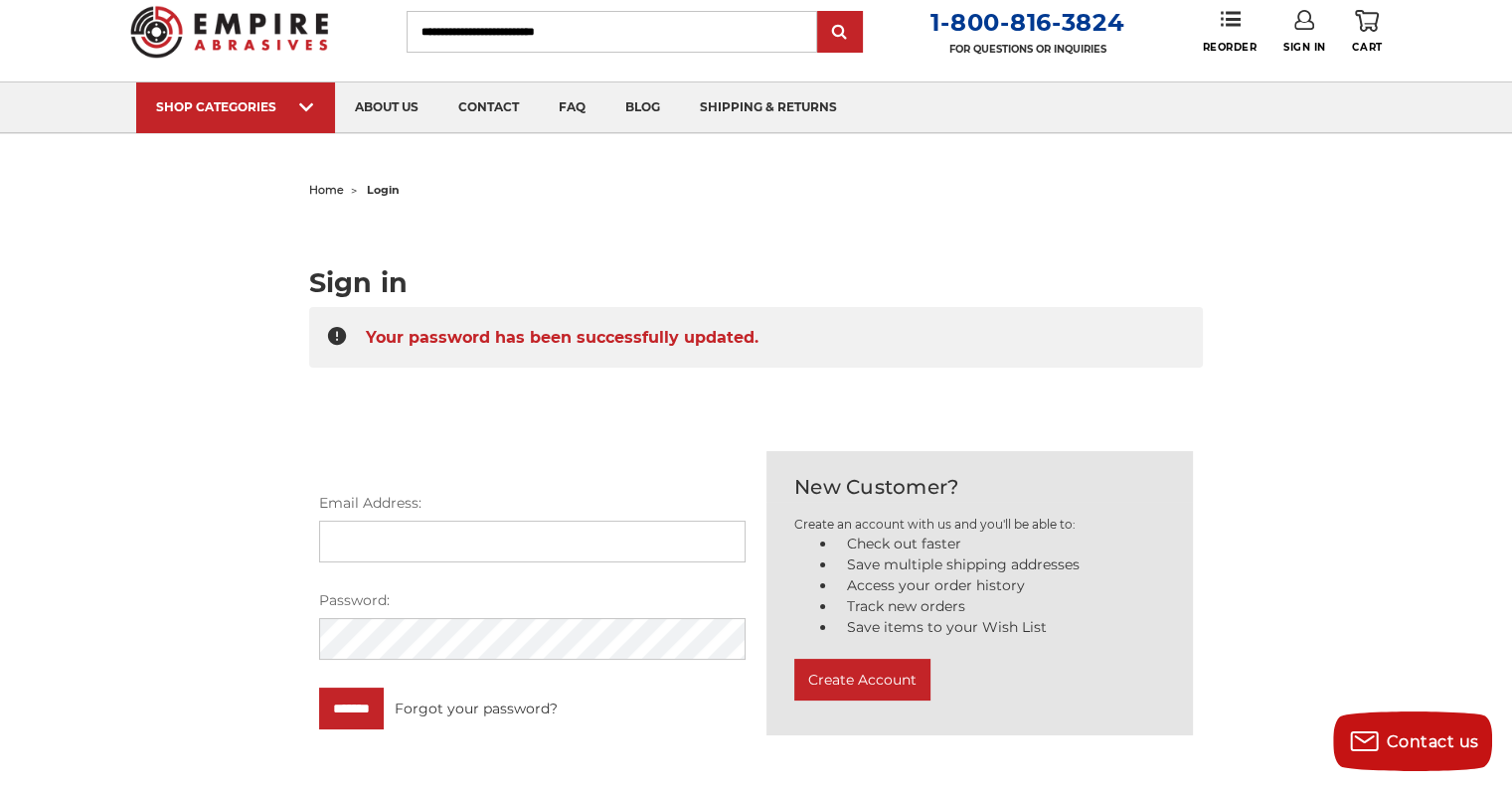 scroll, scrollTop: 199, scrollLeft: 0, axis: vertical 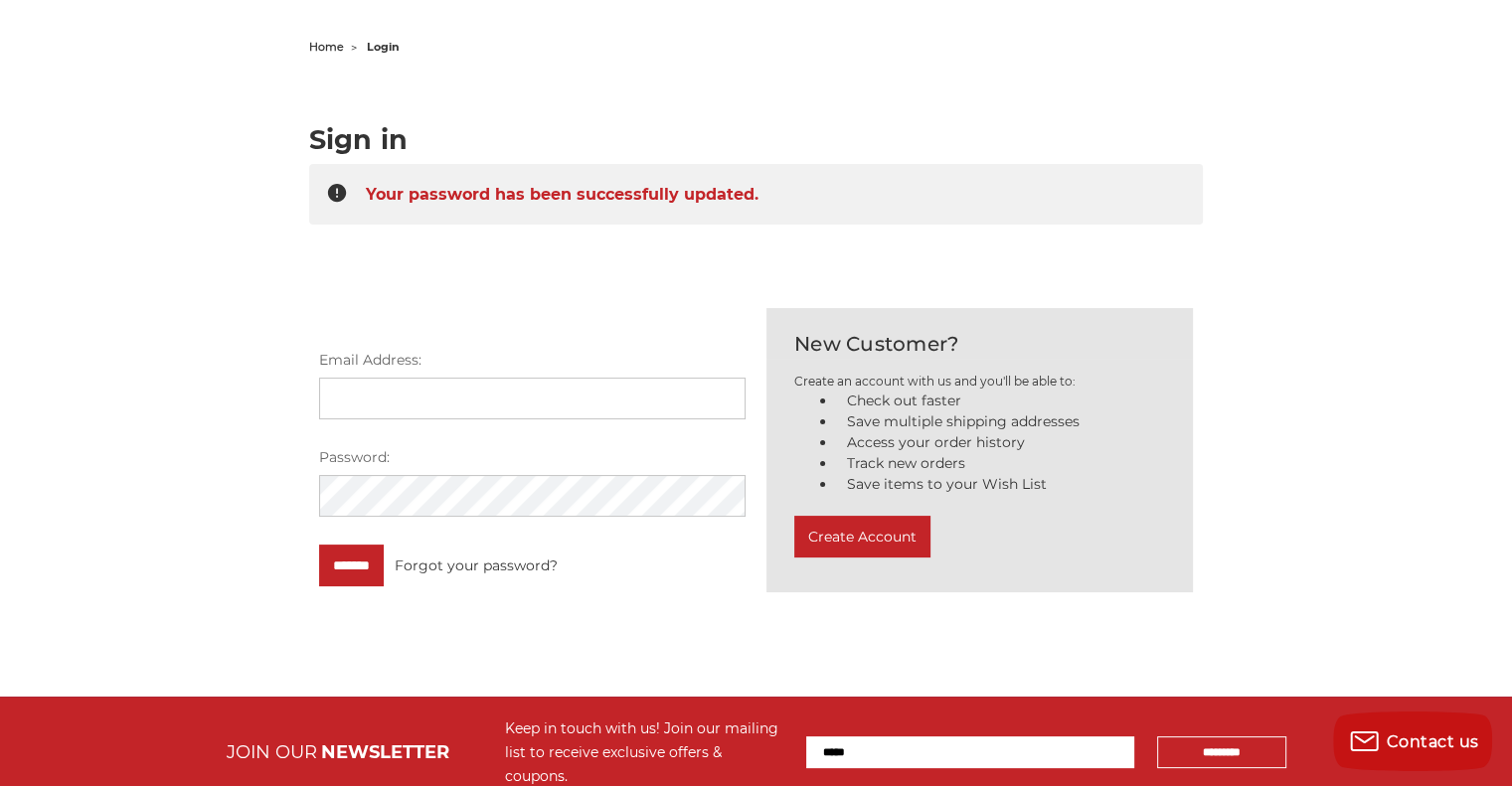 click on "Email Address:" at bounding box center (532, 398) 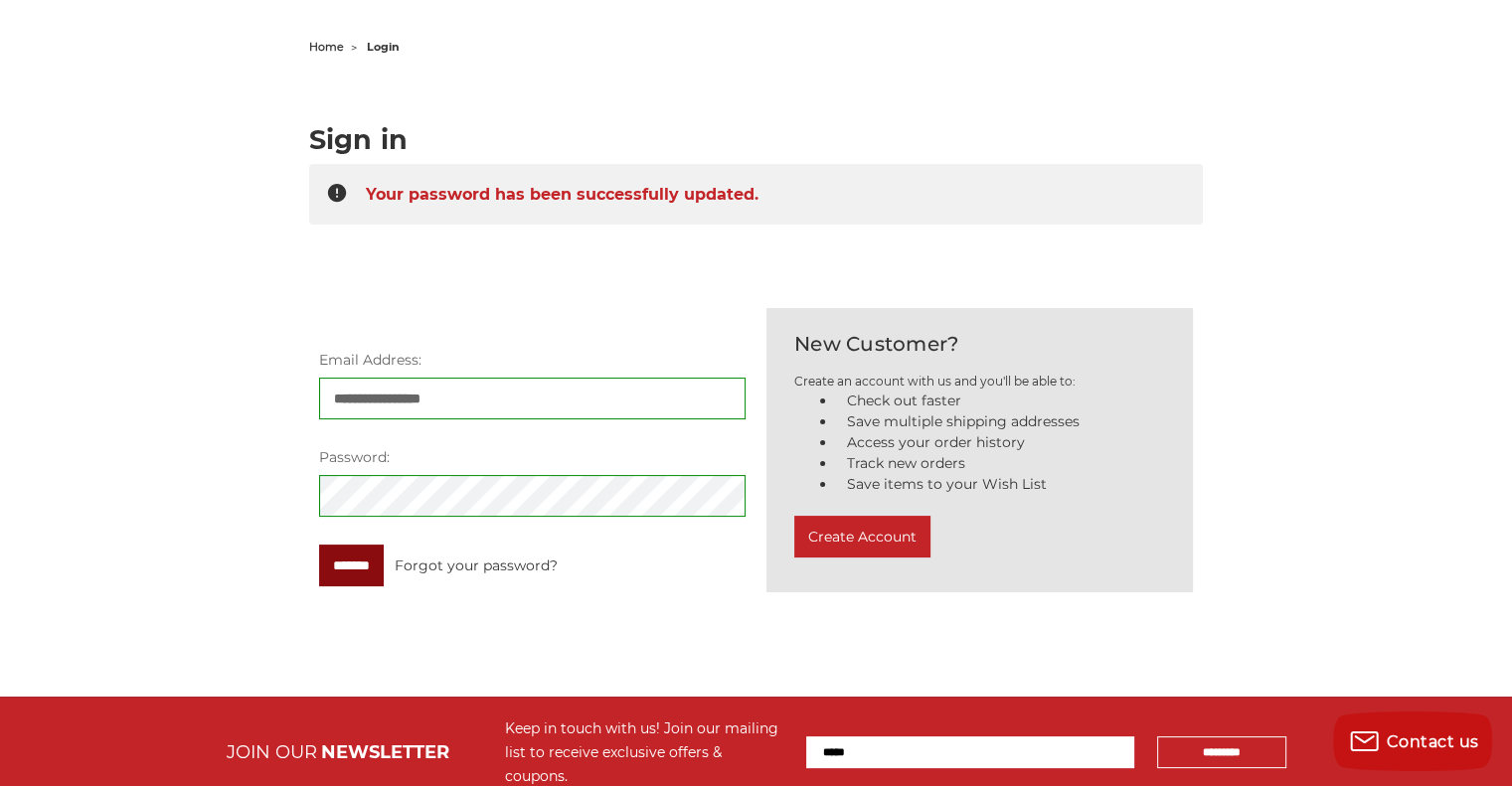 click on "*******" at bounding box center (351, 565) 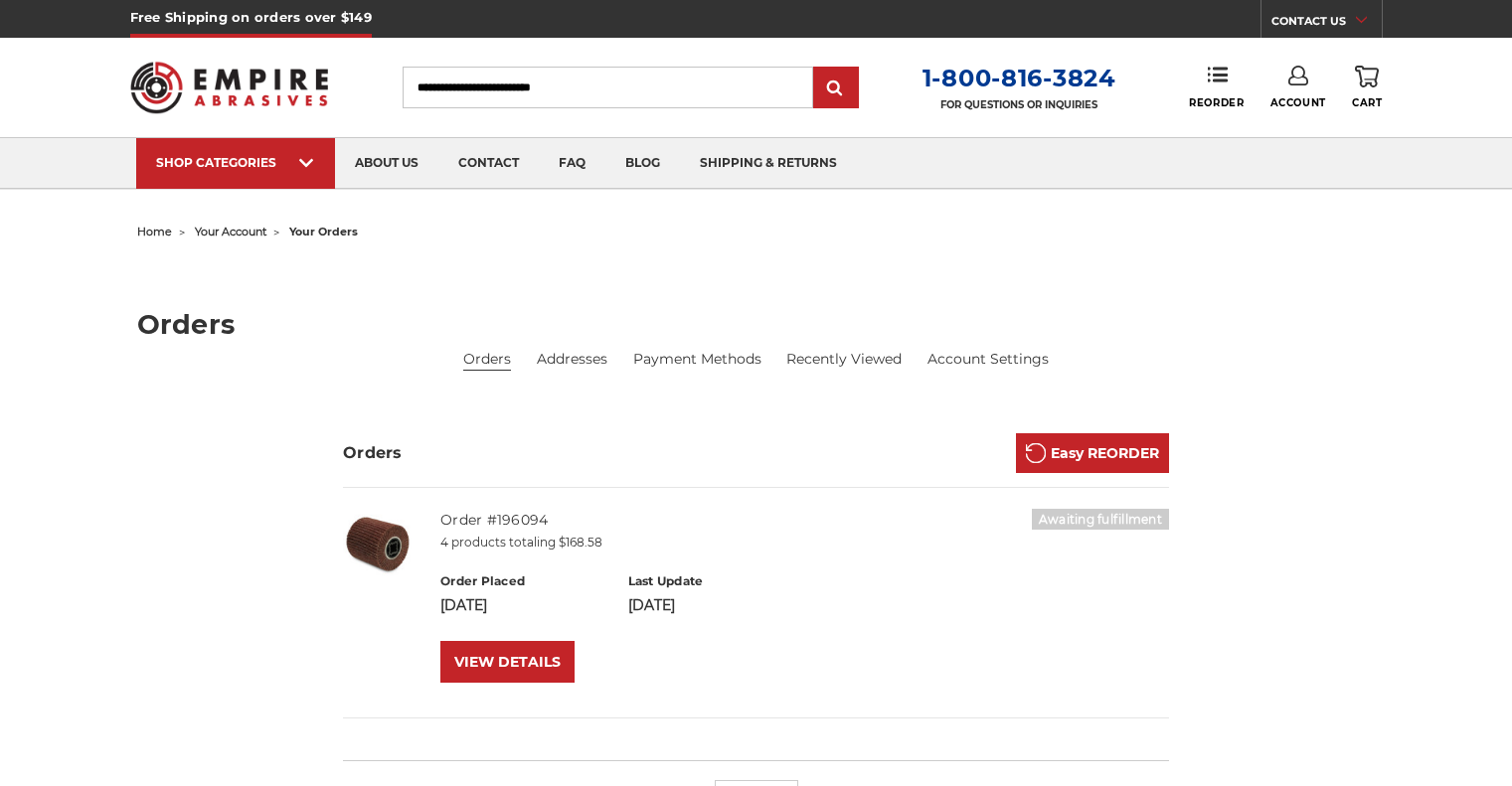 scroll, scrollTop: 0, scrollLeft: 0, axis: both 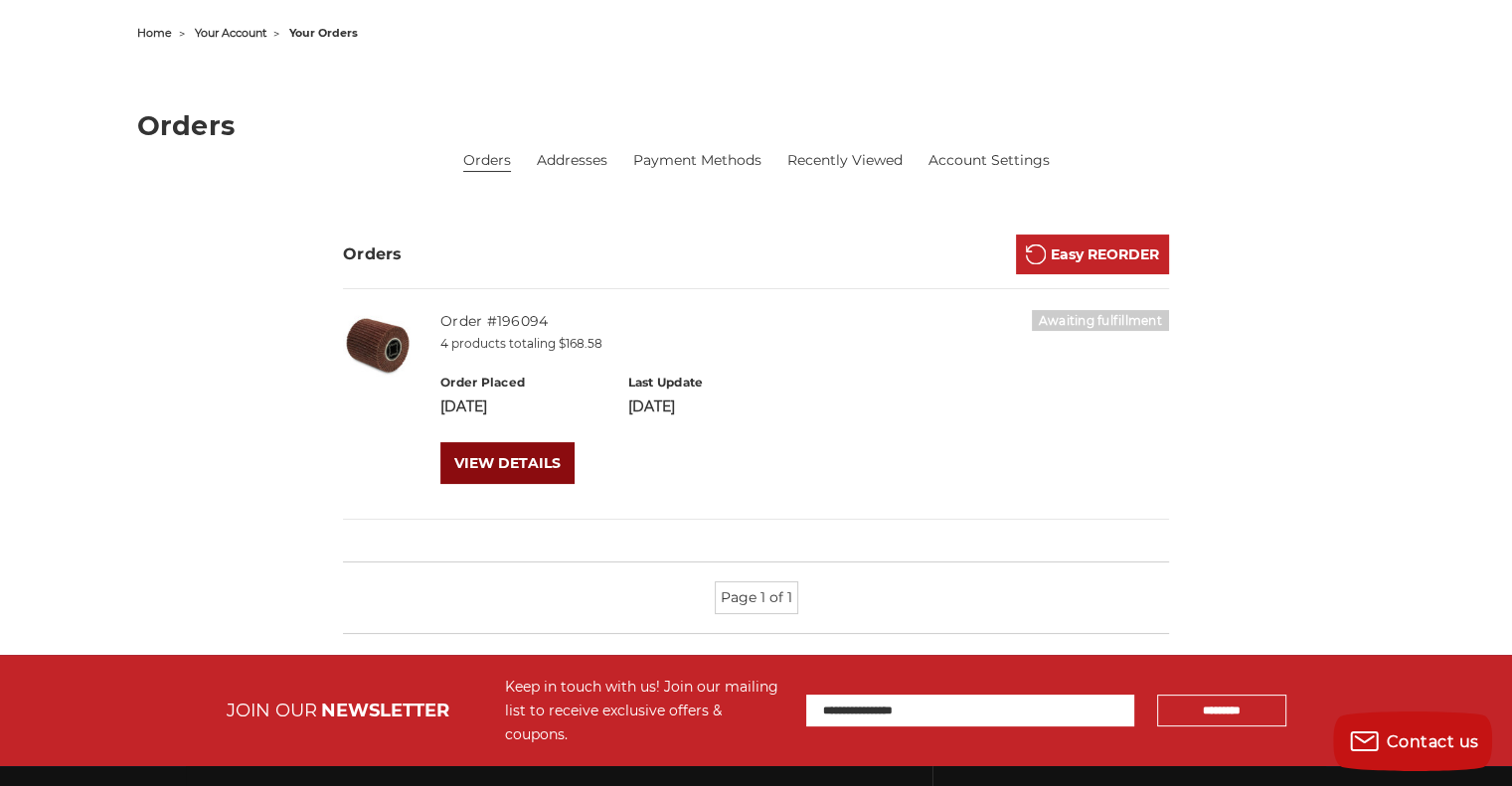 click on "VIEW DETAILS" at bounding box center (507, 463) 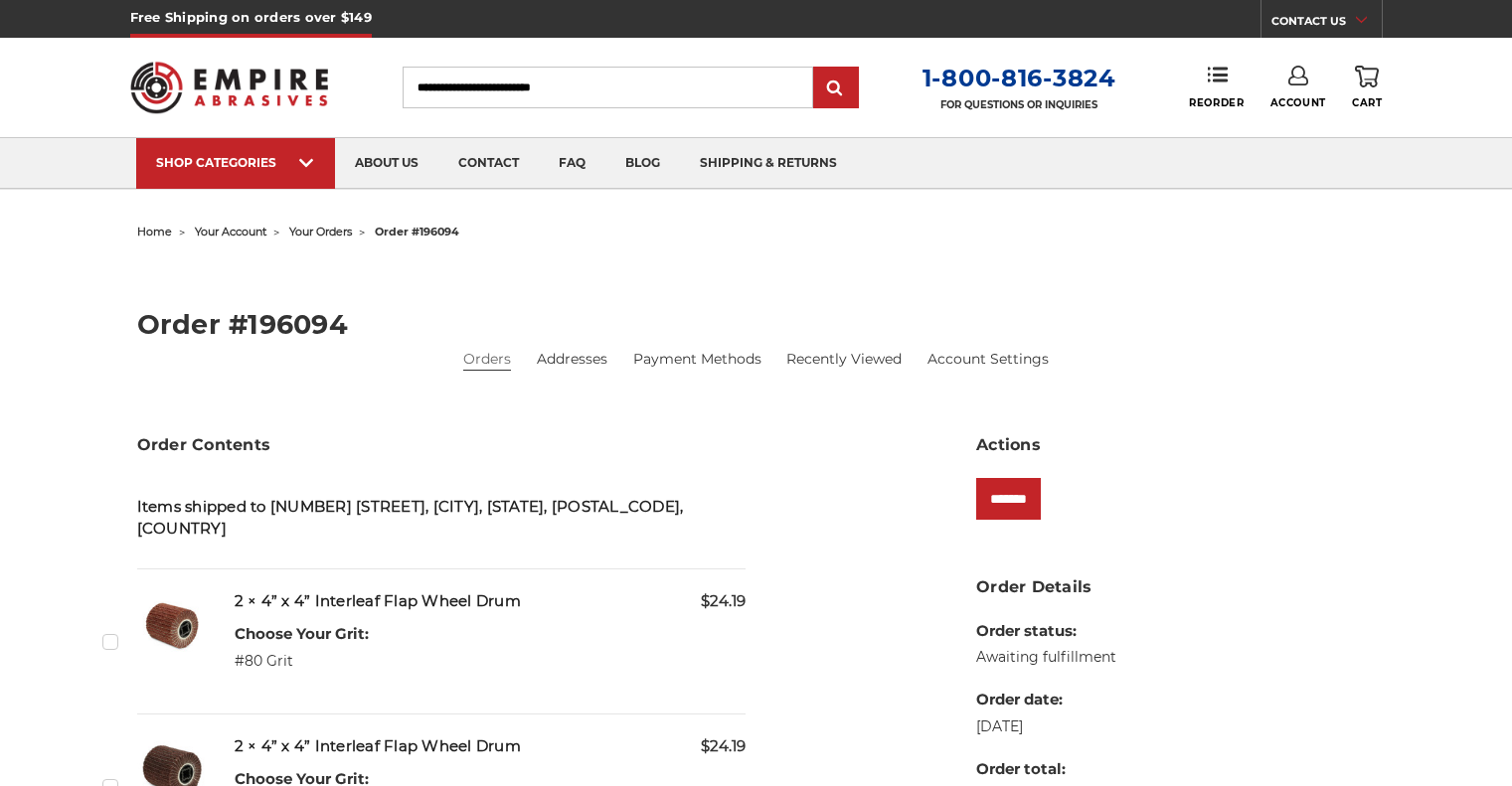 scroll, scrollTop: 0, scrollLeft: 0, axis: both 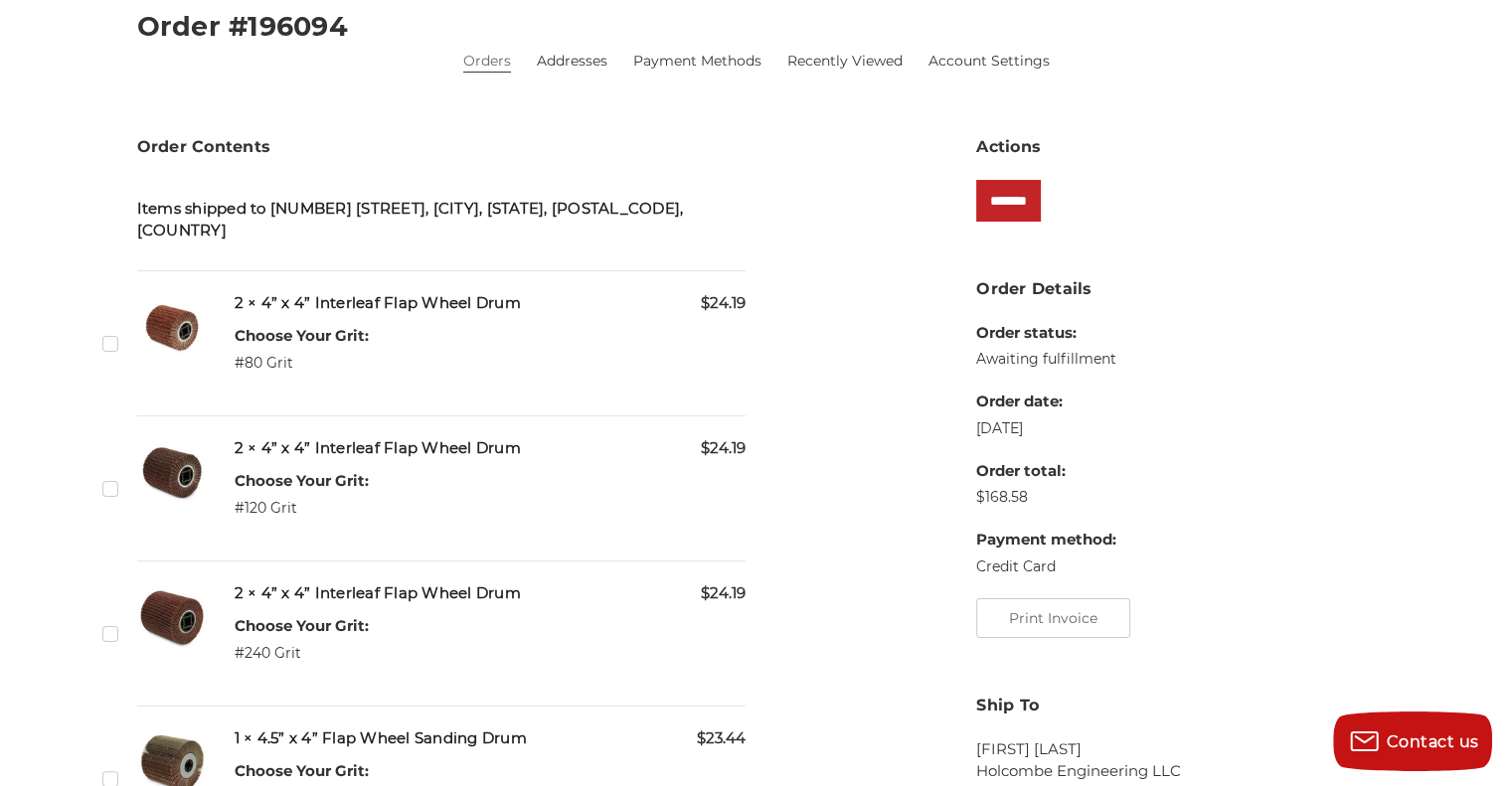 click on "Checkbox 533117 label" at bounding box center (112, 343) 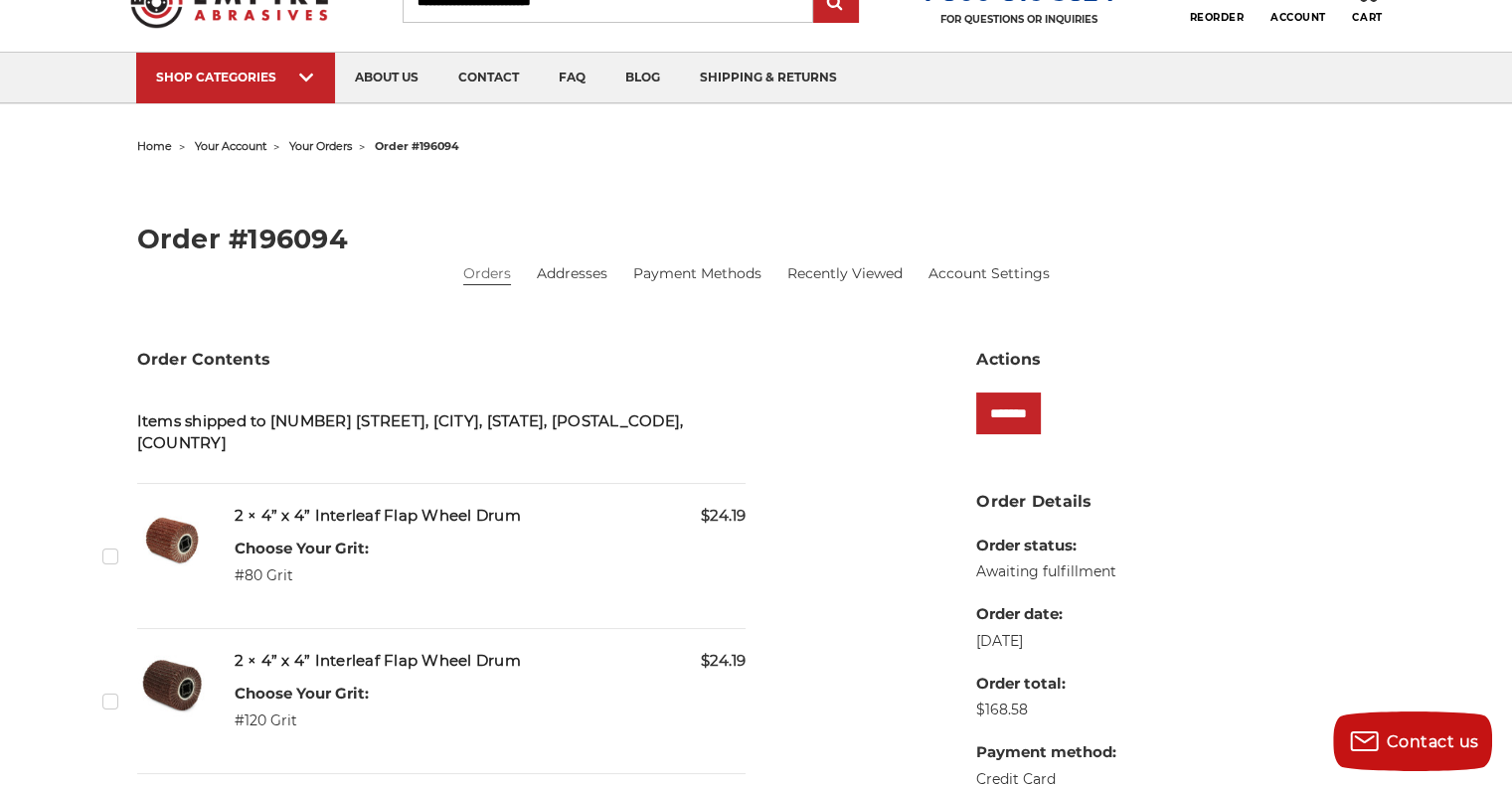 scroll, scrollTop: 0, scrollLeft: 0, axis: both 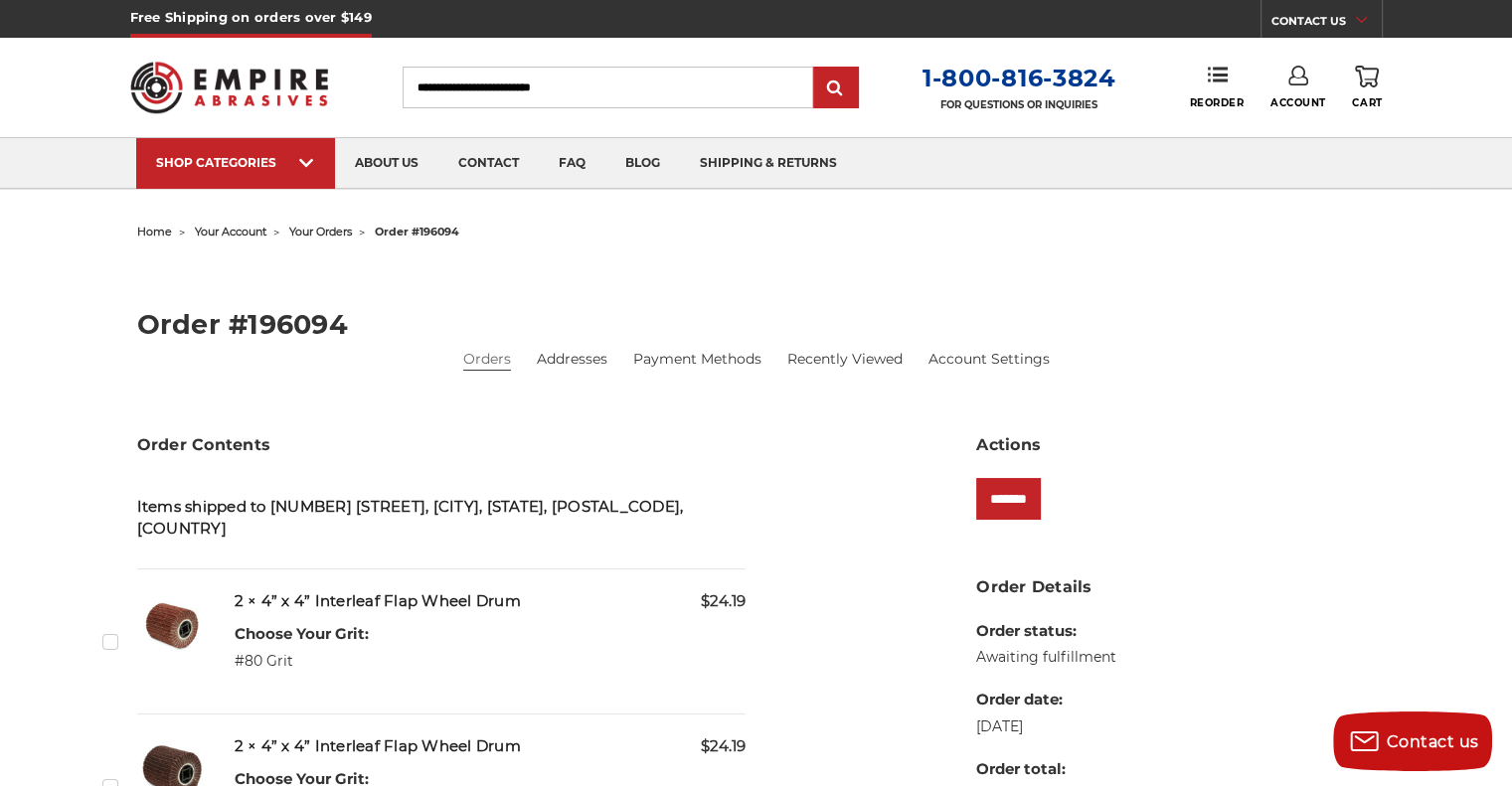 click on "your account" at bounding box center [231, 232] 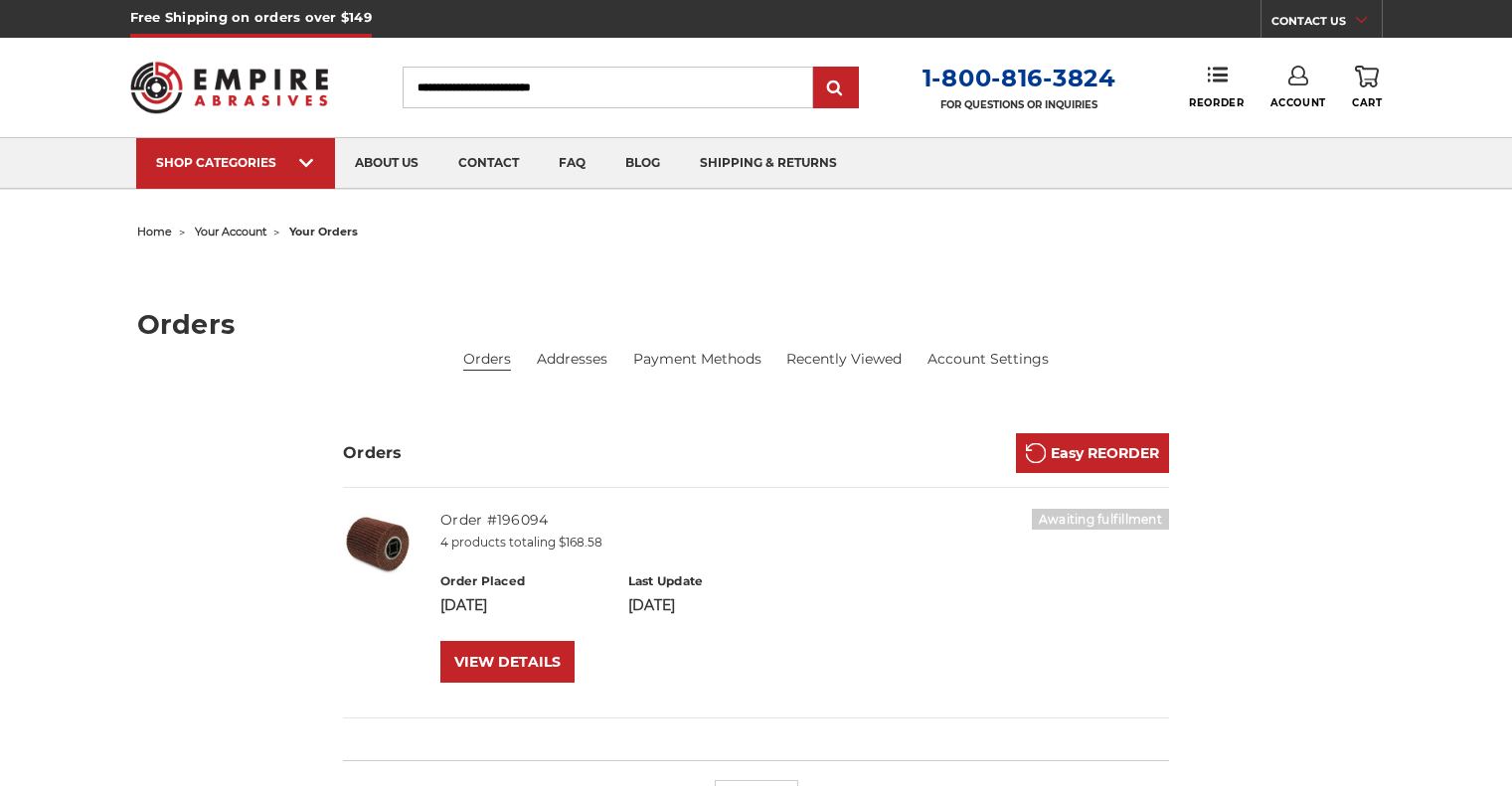 scroll, scrollTop: 0, scrollLeft: 0, axis: both 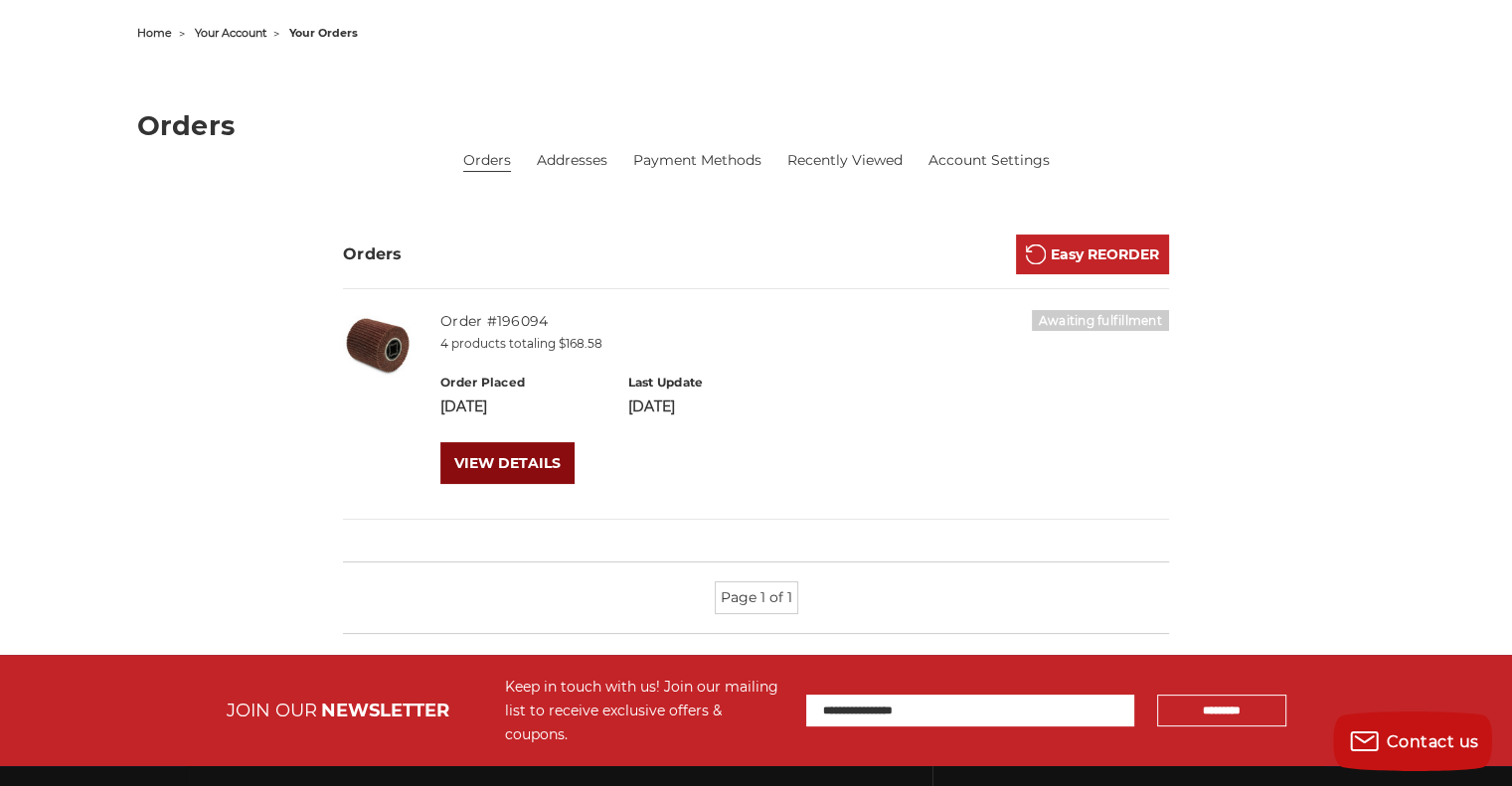 click on "VIEW DETAILS" at bounding box center (507, 463) 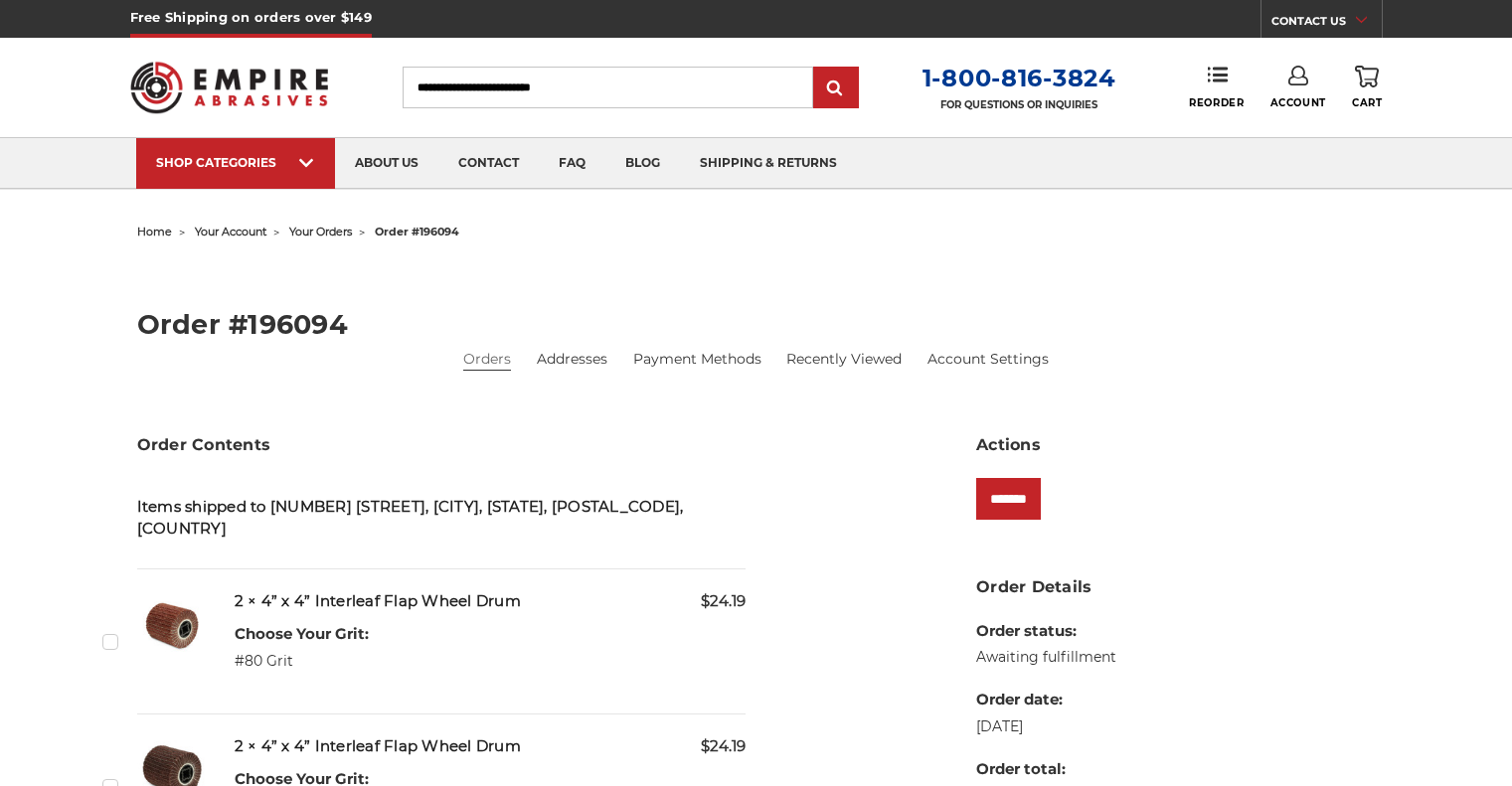 scroll, scrollTop: 0, scrollLeft: 0, axis: both 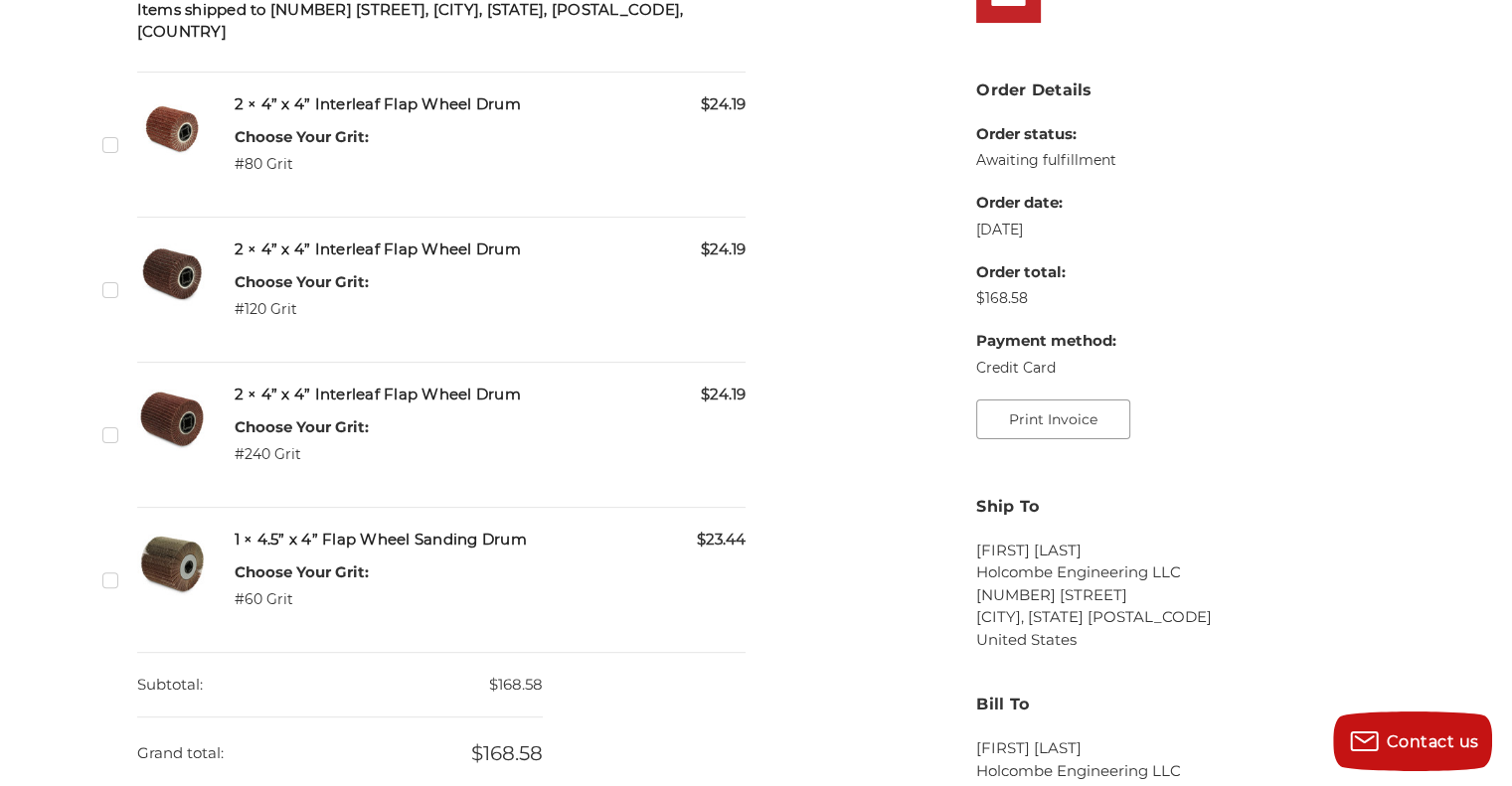 click on "Print Invoice" at bounding box center [1053, 419] 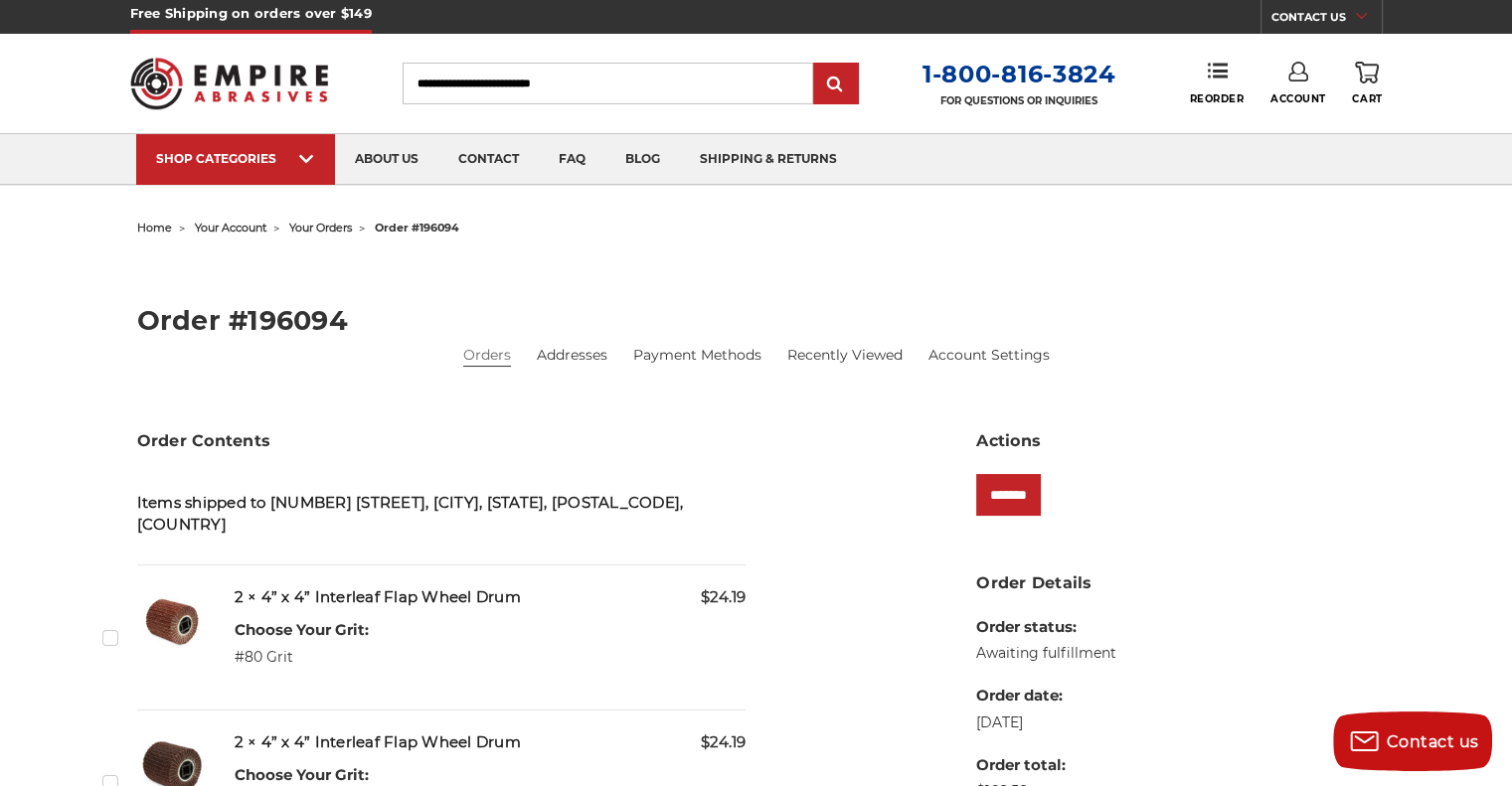 scroll, scrollTop: 0, scrollLeft: 0, axis: both 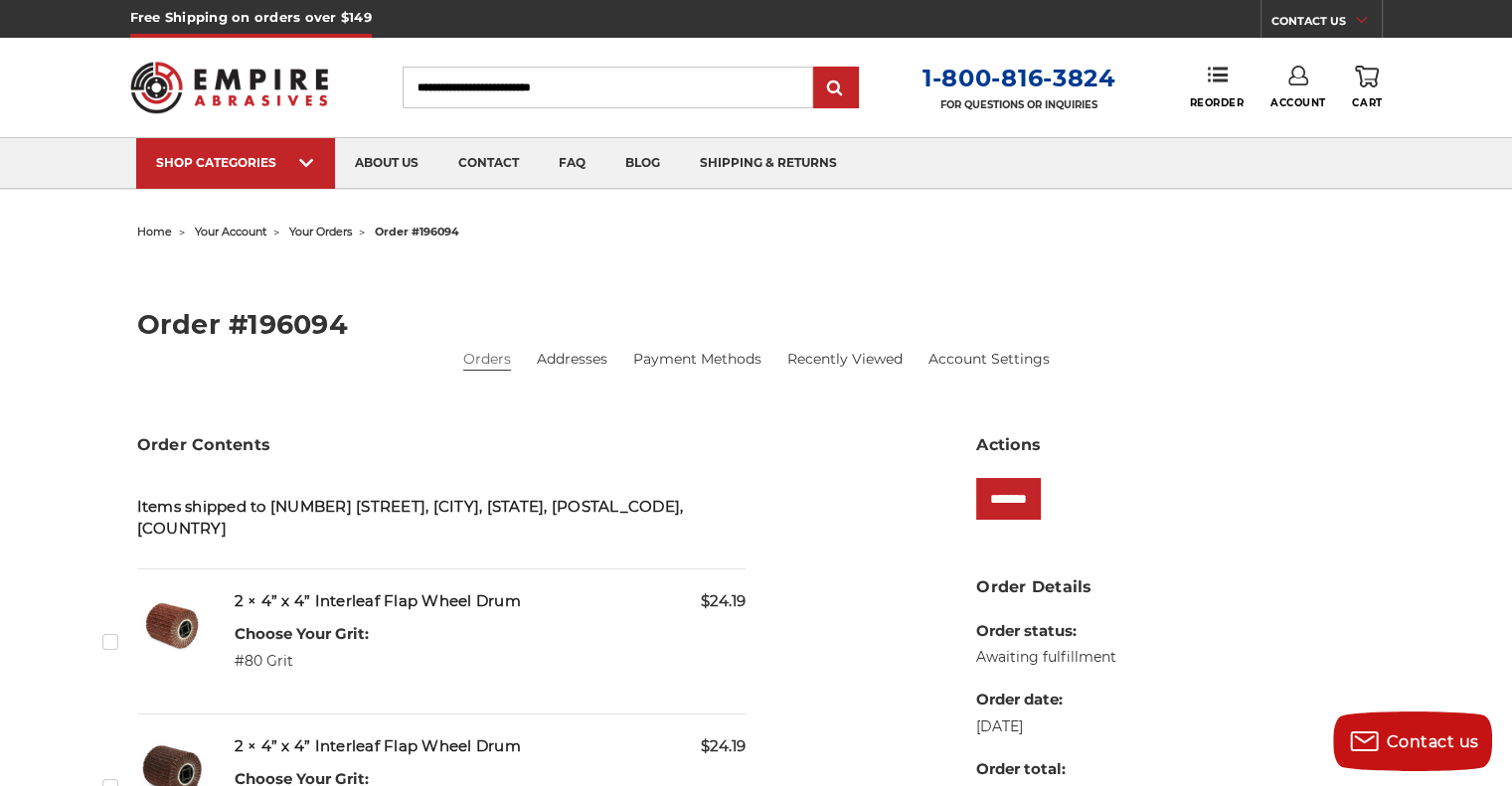 click on "home" at bounding box center (154, 232) 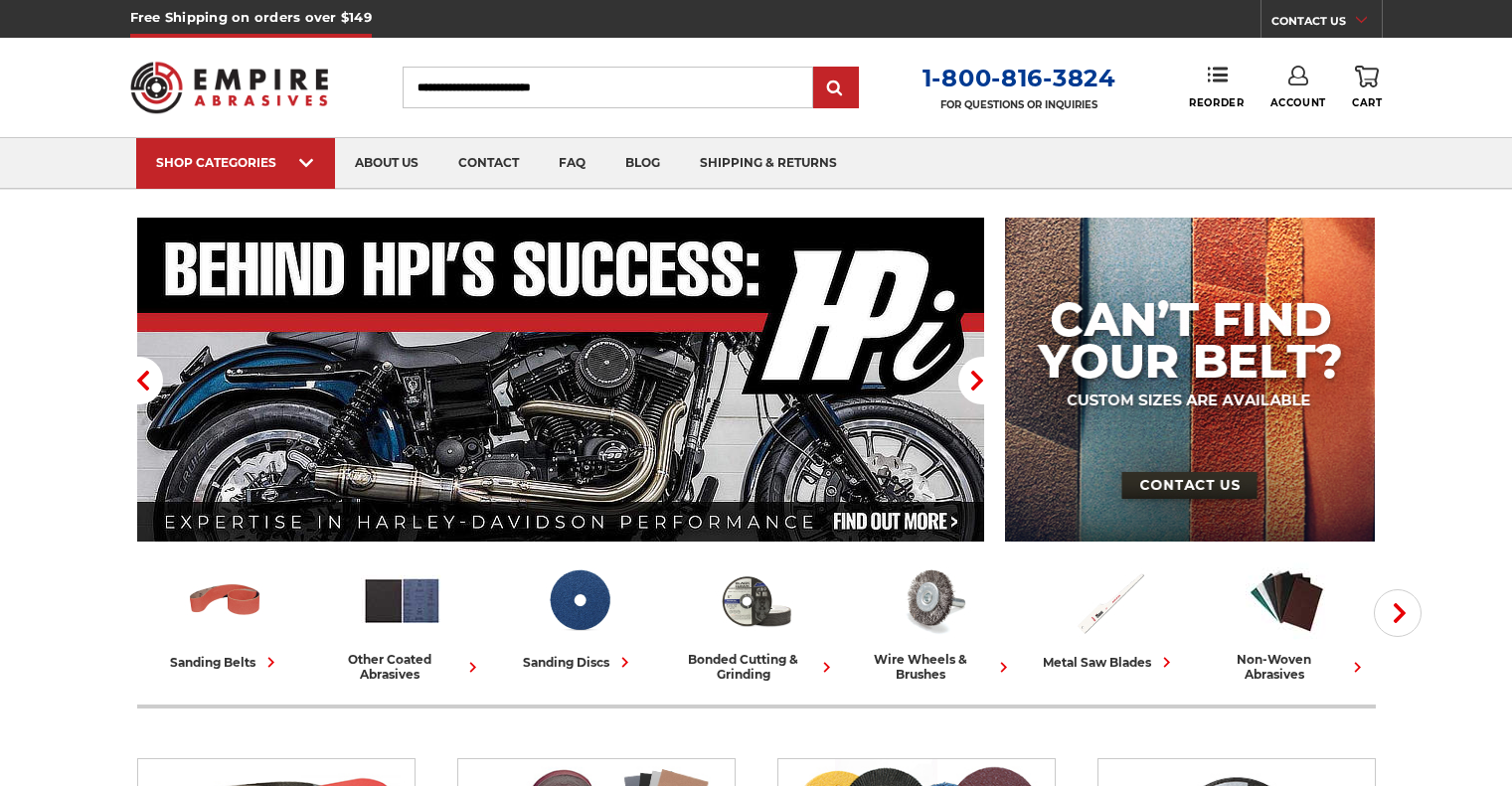 scroll, scrollTop: 0, scrollLeft: 0, axis: both 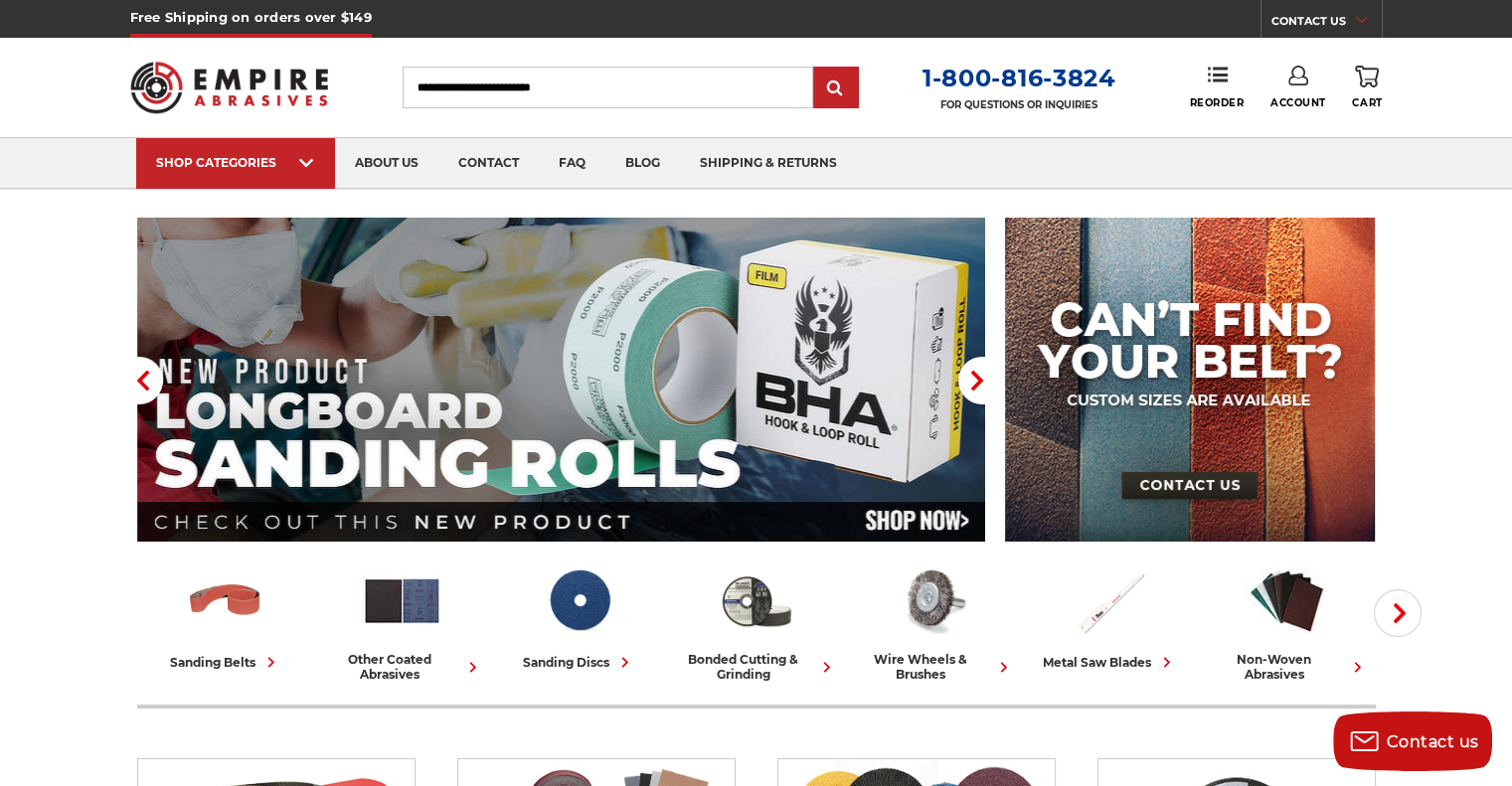 click on "Search" at bounding box center (607, 87) 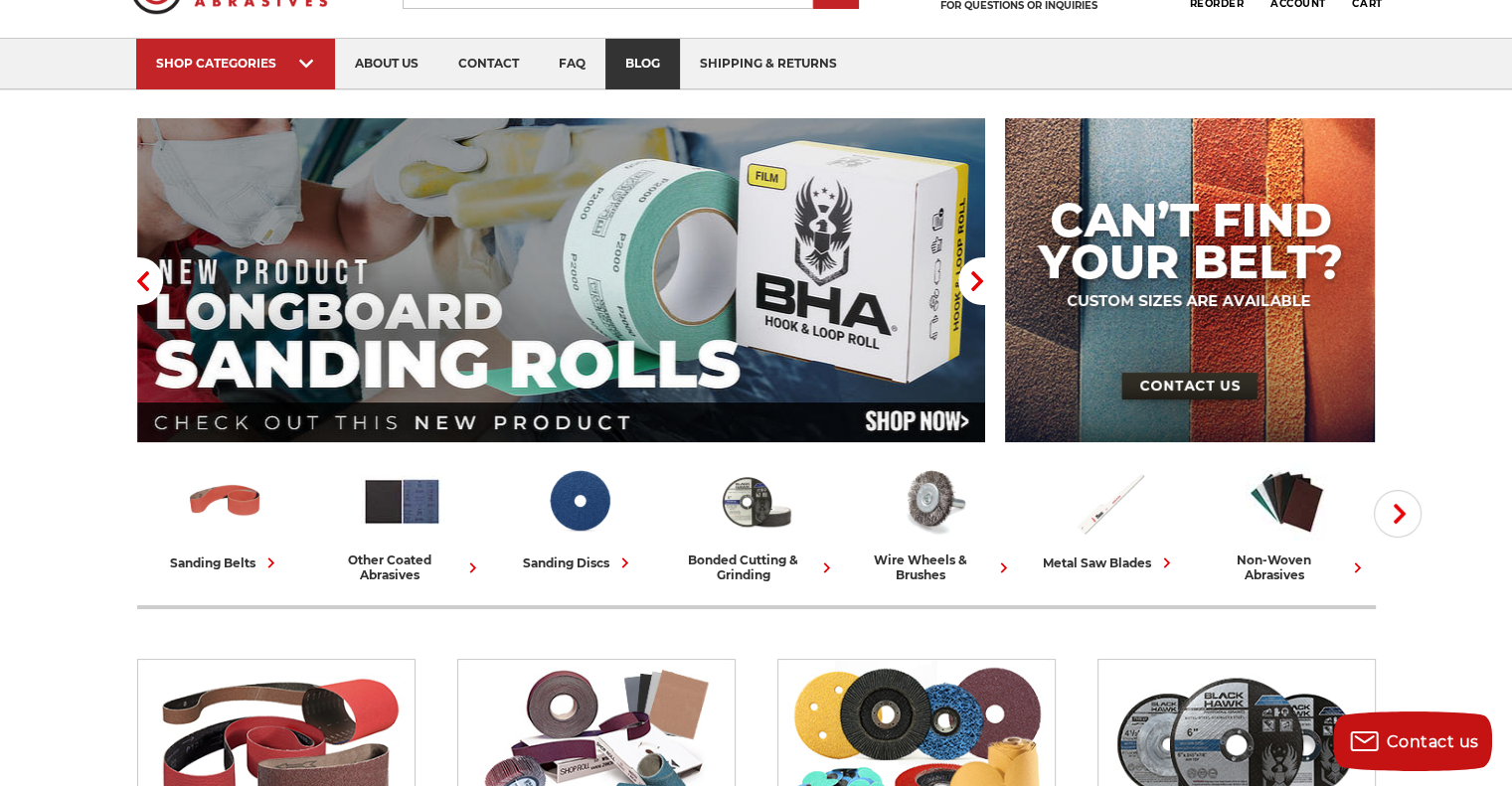 scroll, scrollTop: 80, scrollLeft: 0, axis: vertical 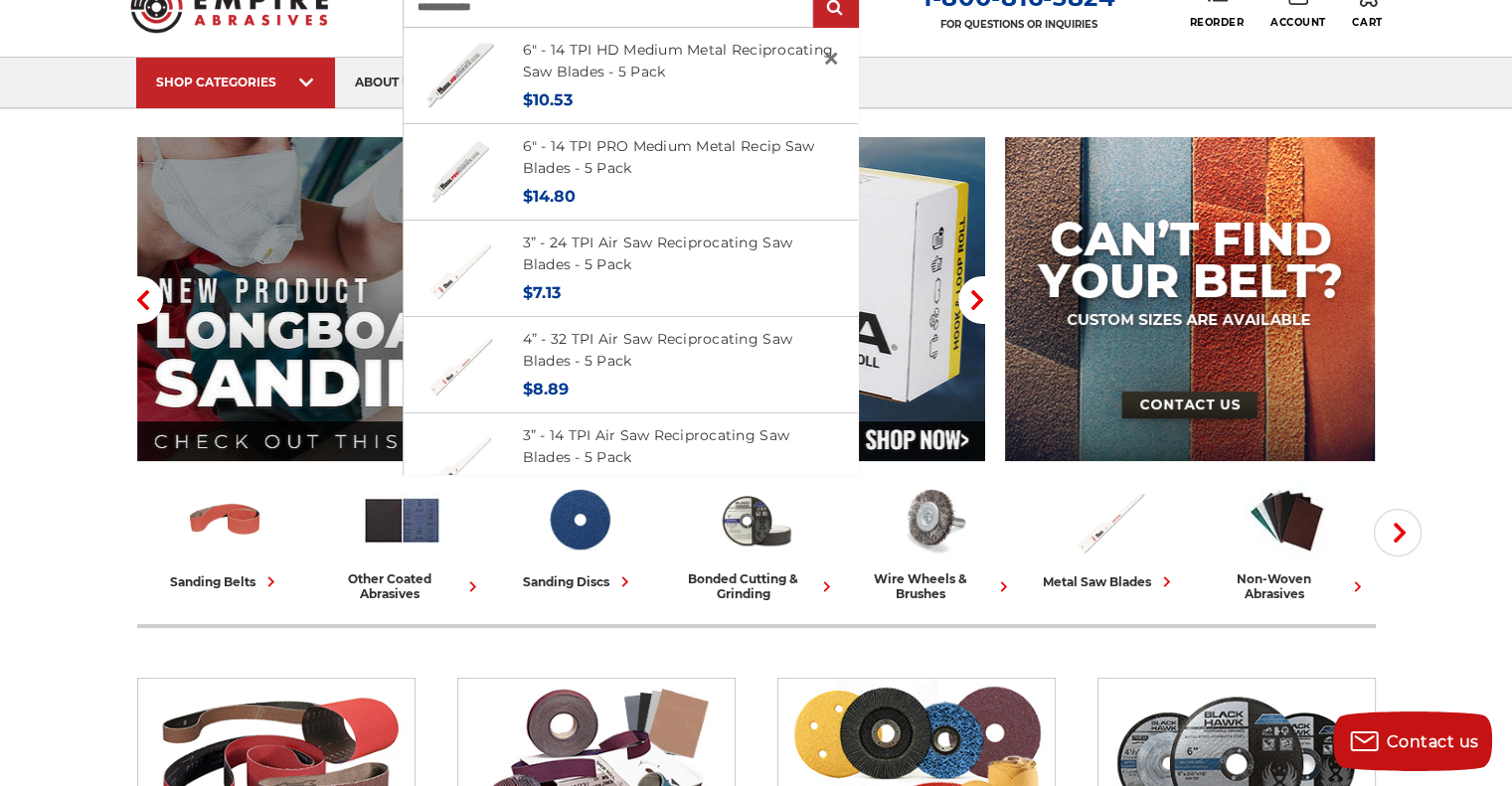 type on "**********" 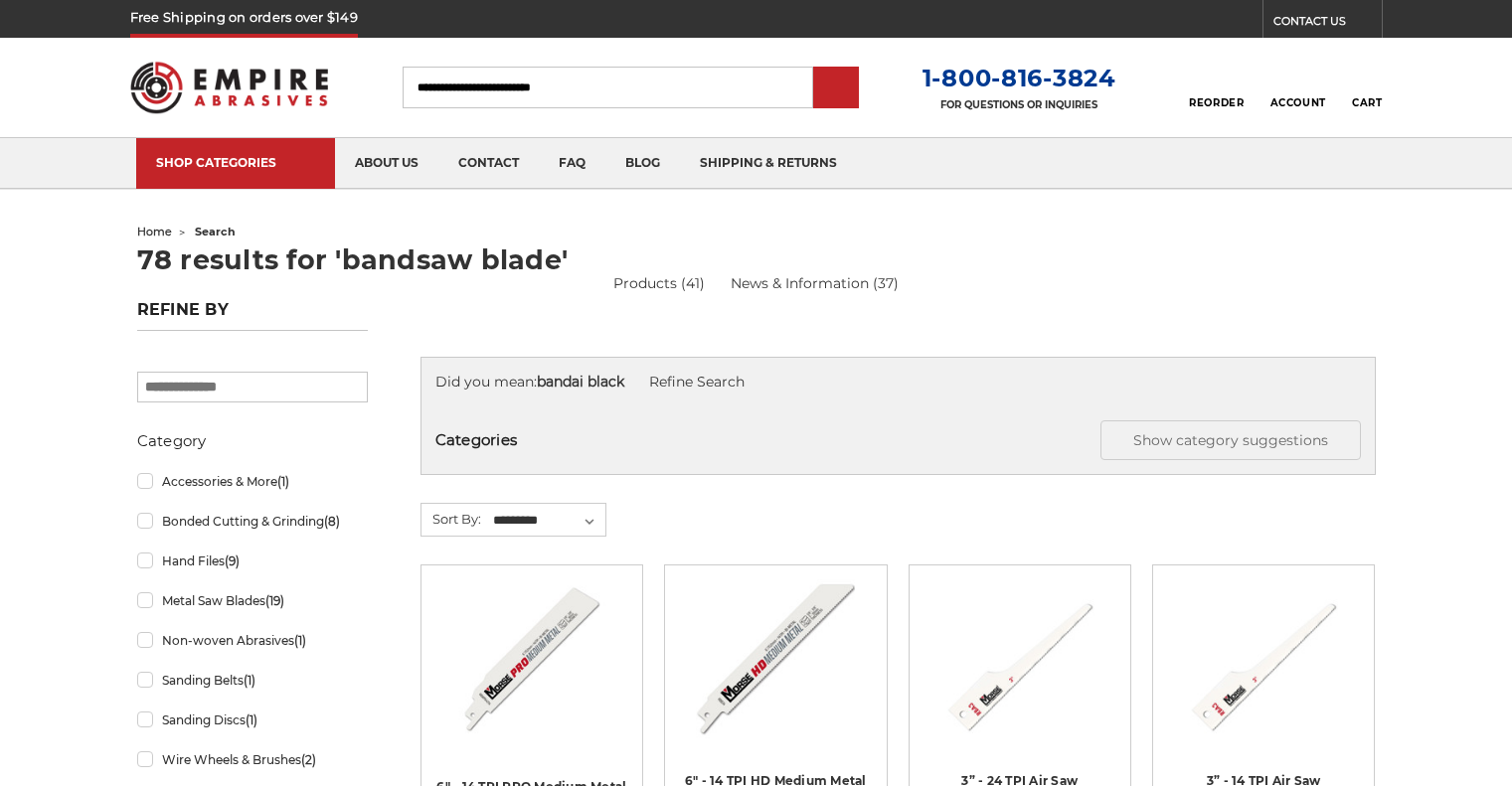 scroll, scrollTop: 0, scrollLeft: 0, axis: both 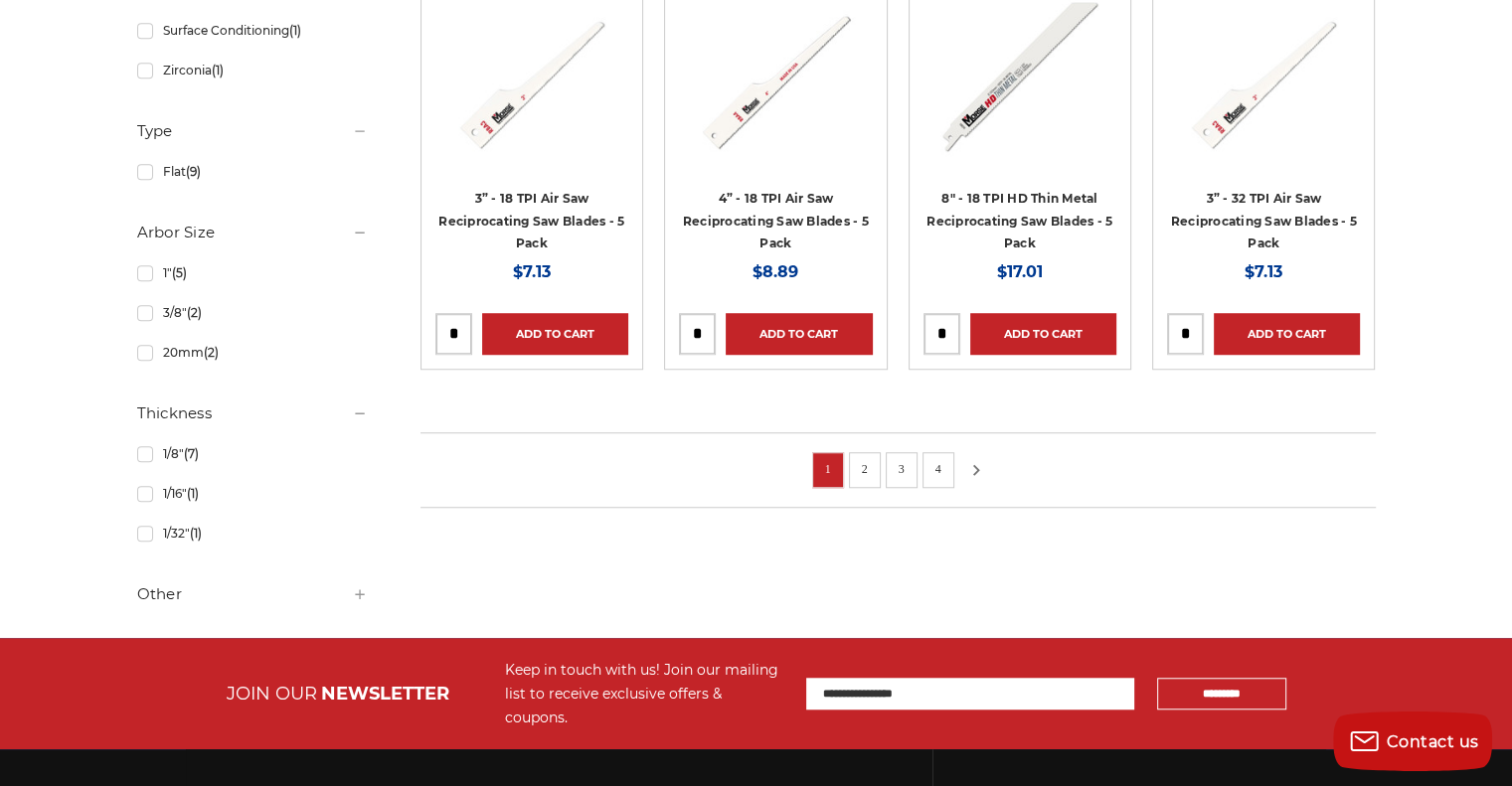 click 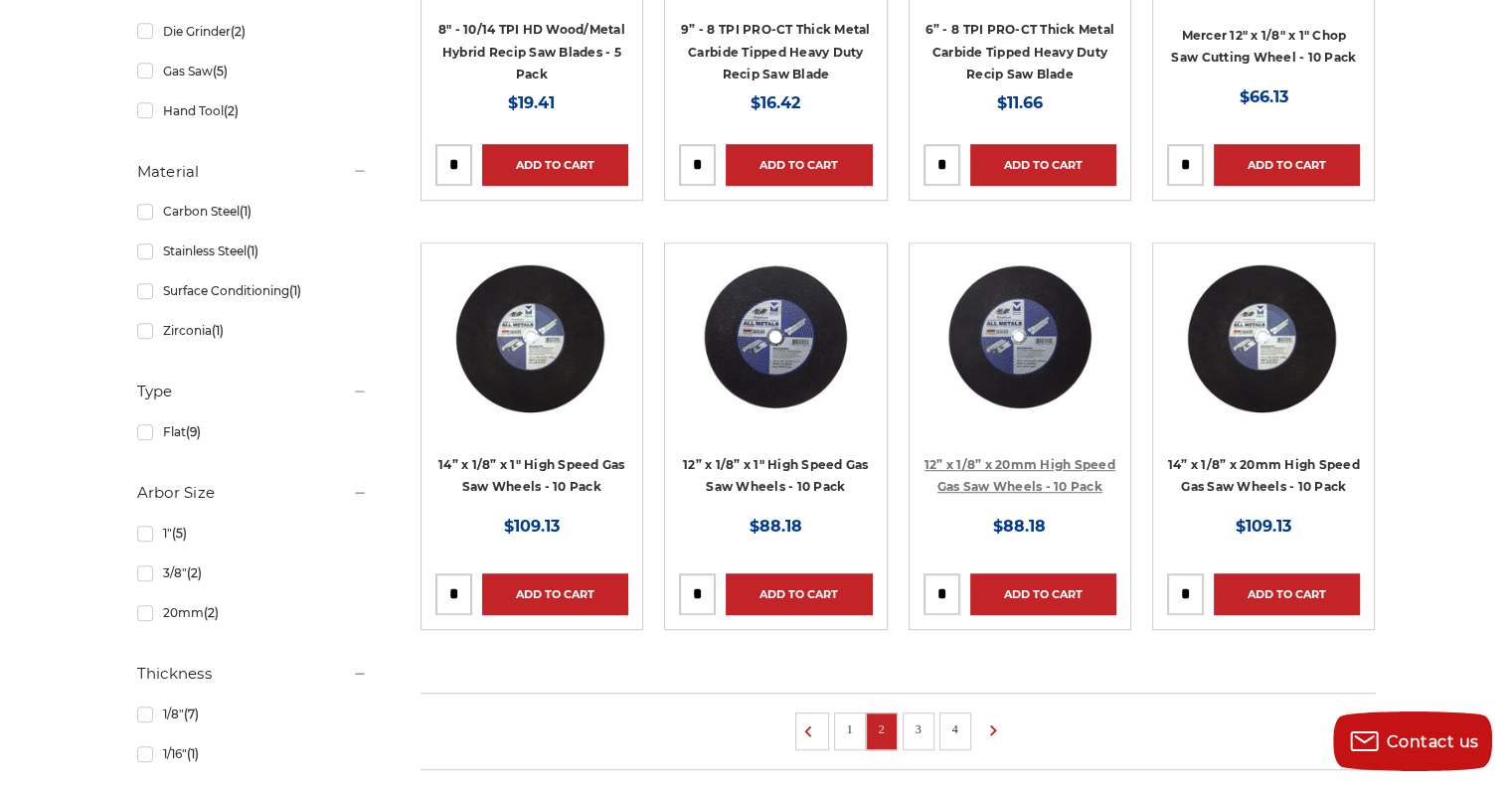 scroll, scrollTop: 1292, scrollLeft: 0, axis: vertical 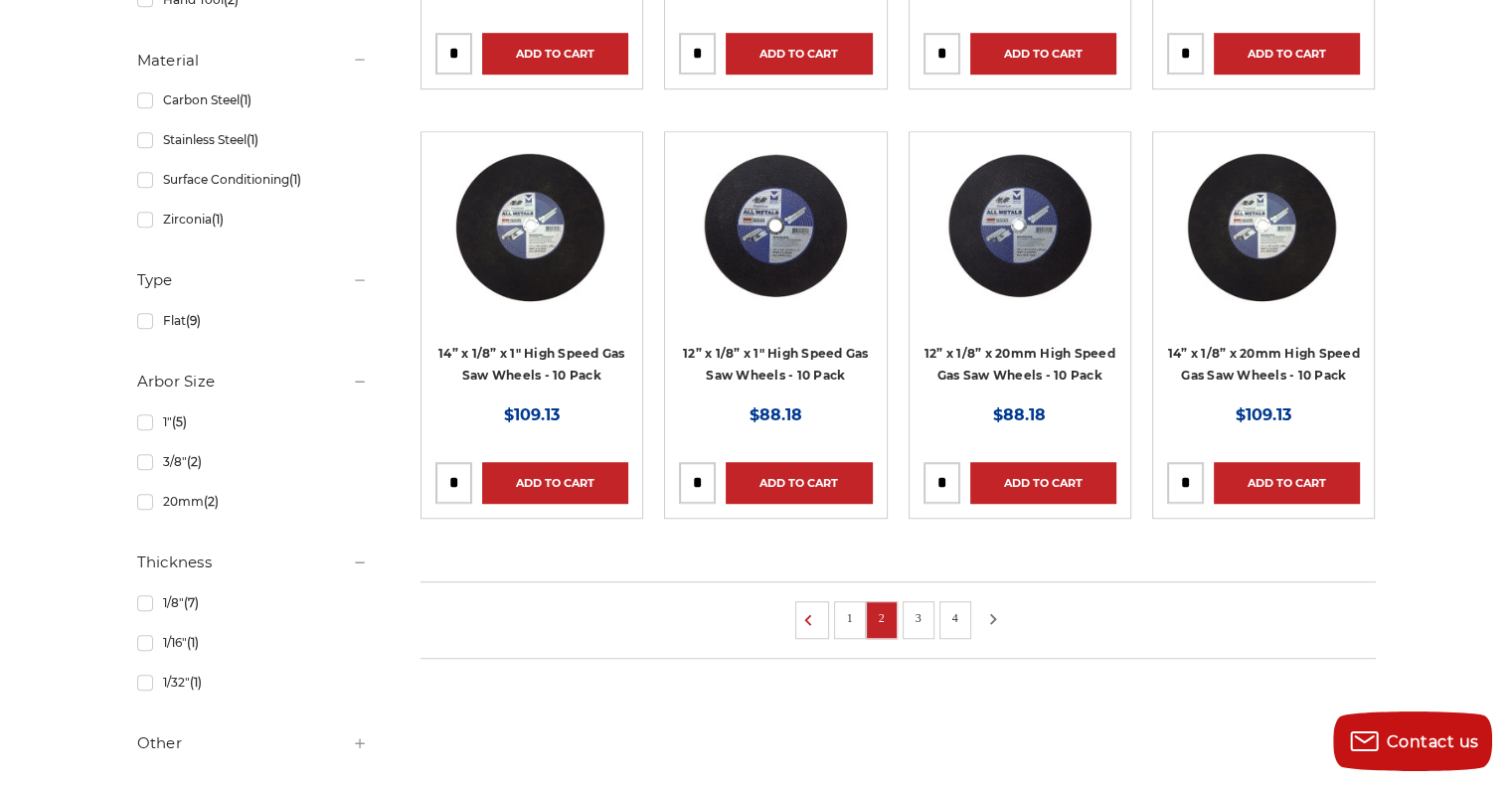 click 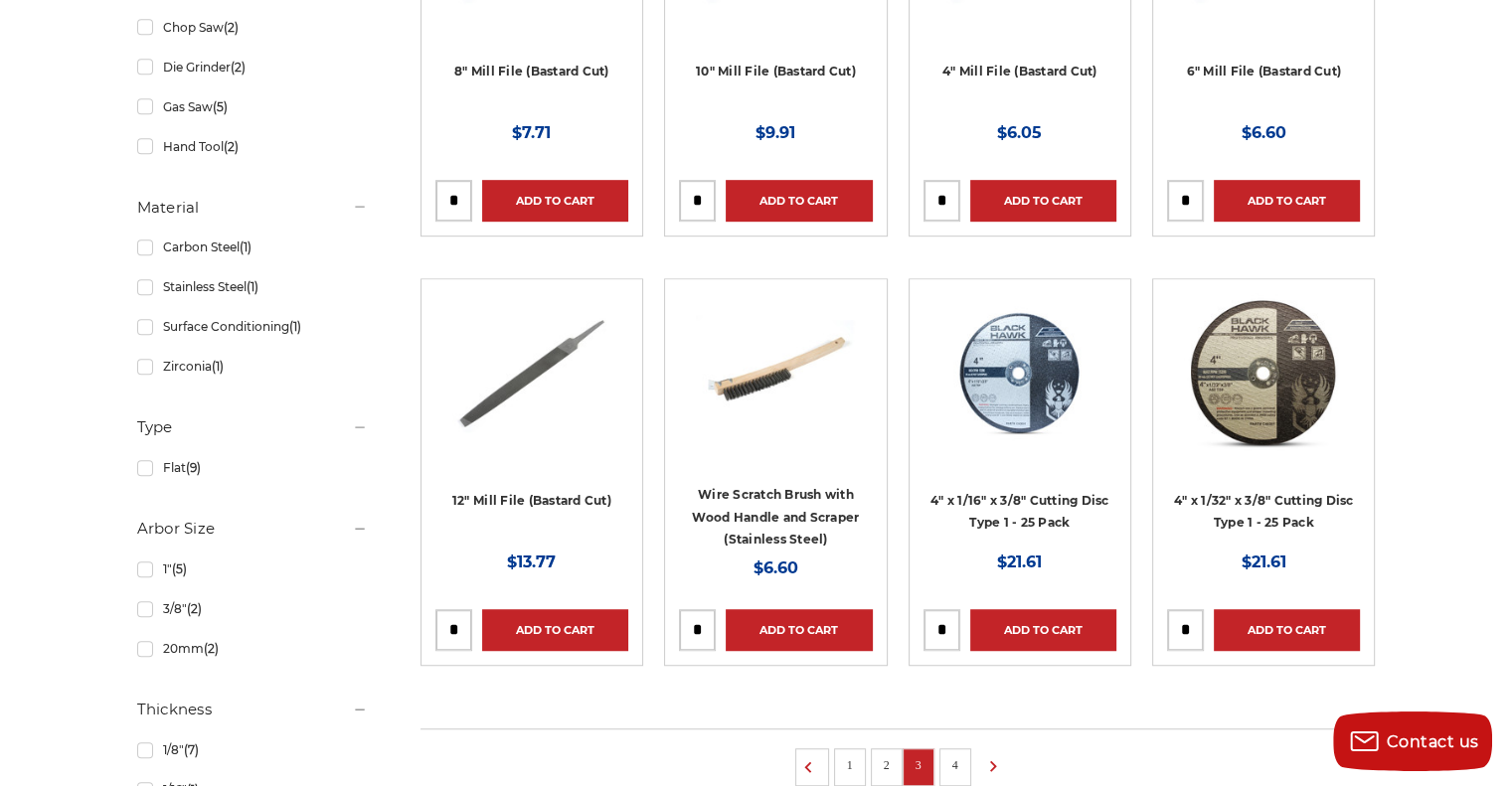 scroll, scrollTop: 1192, scrollLeft: 0, axis: vertical 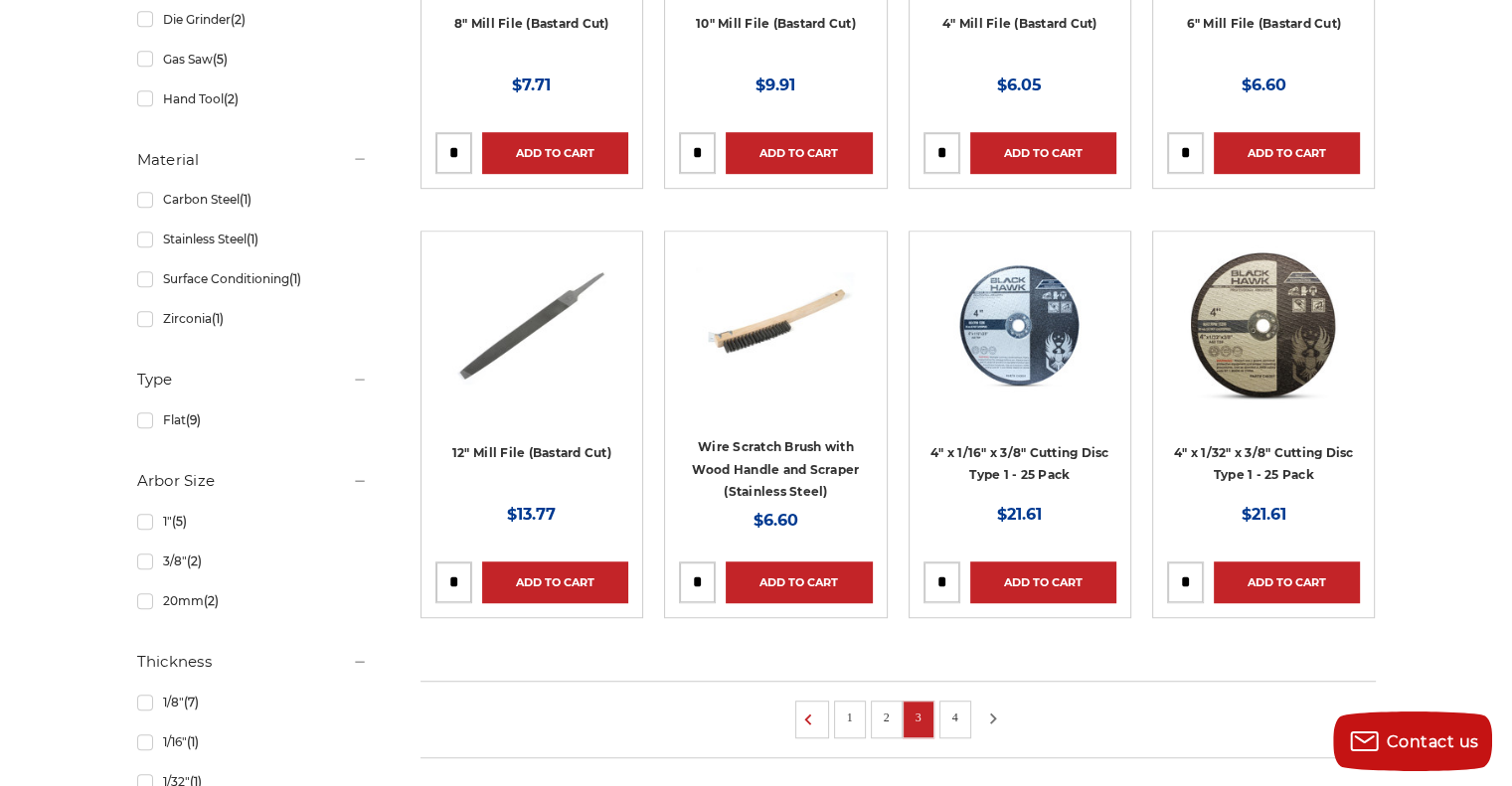 click 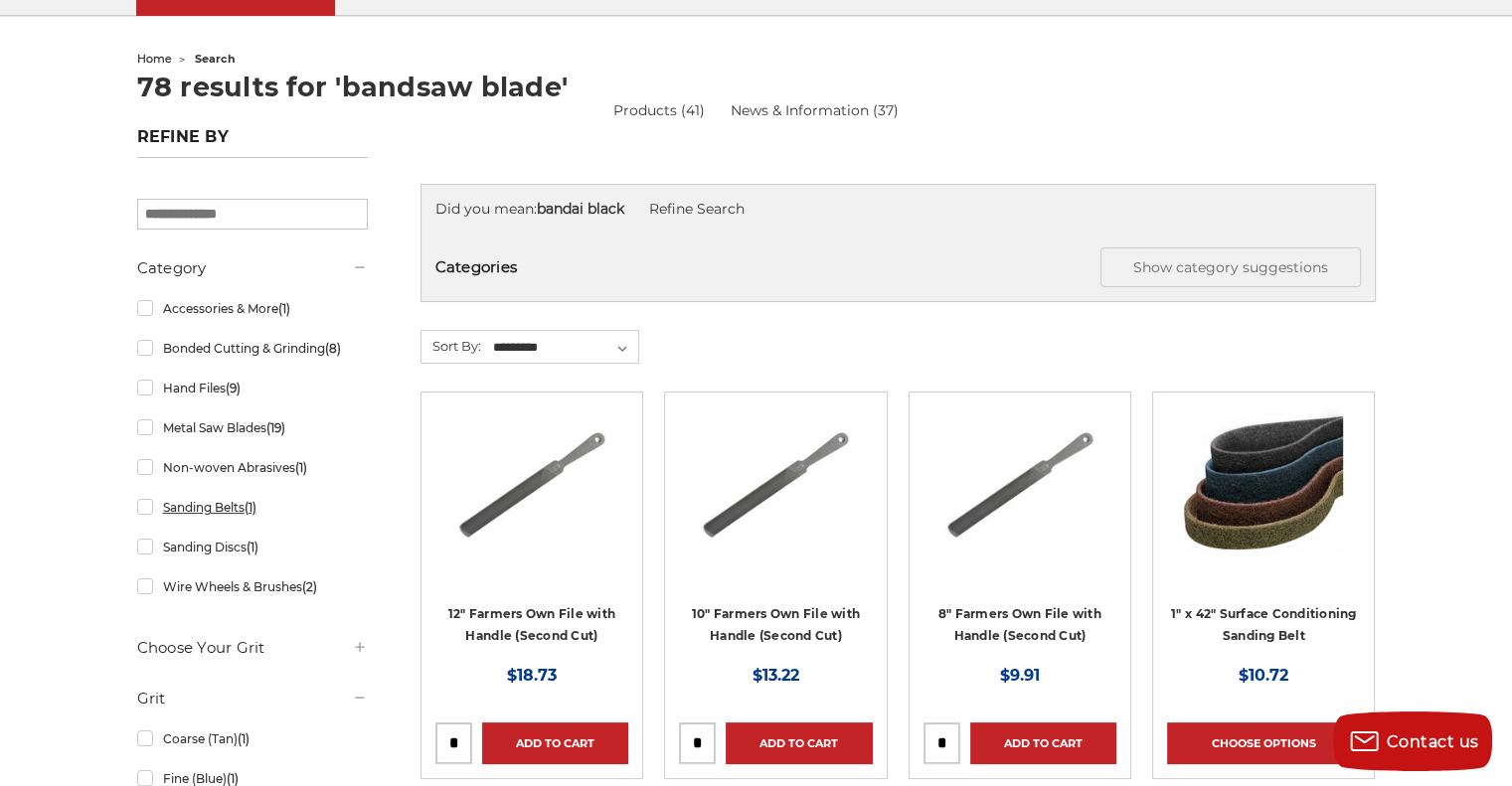 scroll, scrollTop: 199, scrollLeft: 0, axis: vertical 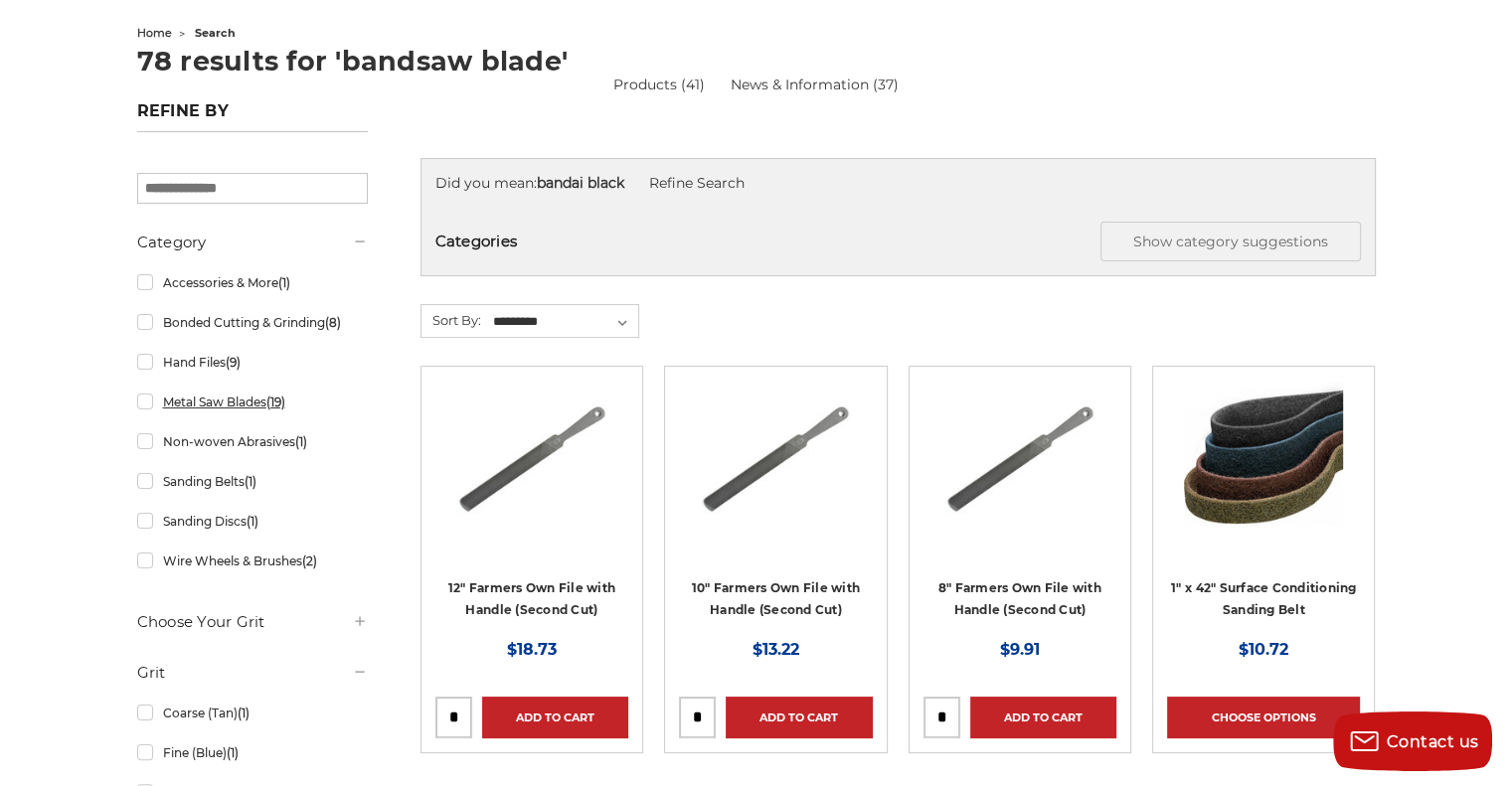click on "Metal Saw Blades
(19)" at bounding box center [252, 401] 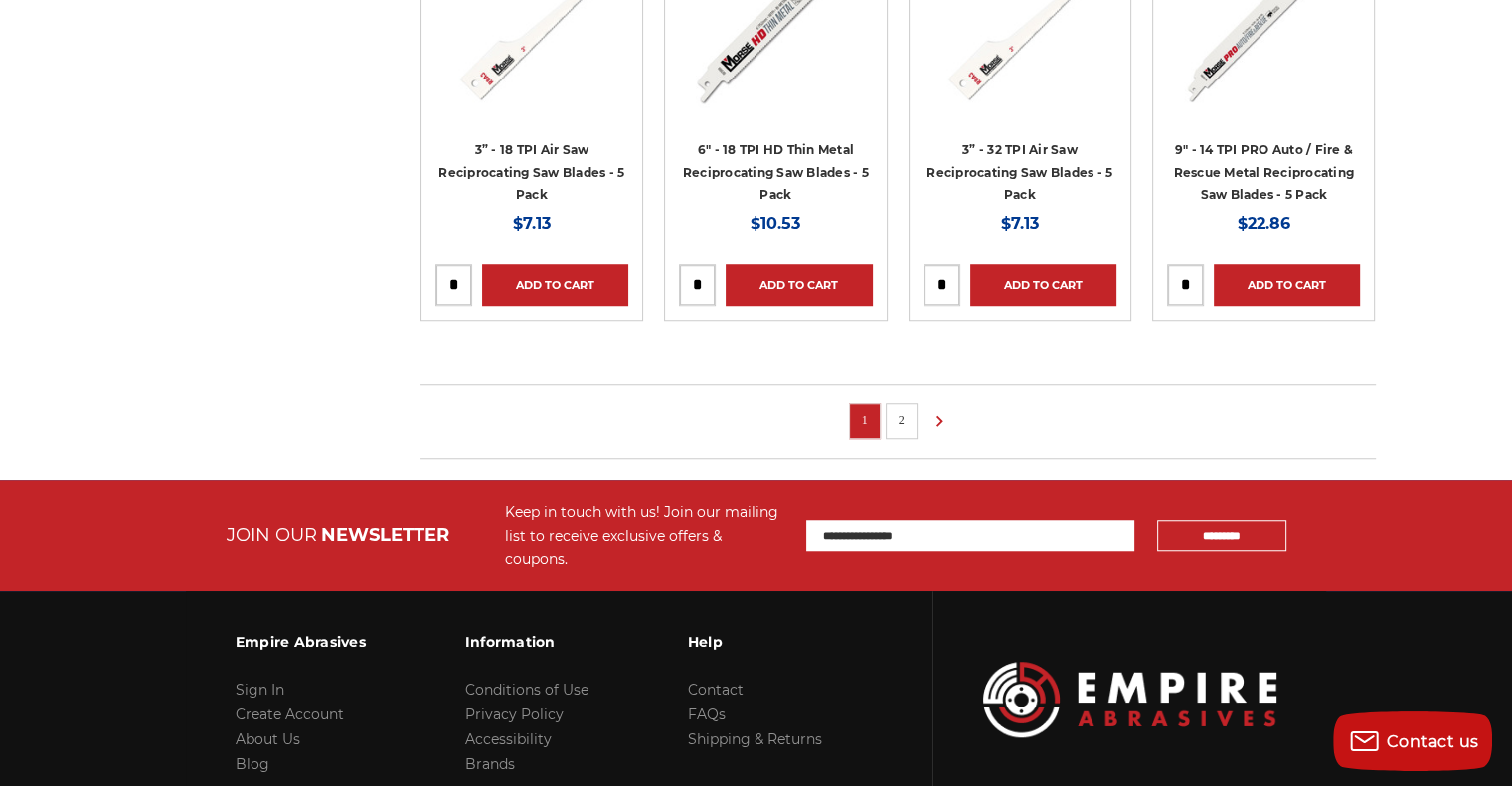 scroll, scrollTop: 1491, scrollLeft: 0, axis: vertical 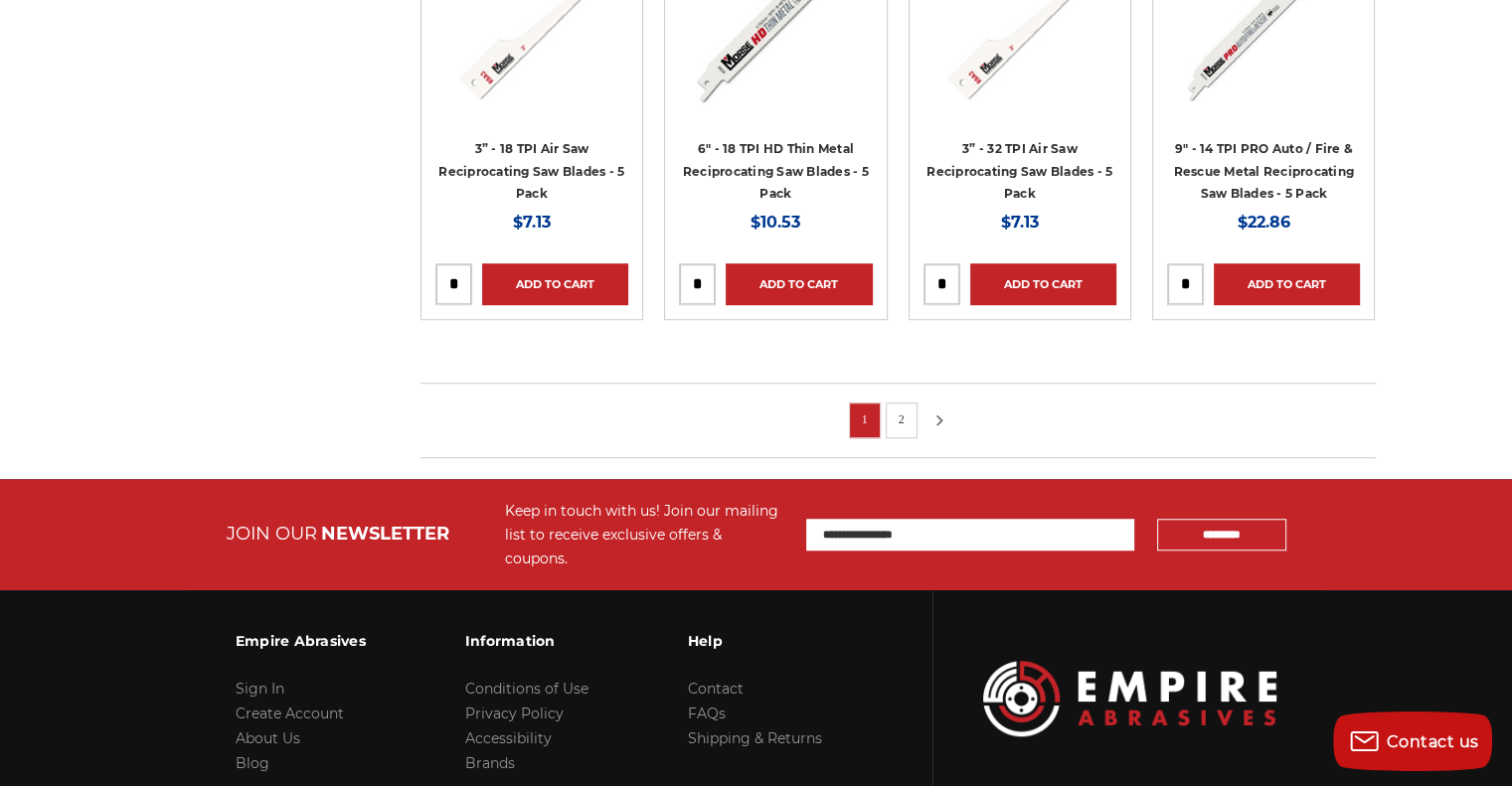 click 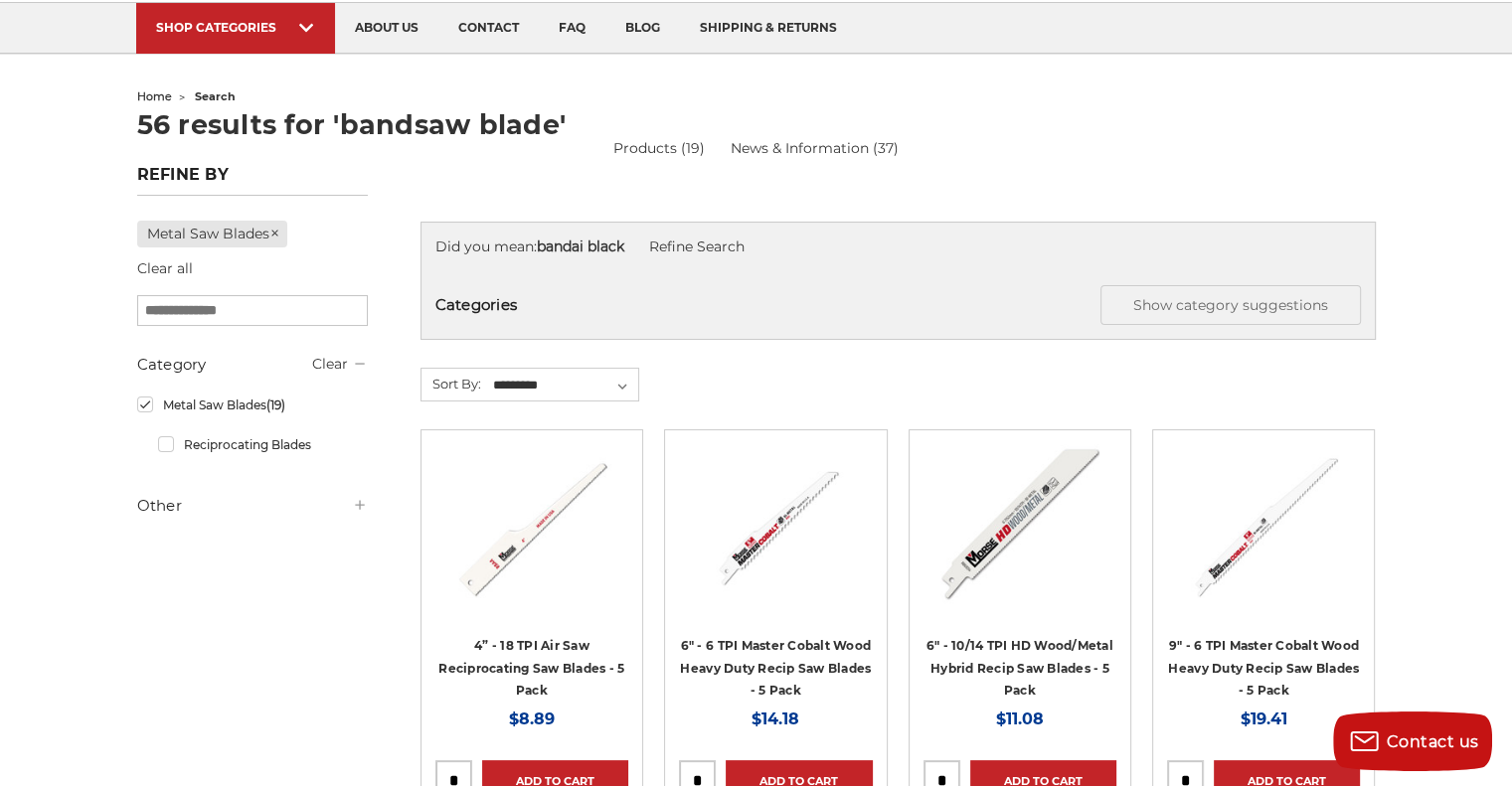 scroll, scrollTop: 0, scrollLeft: 0, axis: both 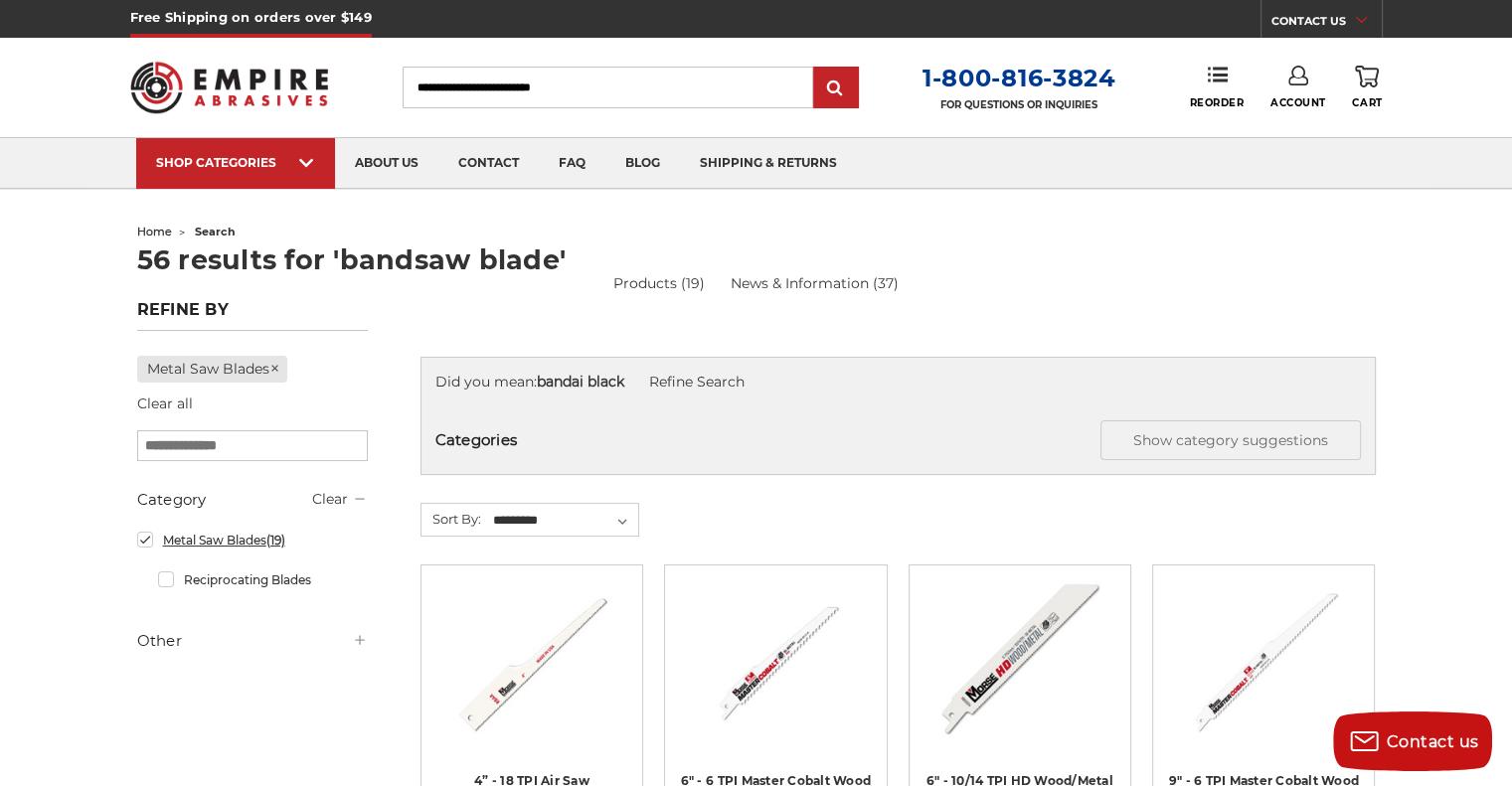 click on "Metal Saw Blades
(19)" at bounding box center [252, 540] 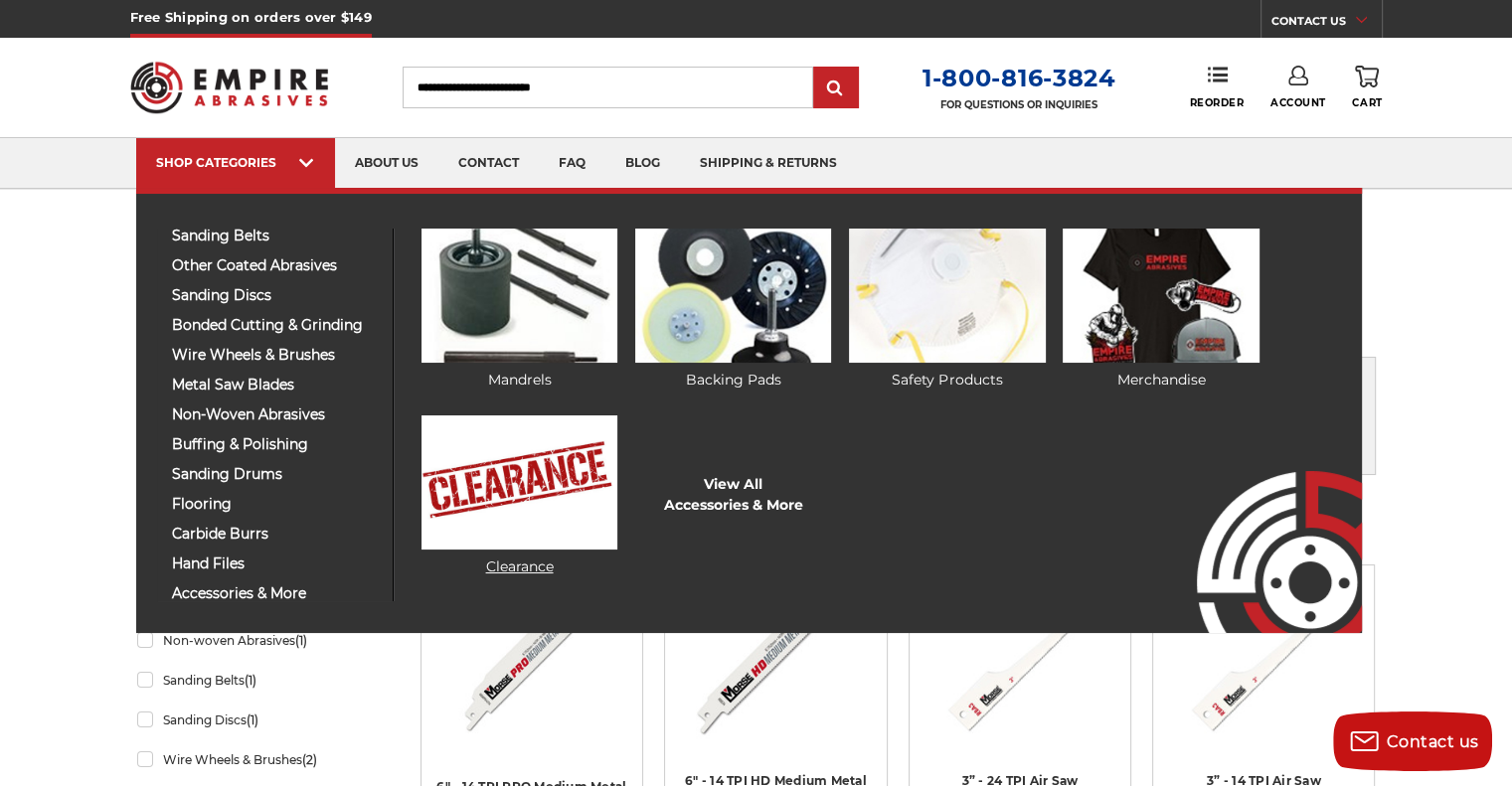 click on "Clearance" at bounding box center (519, 496) 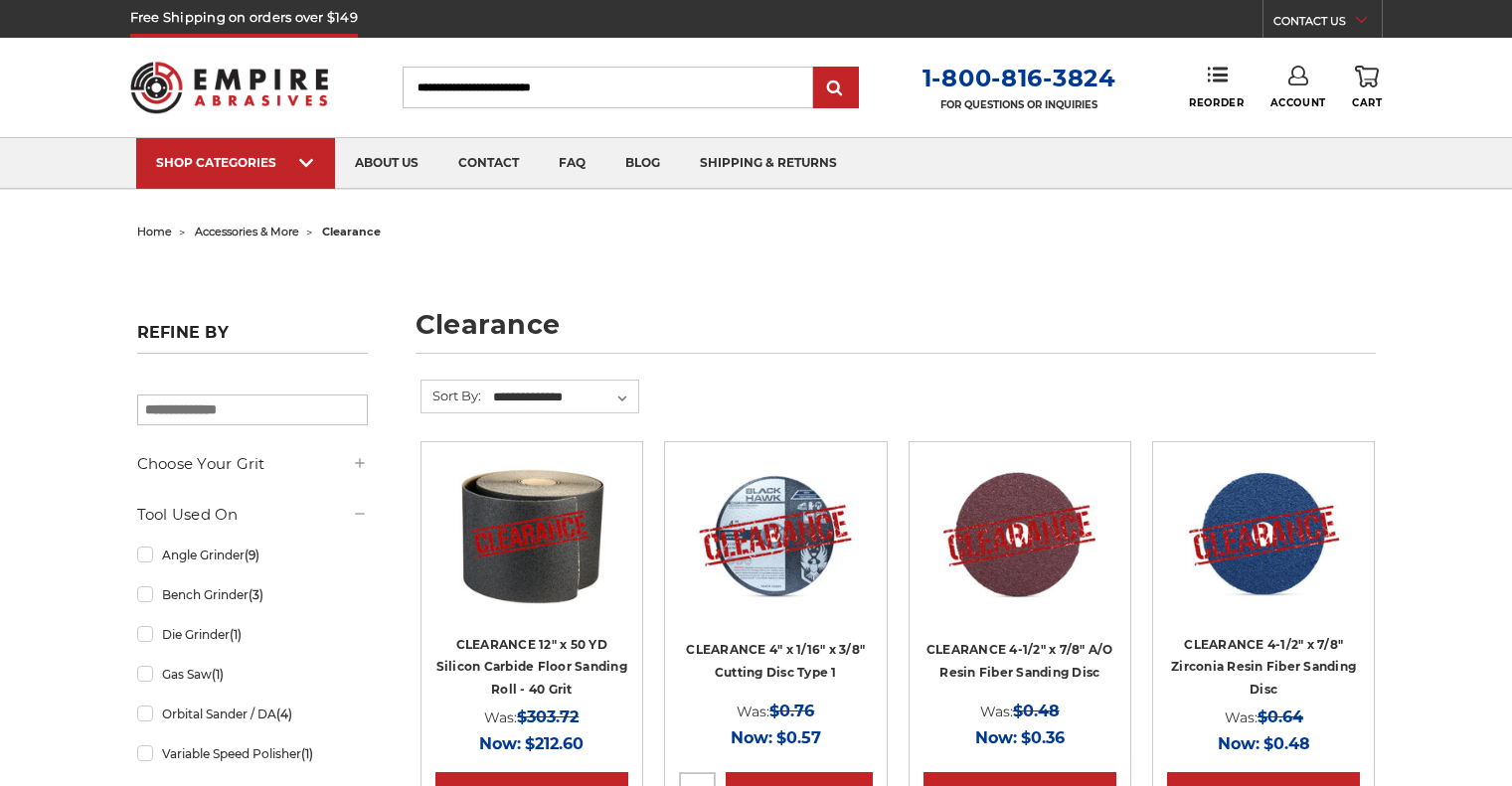 scroll, scrollTop: 0, scrollLeft: 0, axis: both 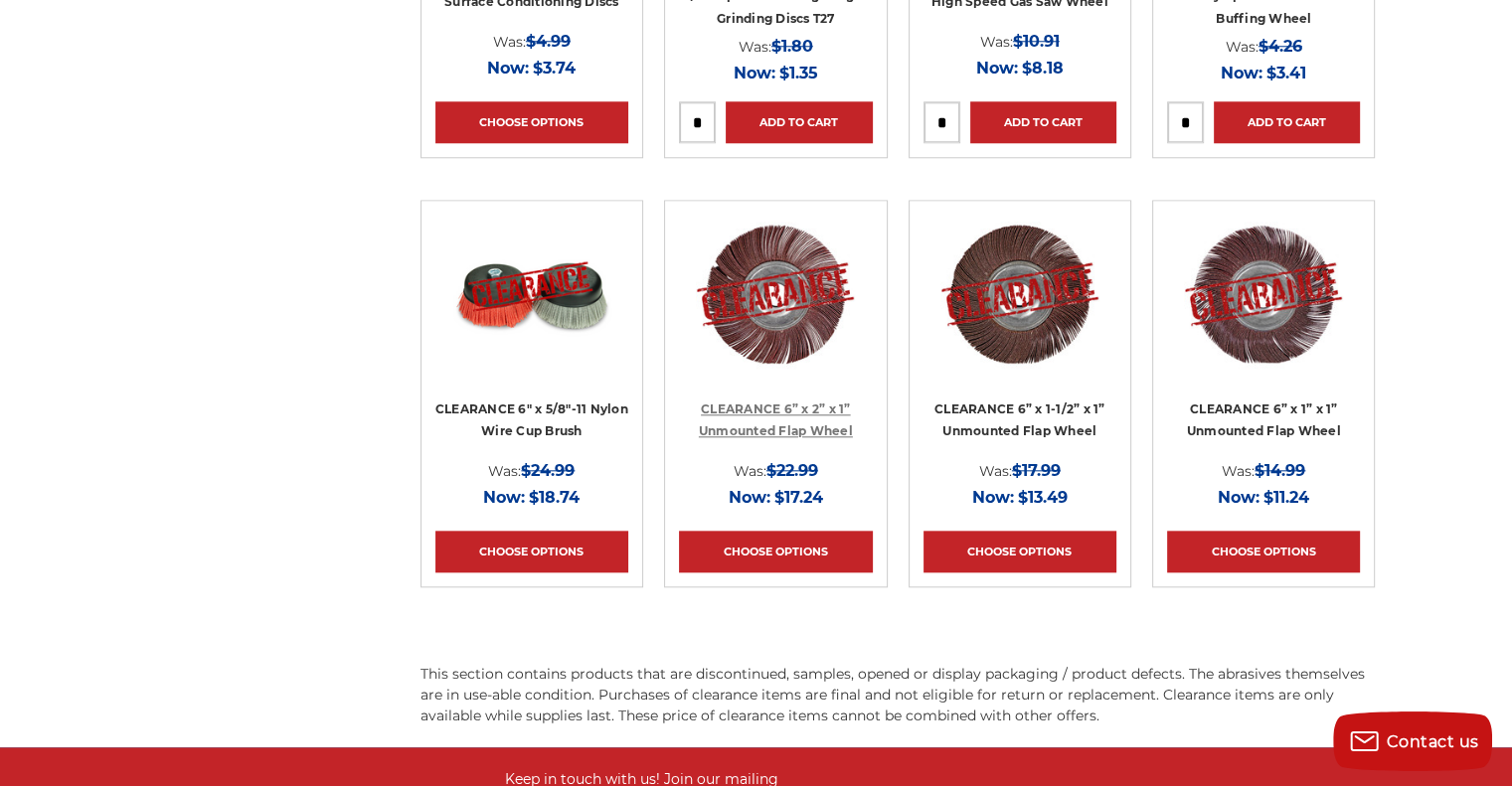 click on "CLEARANCE 6” x 2” x 1” Unmounted Flap Wheel" at bounding box center (775, 420) 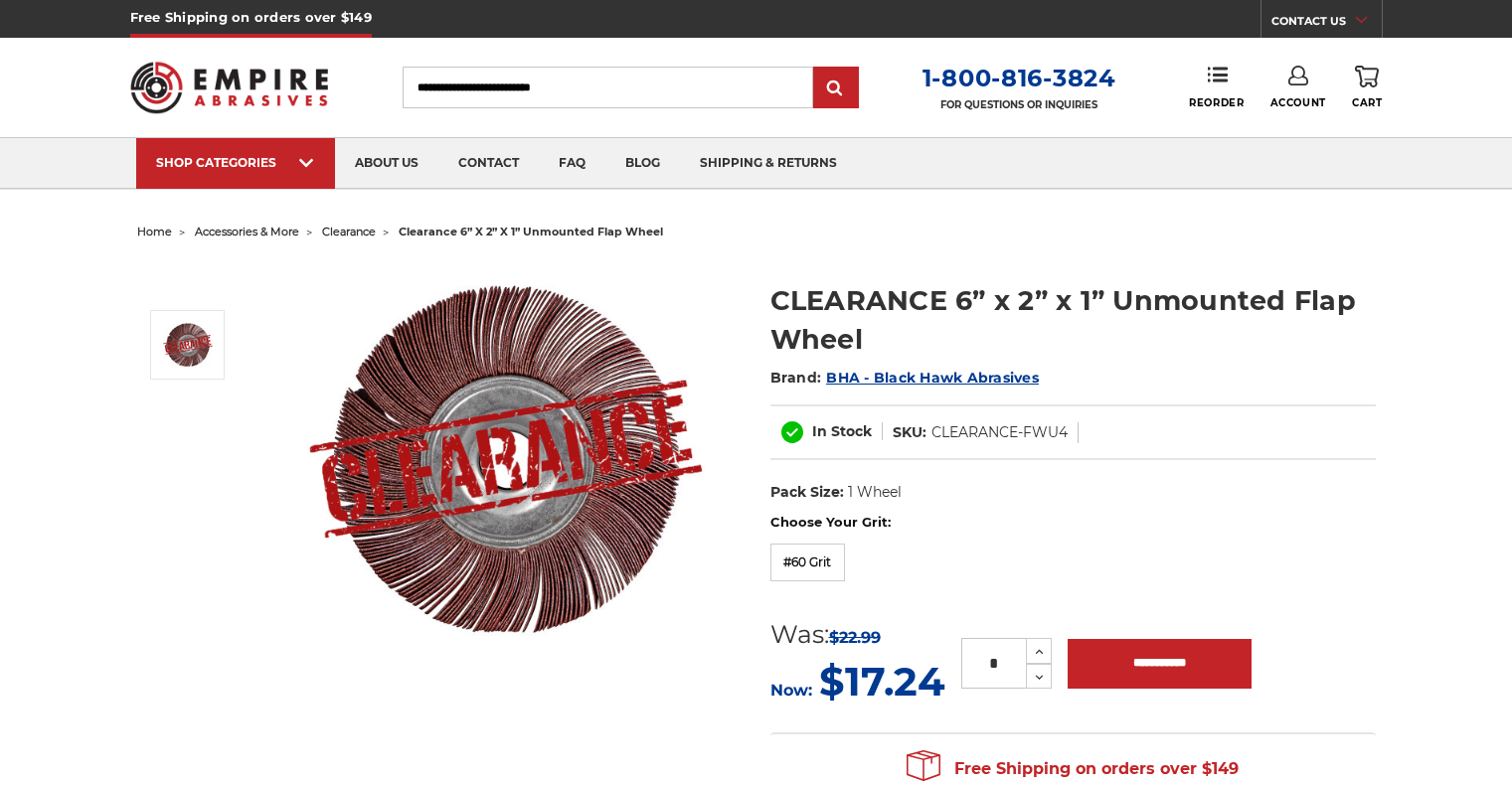 scroll, scrollTop: 0, scrollLeft: 0, axis: both 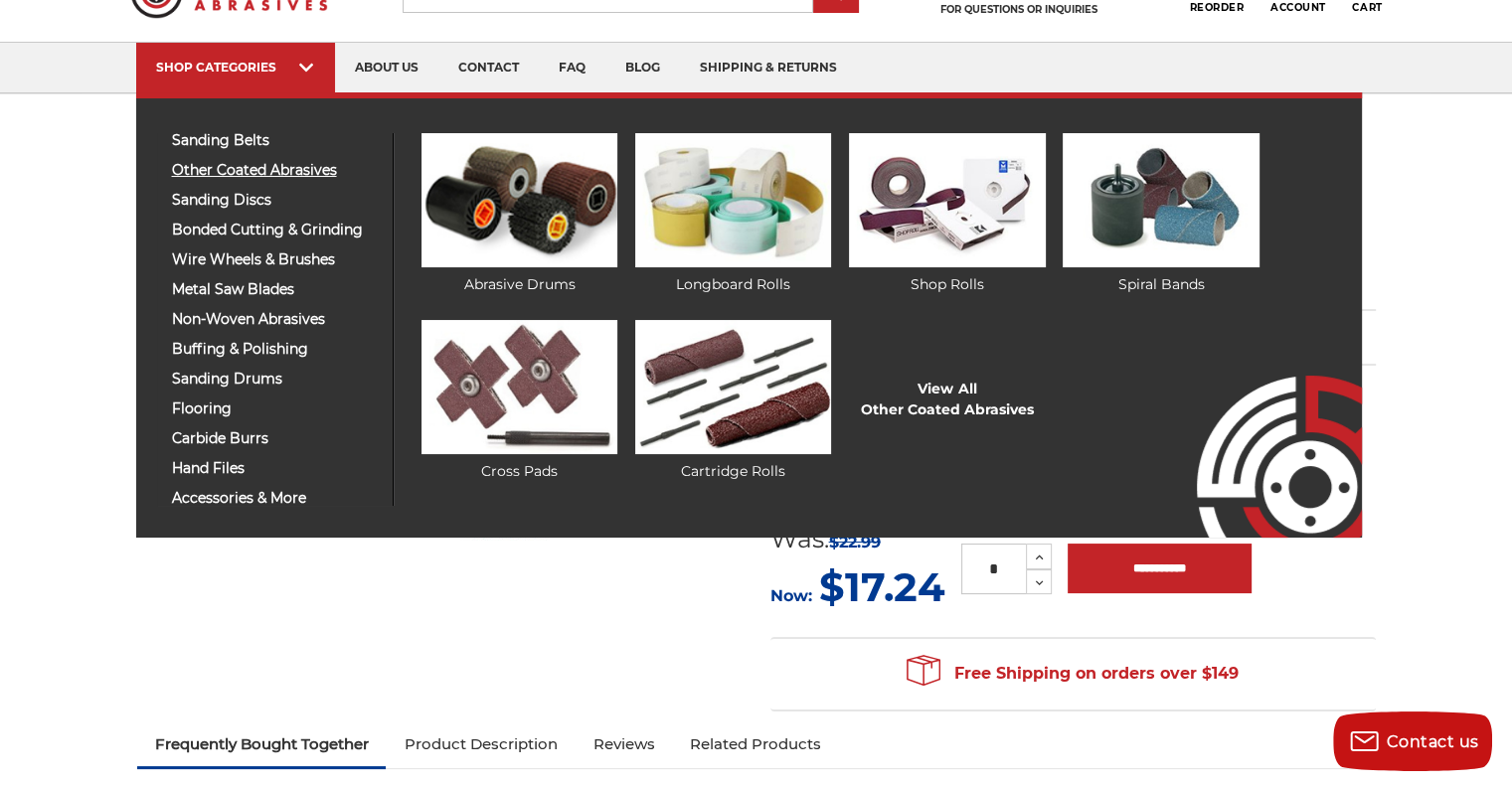 click on "other coated abrasives" at bounding box center [274, 170] 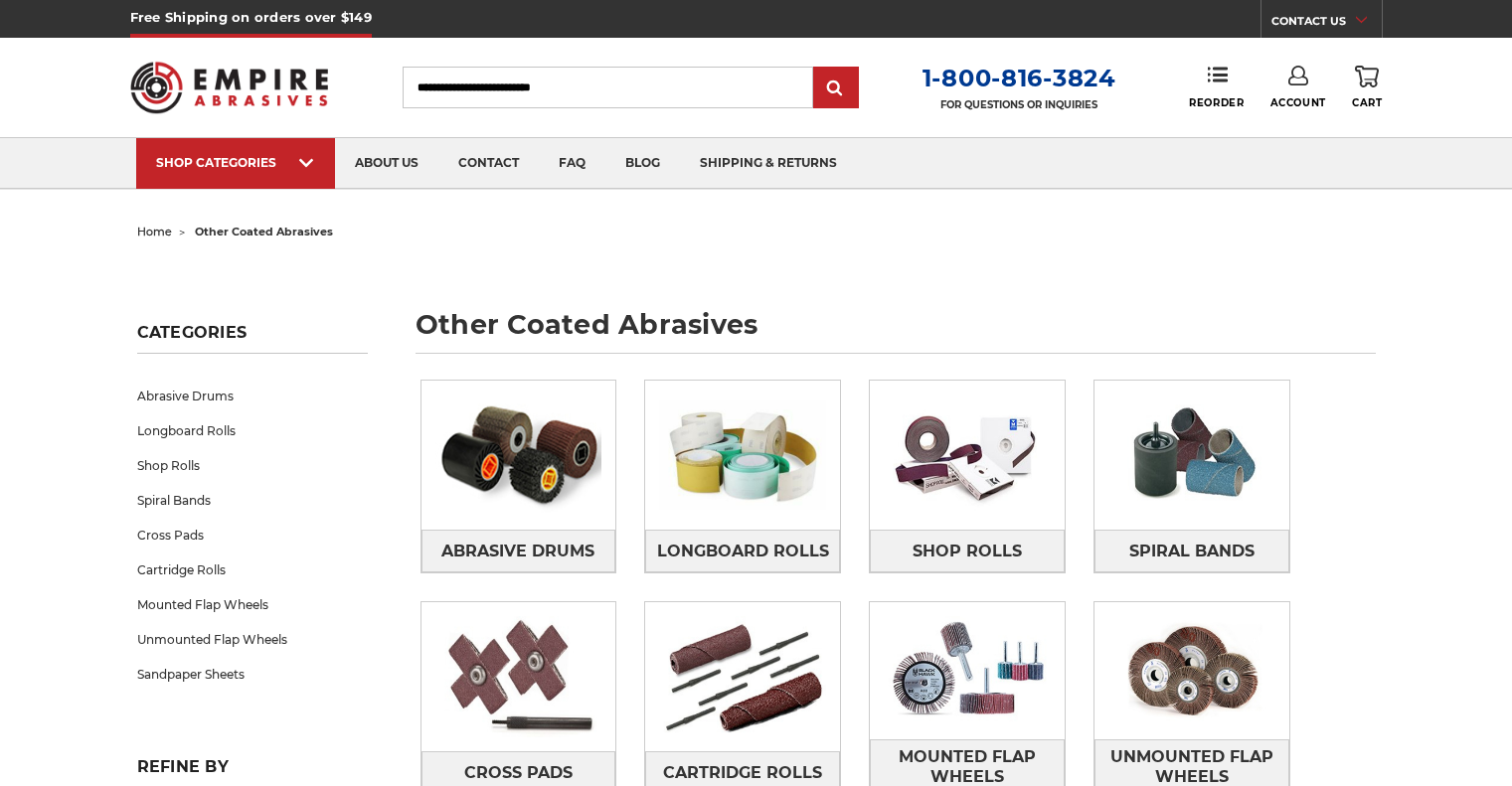 scroll, scrollTop: 0, scrollLeft: 0, axis: both 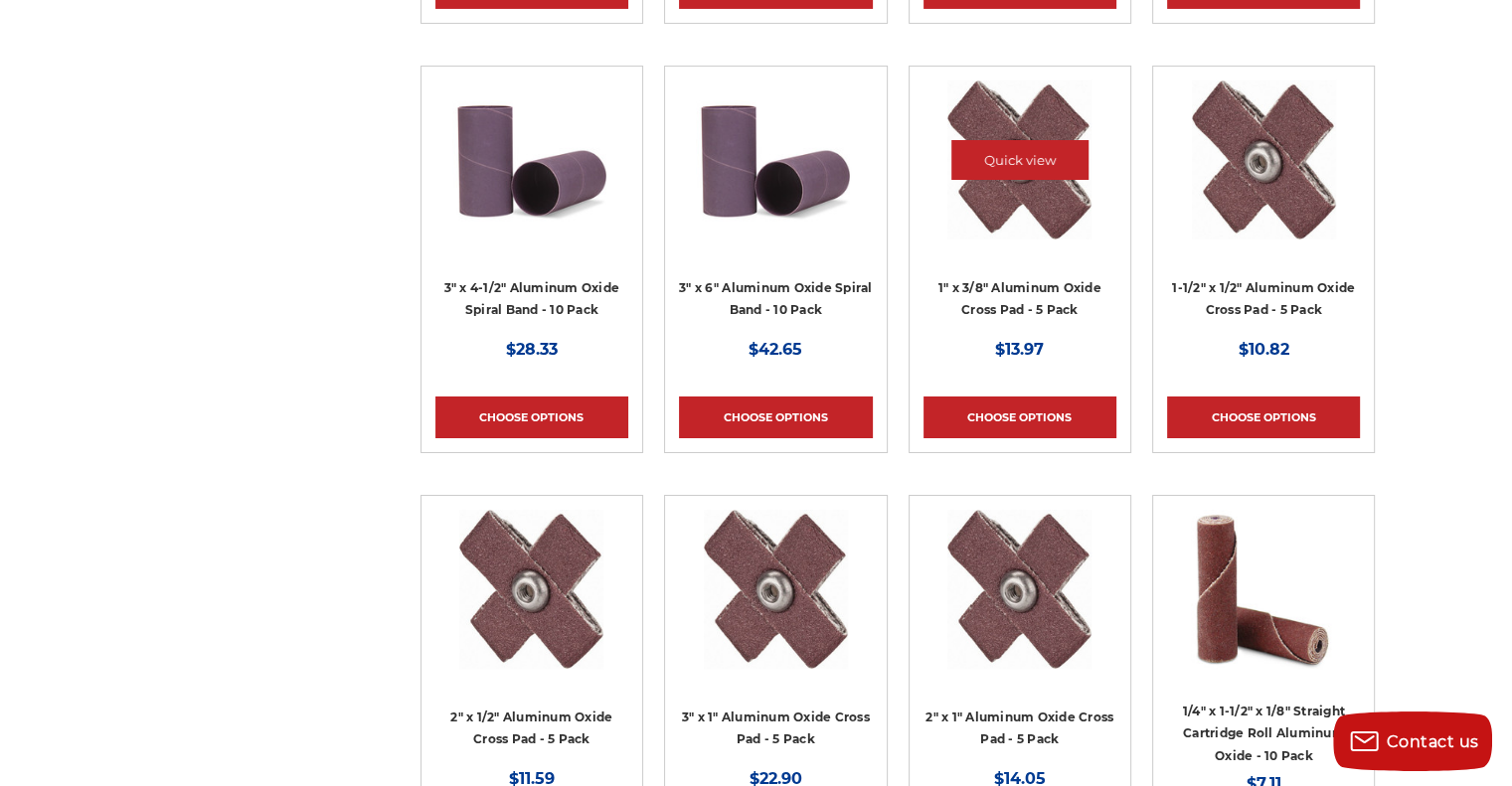 click at bounding box center (1019, 160) 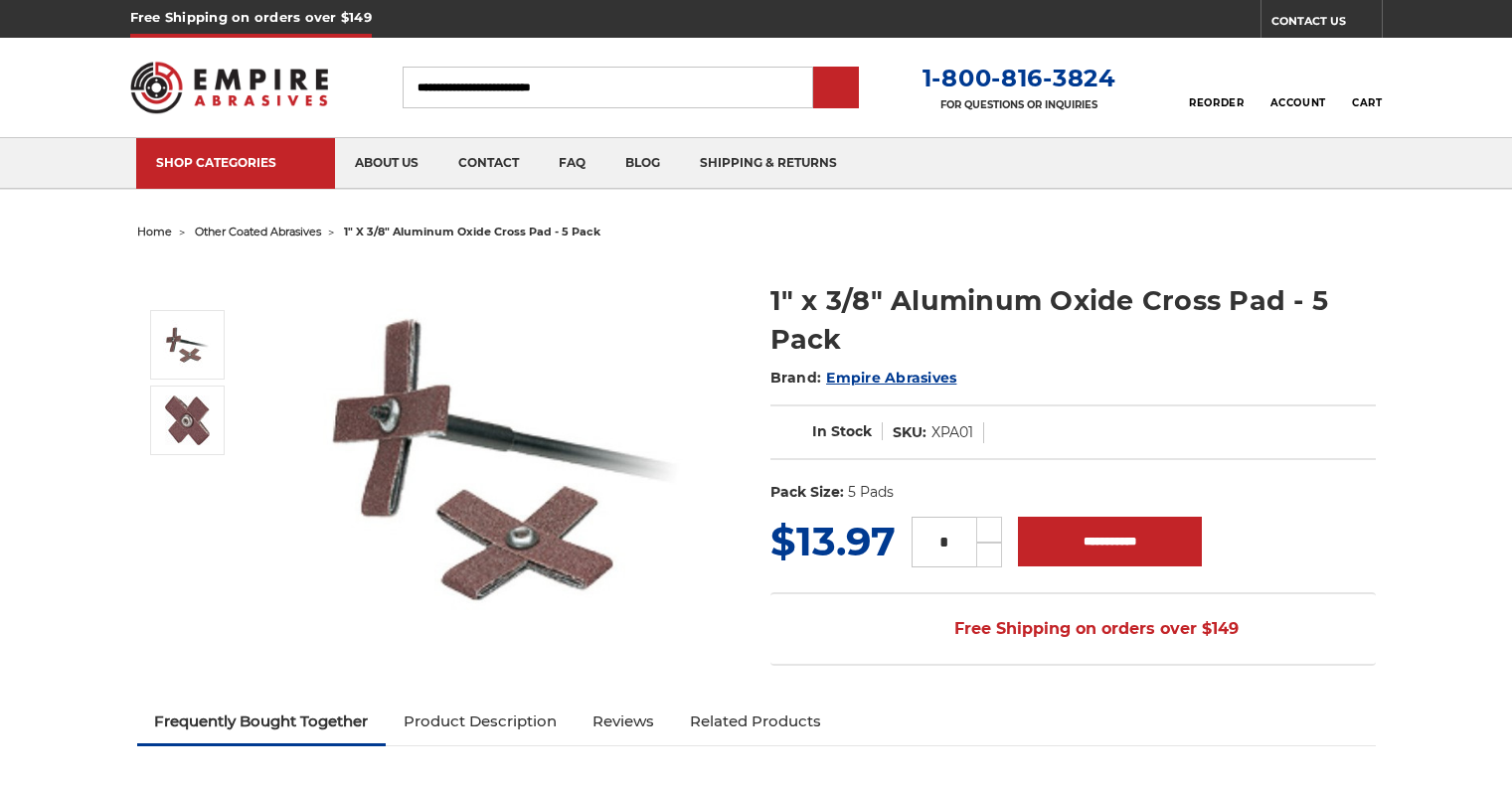 scroll, scrollTop: 0, scrollLeft: 0, axis: both 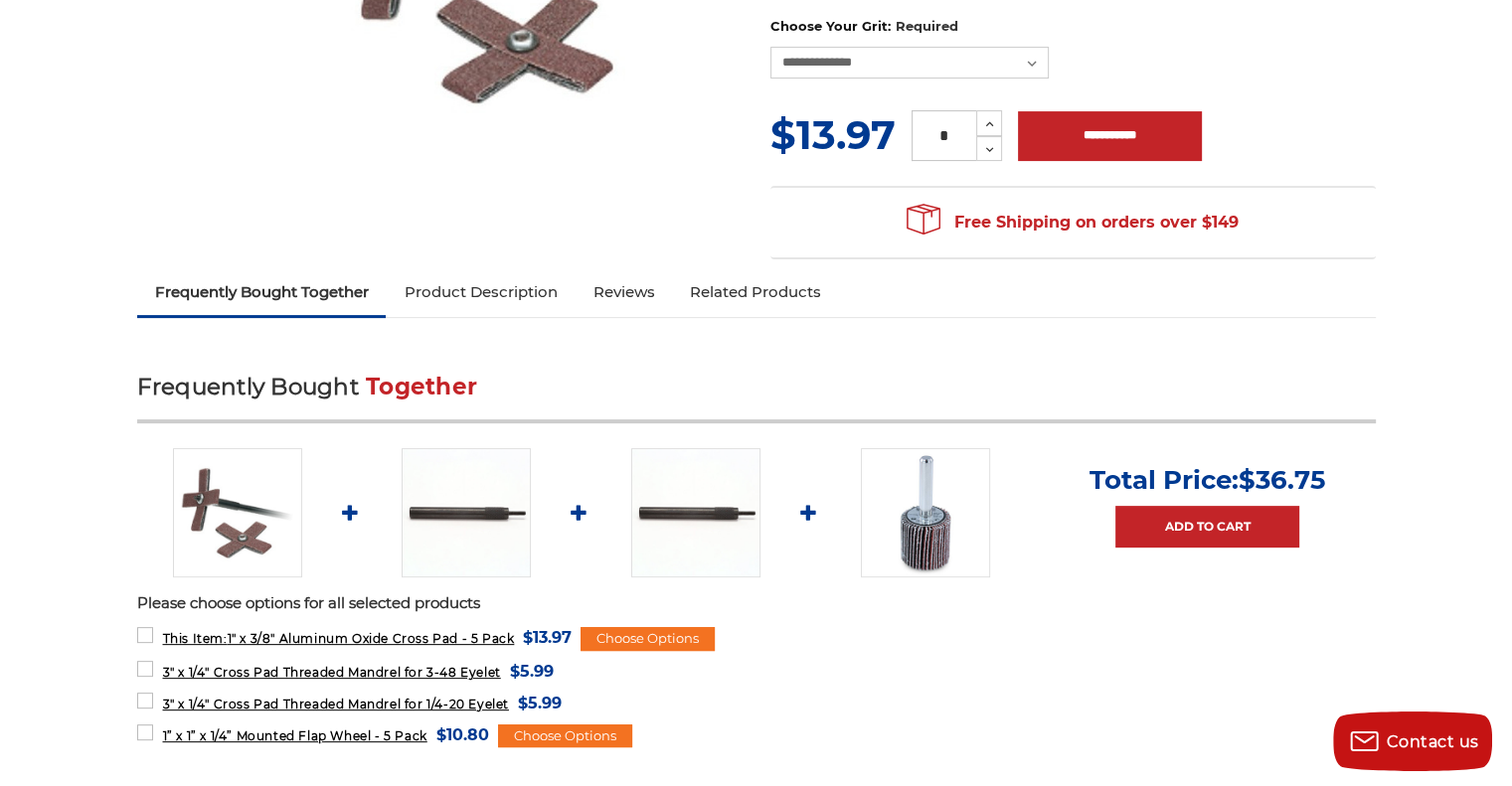 click on "Product Description" at bounding box center [480, 292] 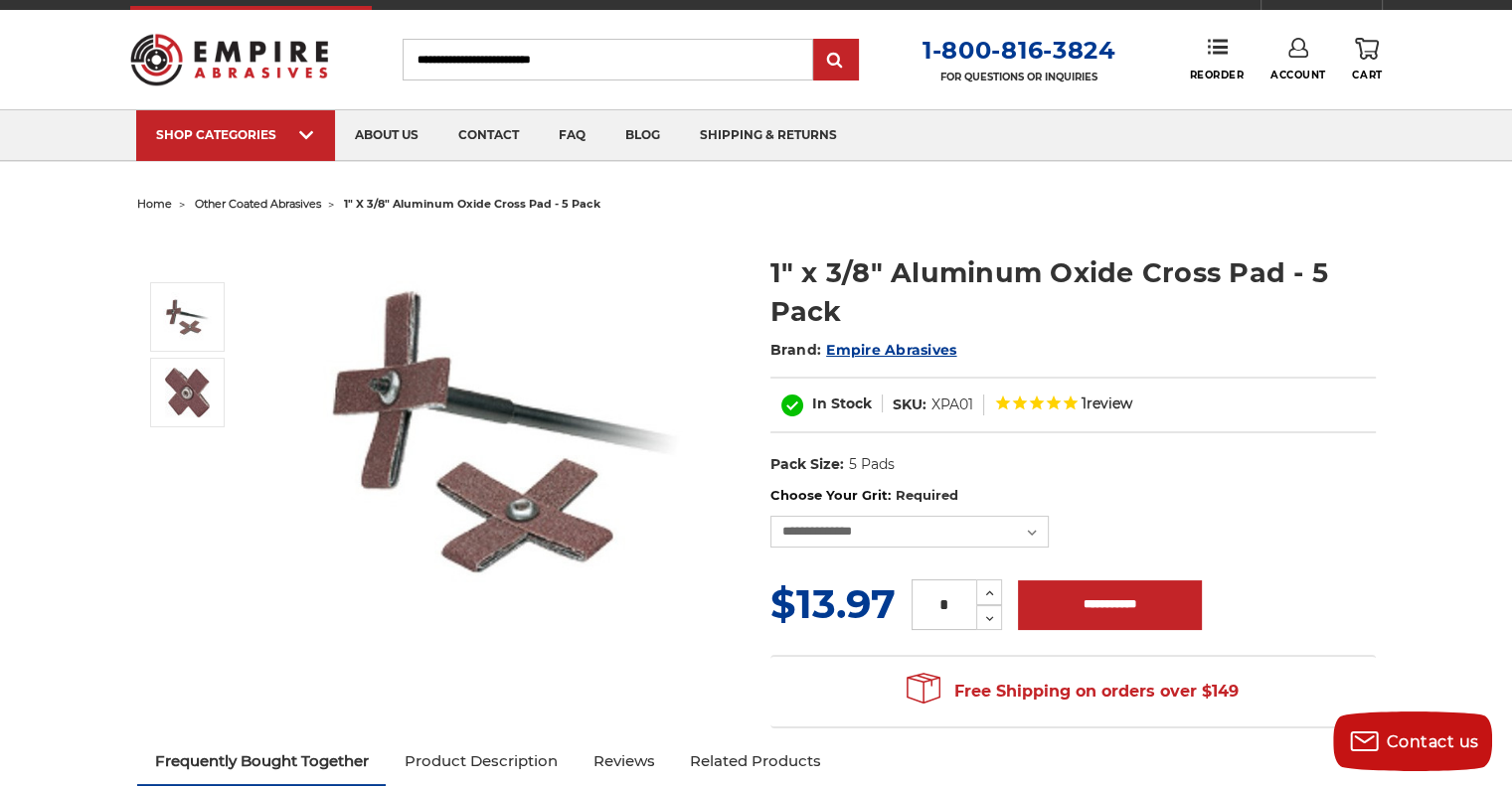 scroll, scrollTop: 0, scrollLeft: 0, axis: both 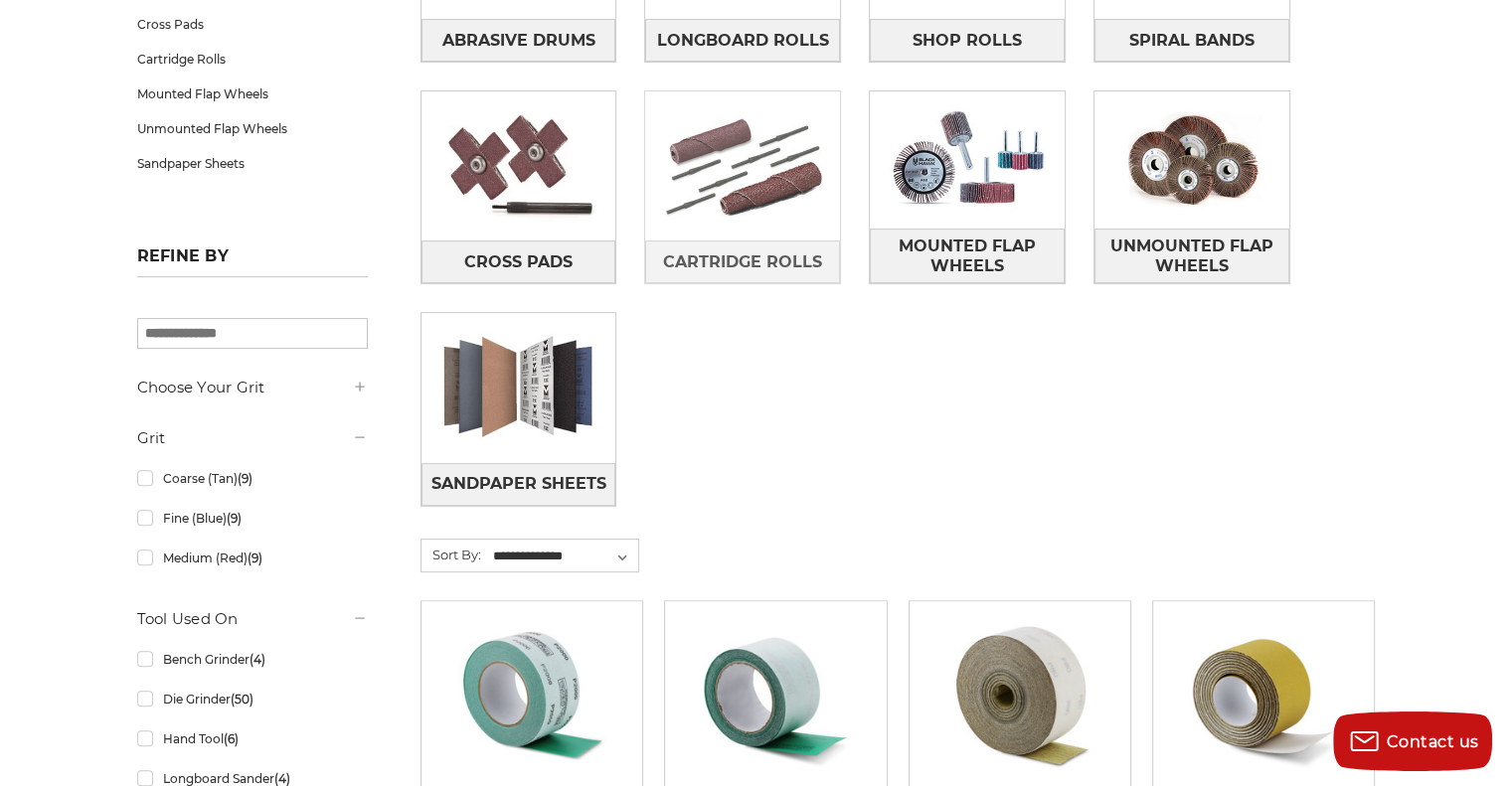 click at bounding box center (743, 166) 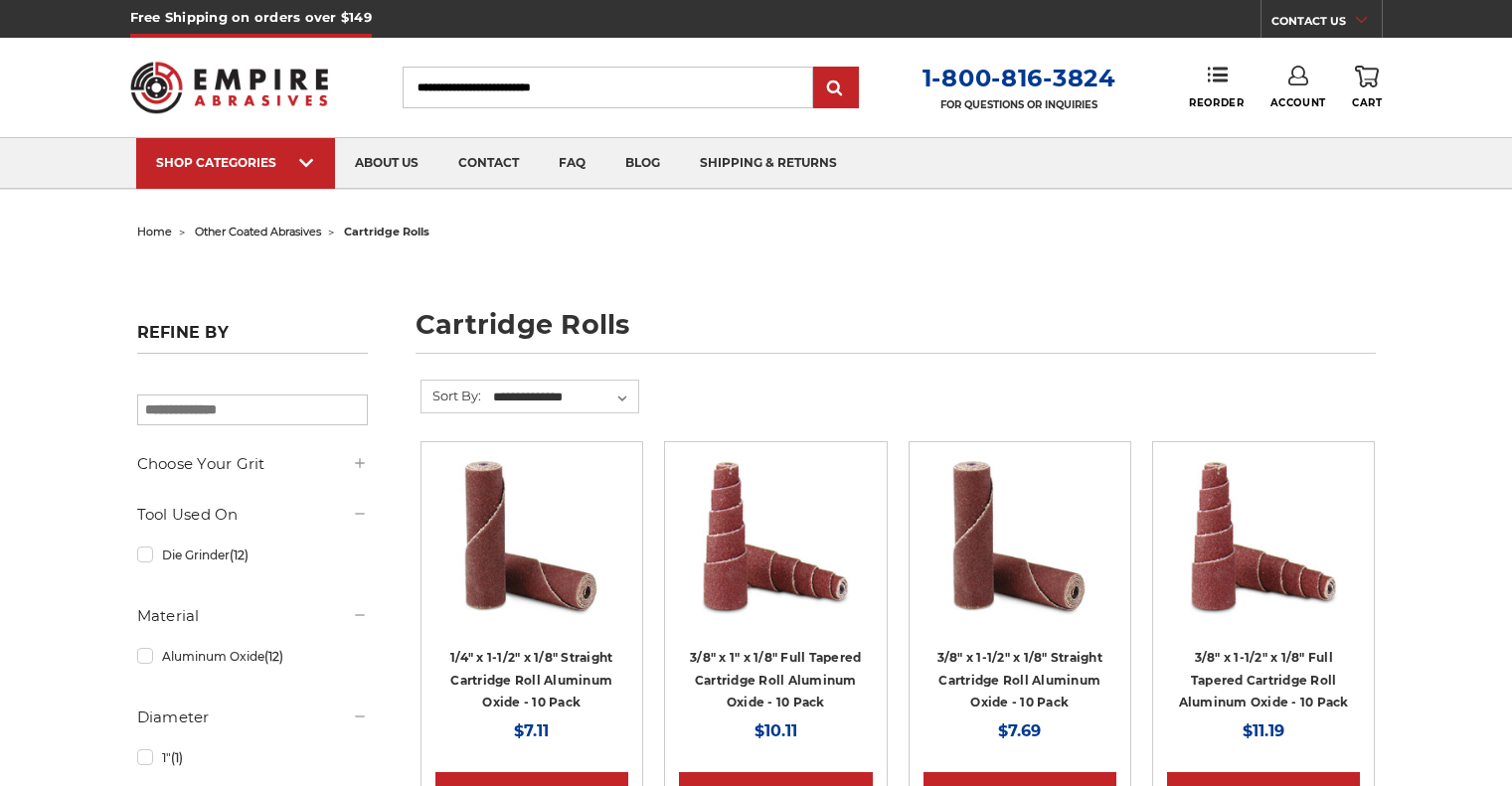 scroll, scrollTop: 0, scrollLeft: 0, axis: both 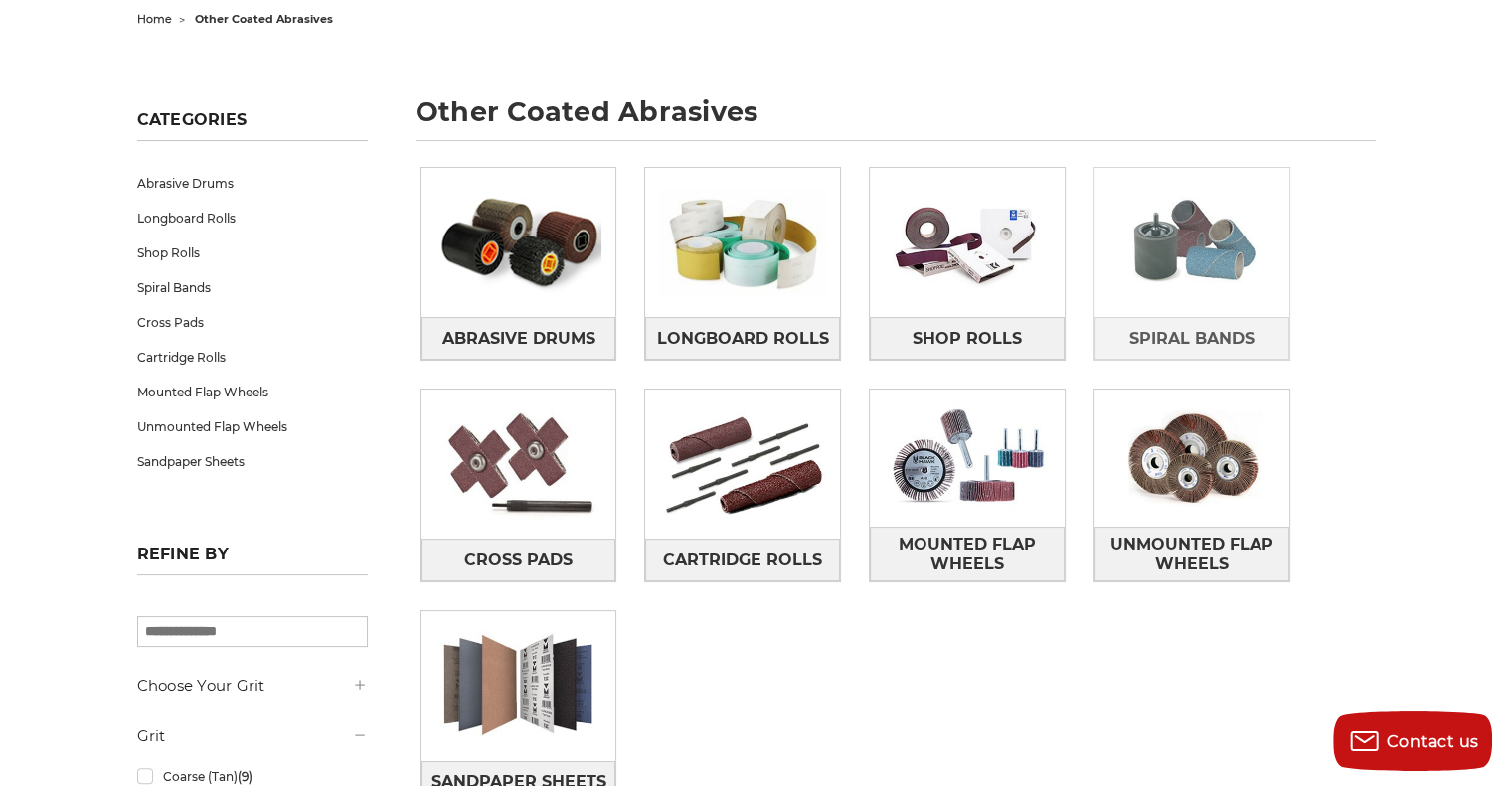 click at bounding box center [1192, 242] 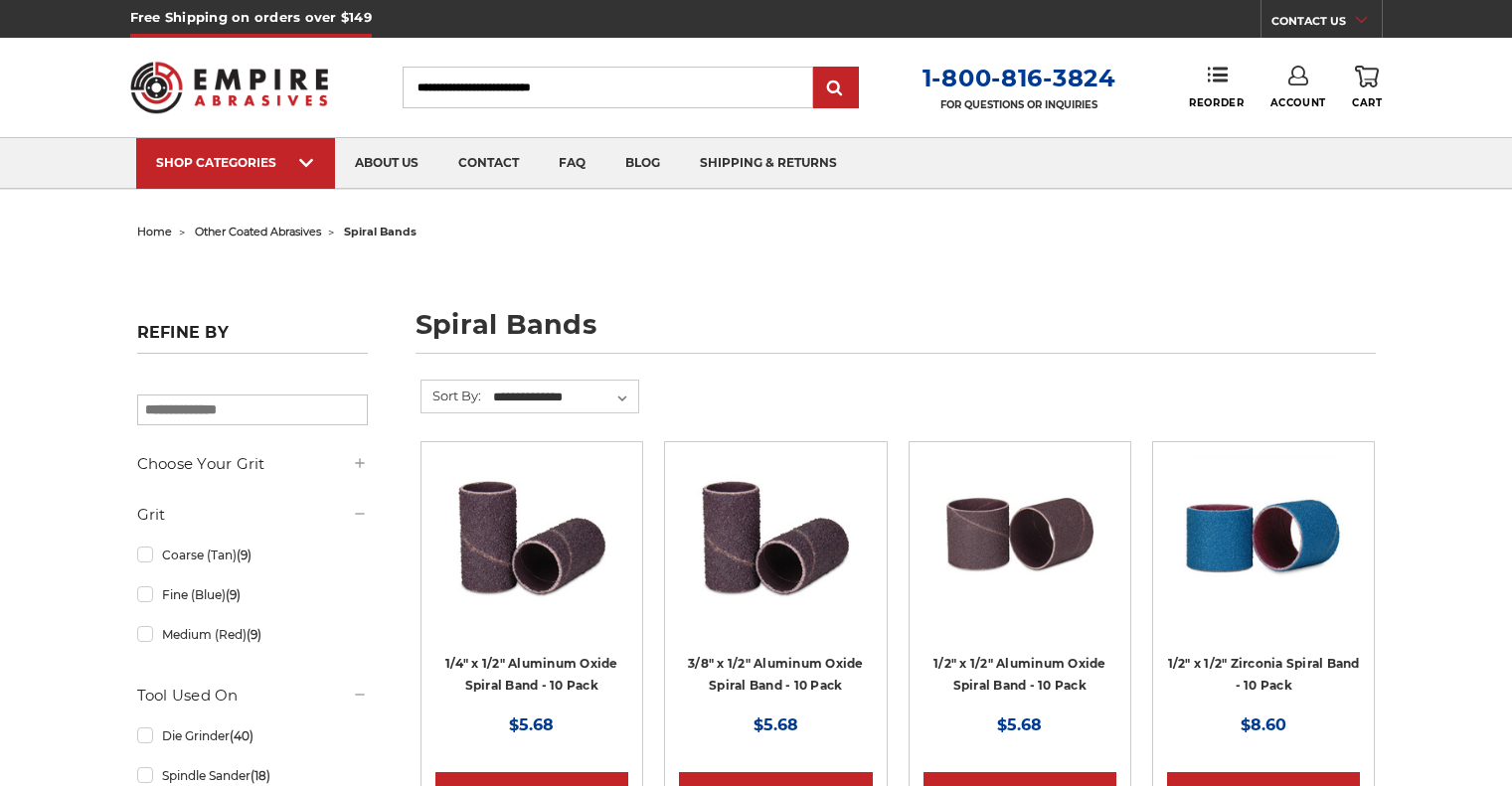 scroll, scrollTop: 0, scrollLeft: 0, axis: both 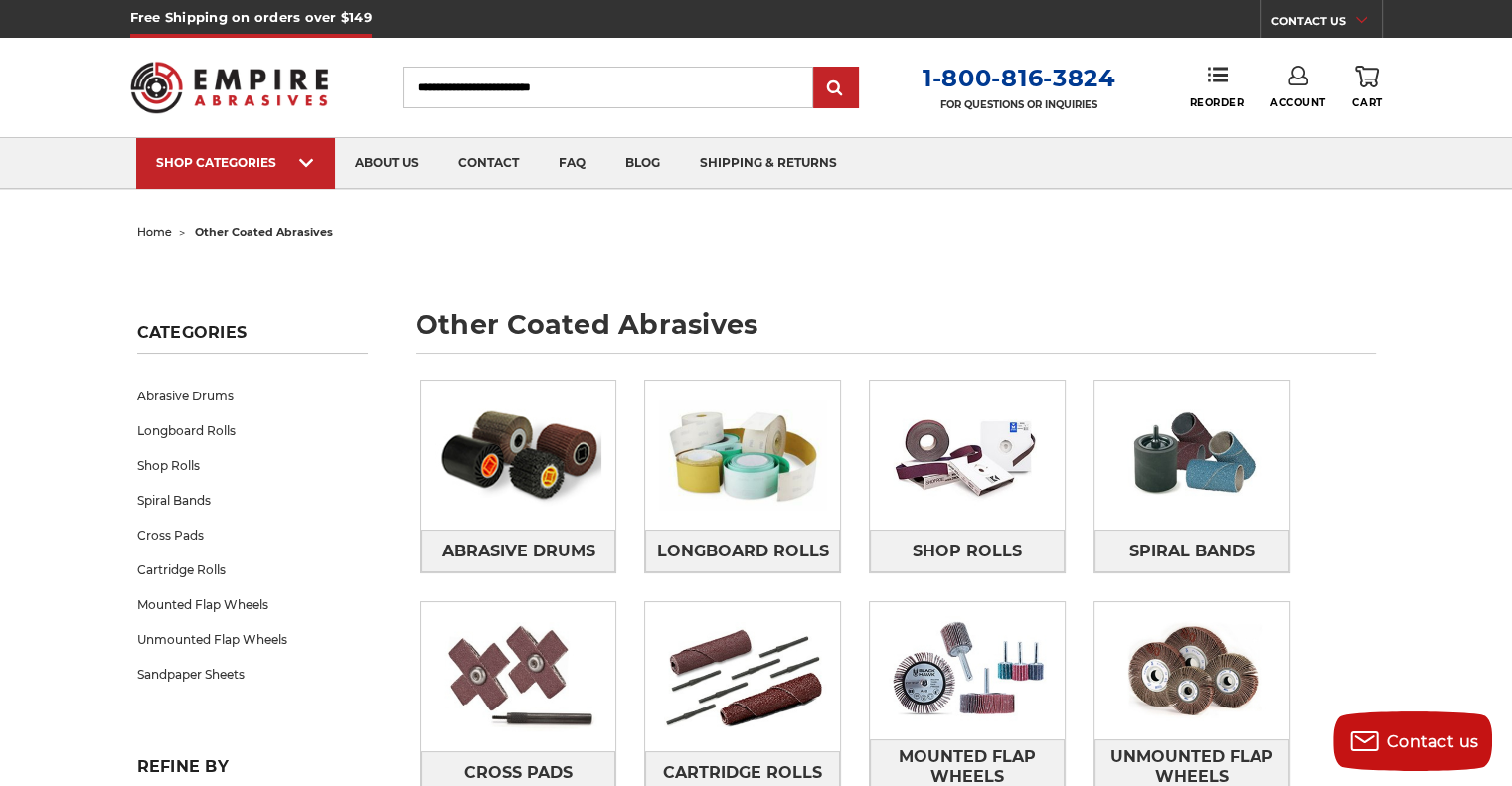 click on "home" at bounding box center [154, 232] 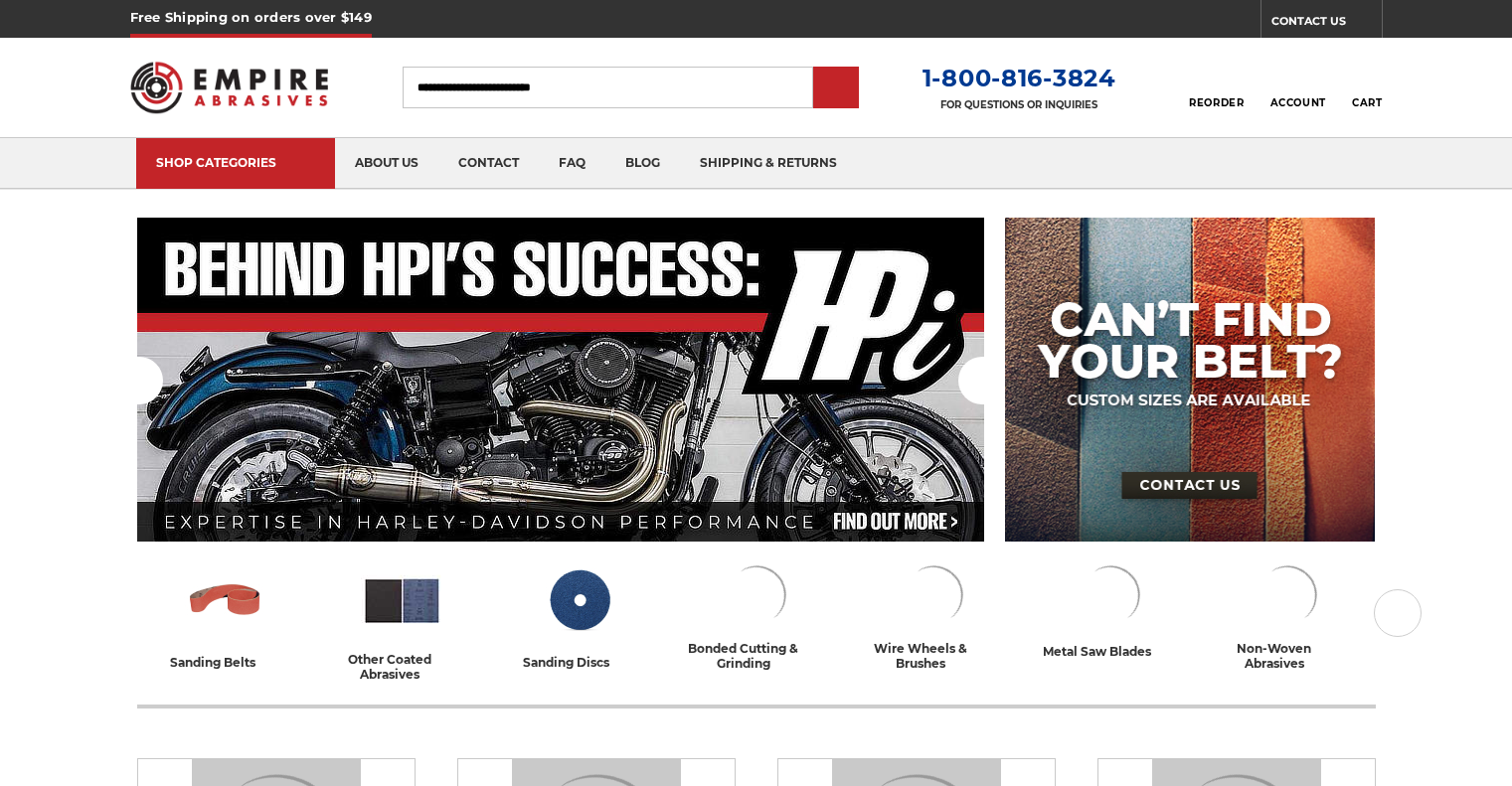 scroll, scrollTop: 0, scrollLeft: 0, axis: both 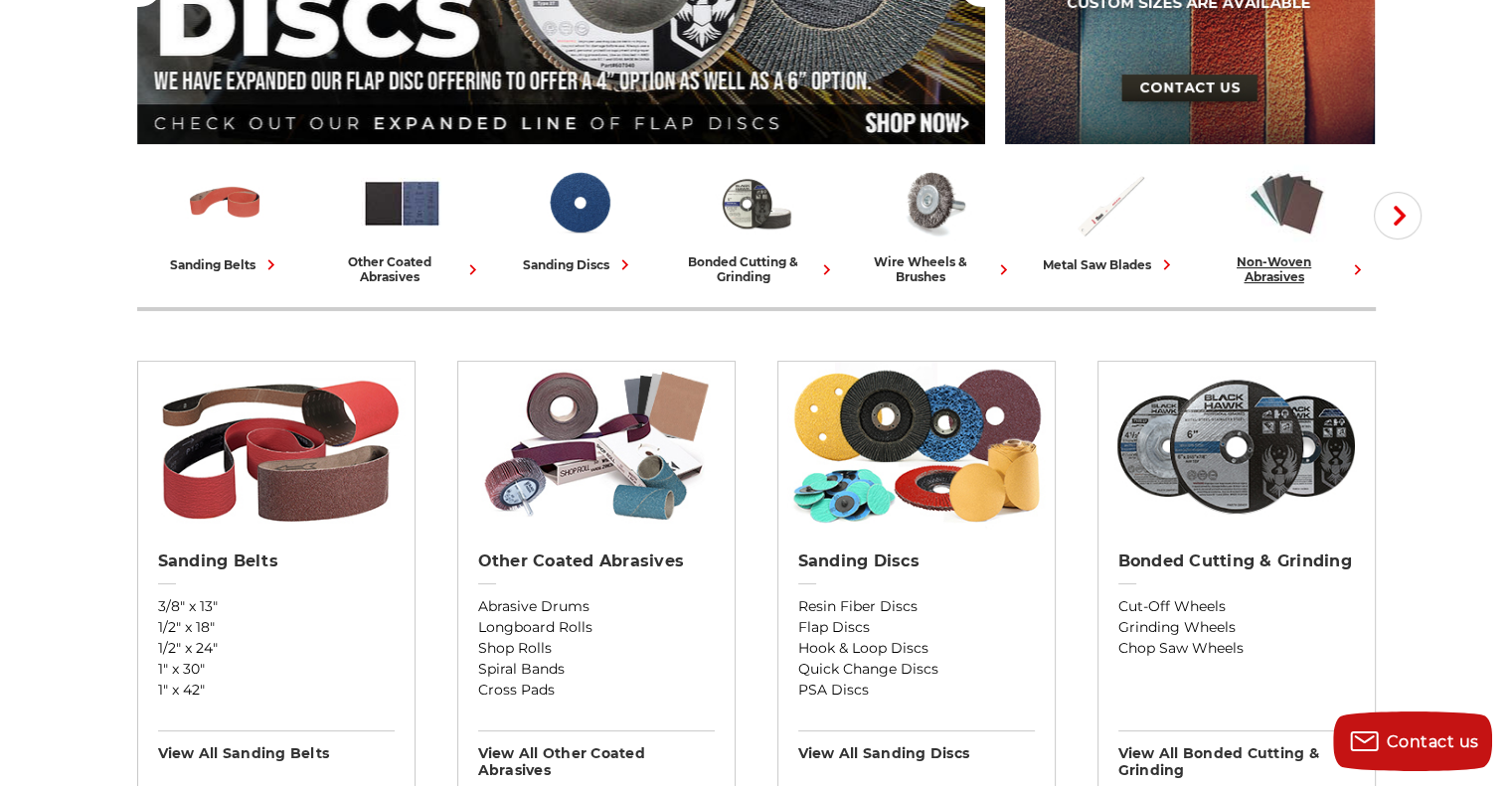 click at bounding box center (1286, 203) 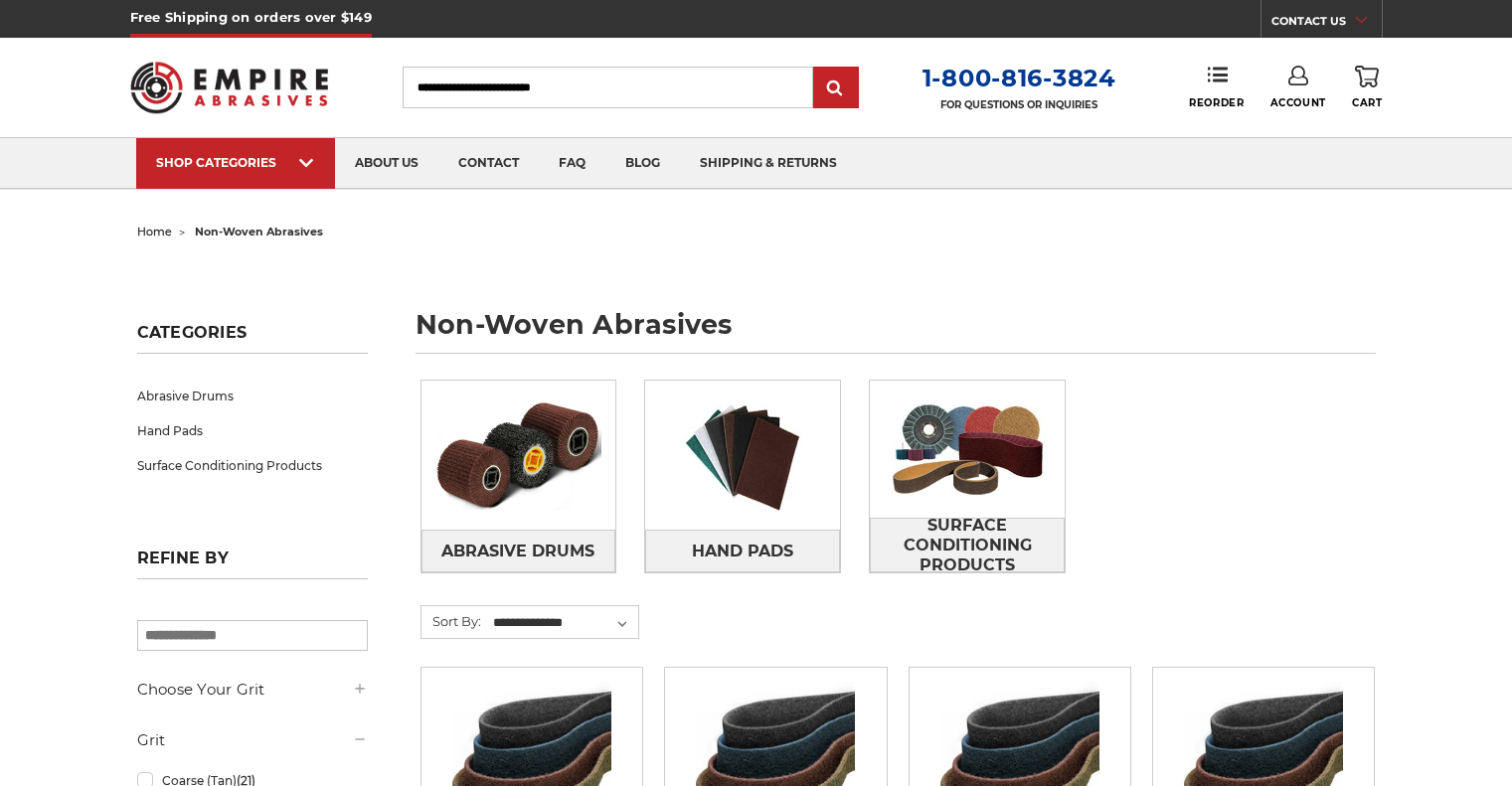 scroll, scrollTop: 0, scrollLeft: 0, axis: both 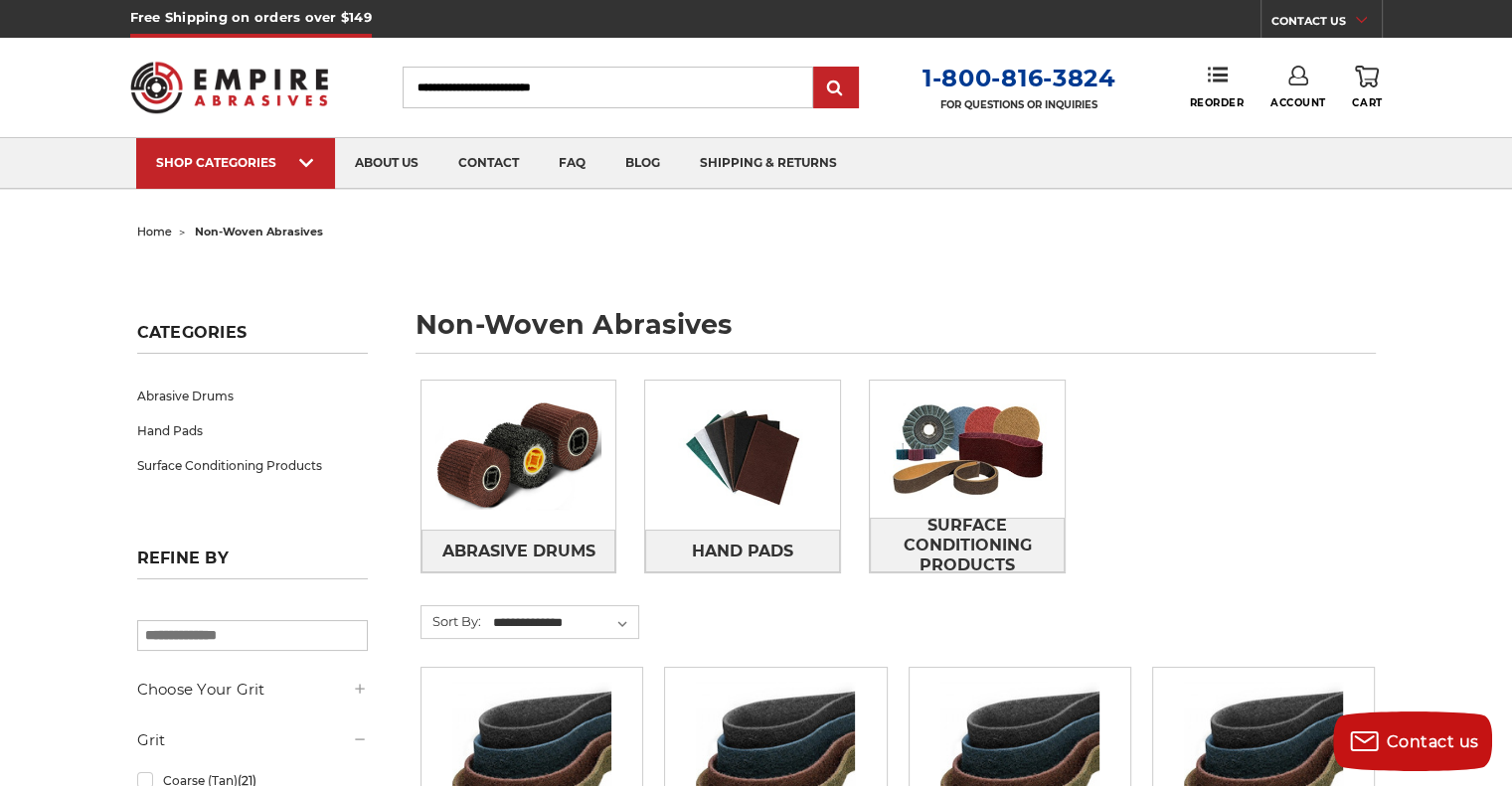 click 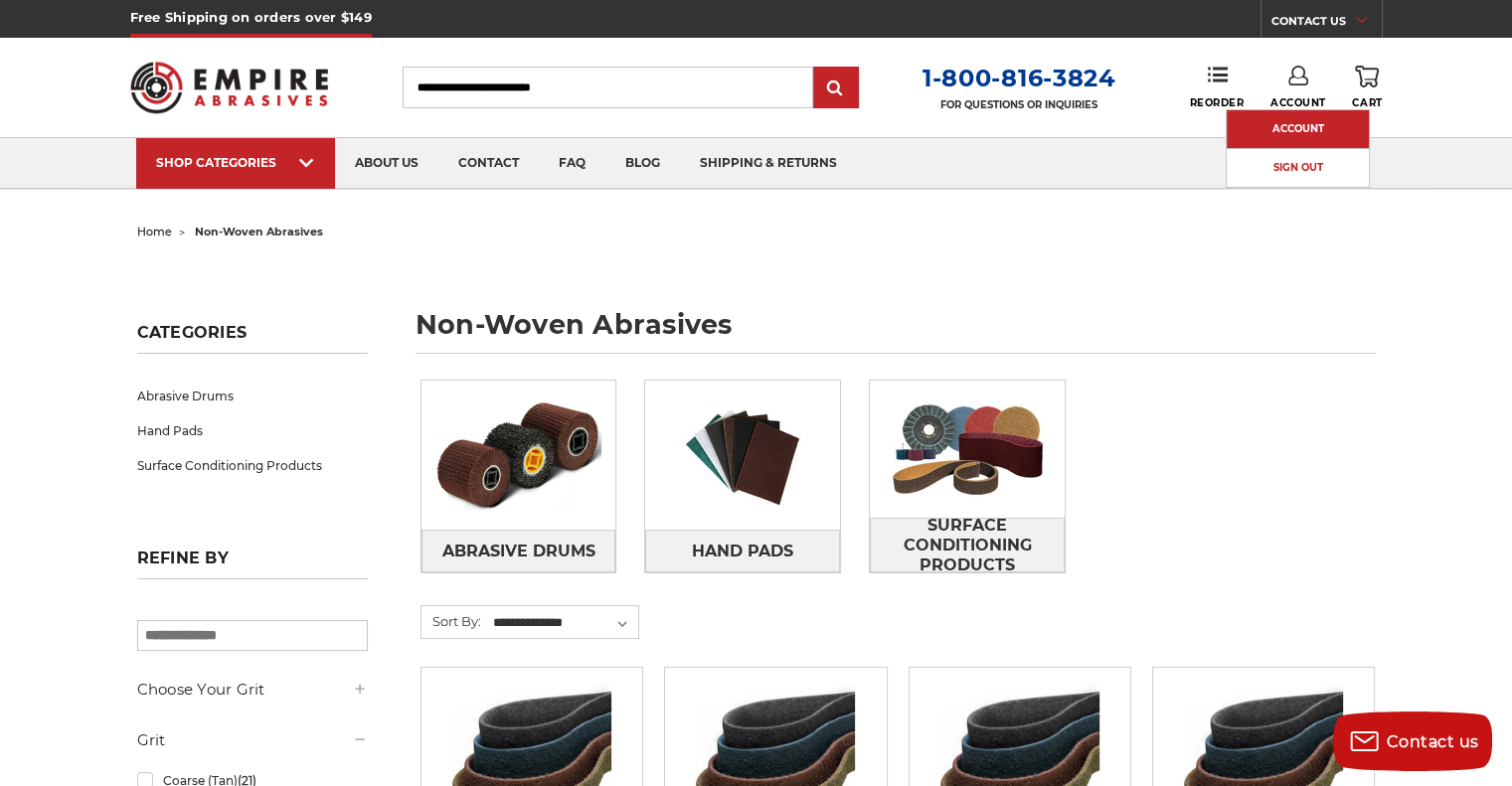 click on "Account" at bounding box center (1297, 129) 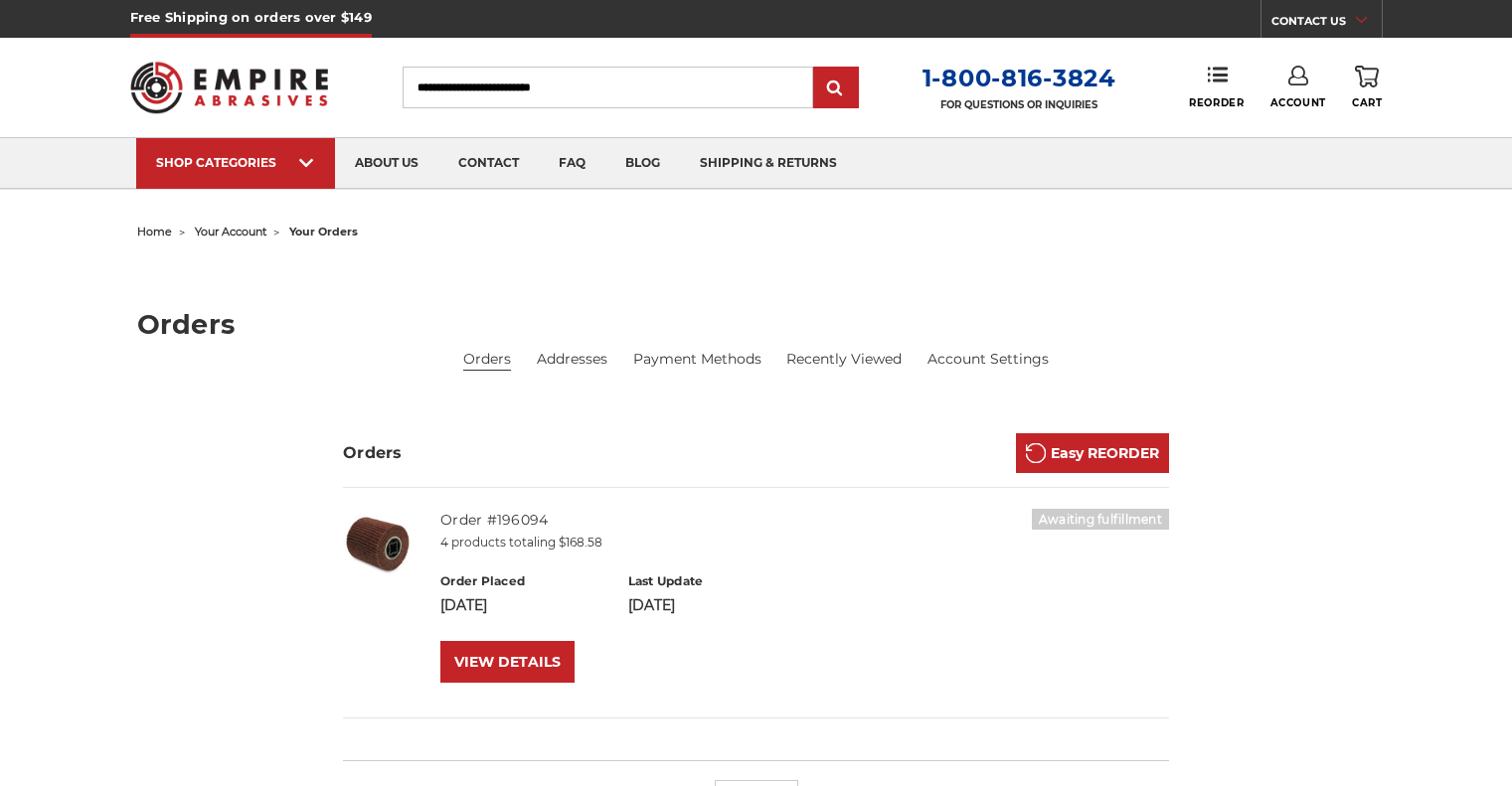 scroll, scrollTop: 0, scrollLeft: 0, axis: both 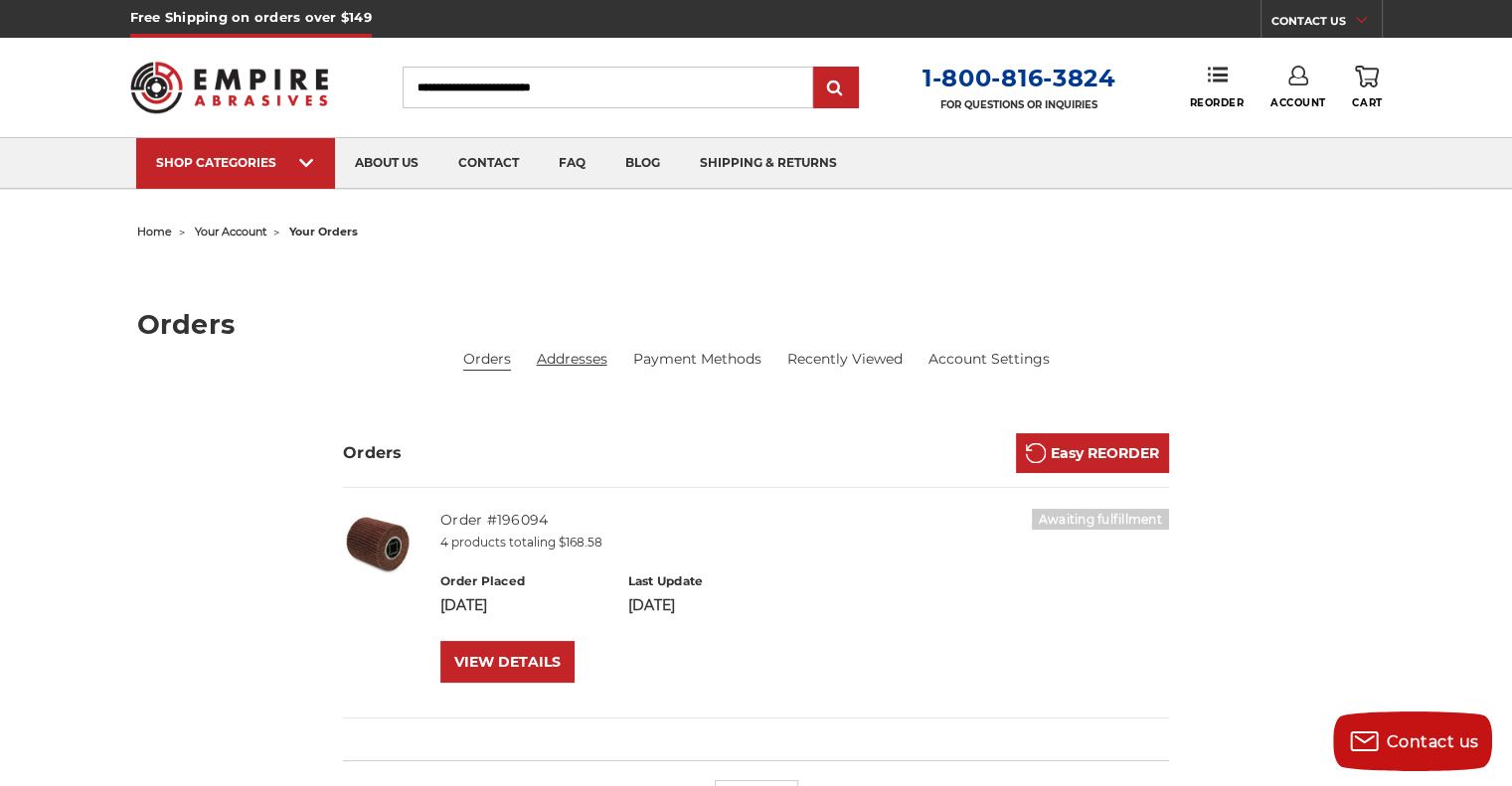 click on "Addresses" at bounding box center [572, 359] 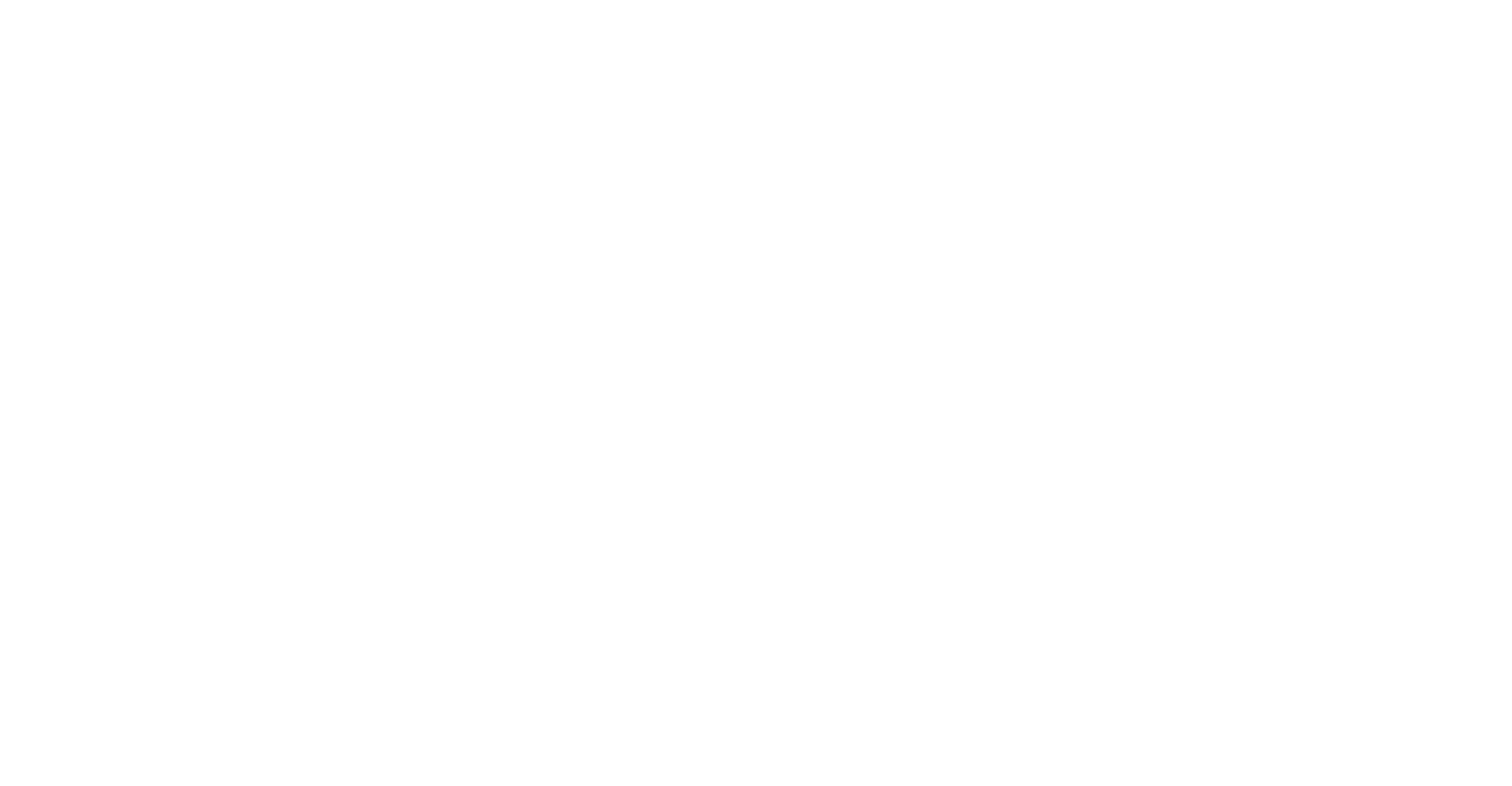 scroll, scrollTop: 0, scrollLeft: 0, axis: both 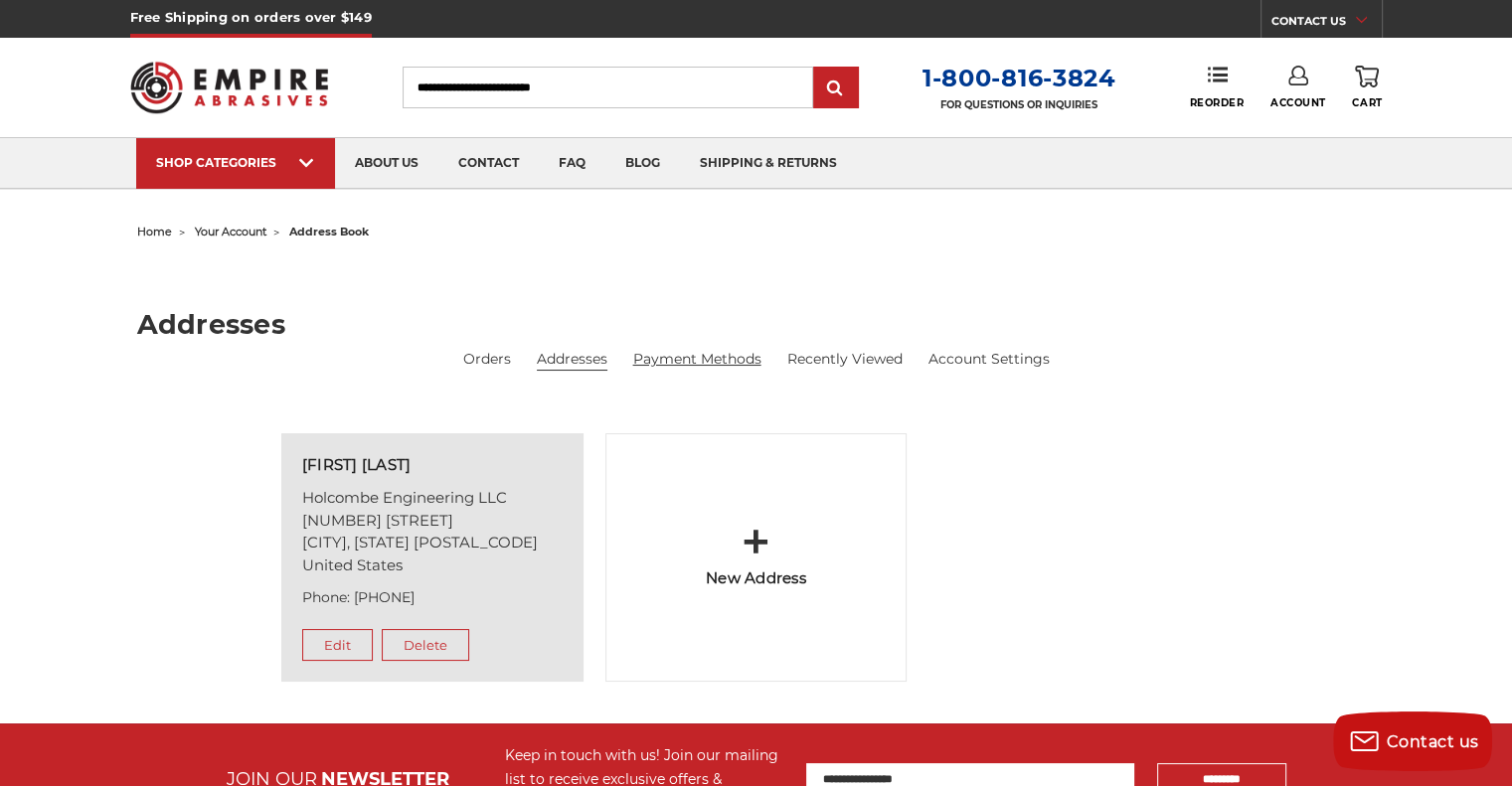 click on "Payment Methods" at bounding box center (697, 359) 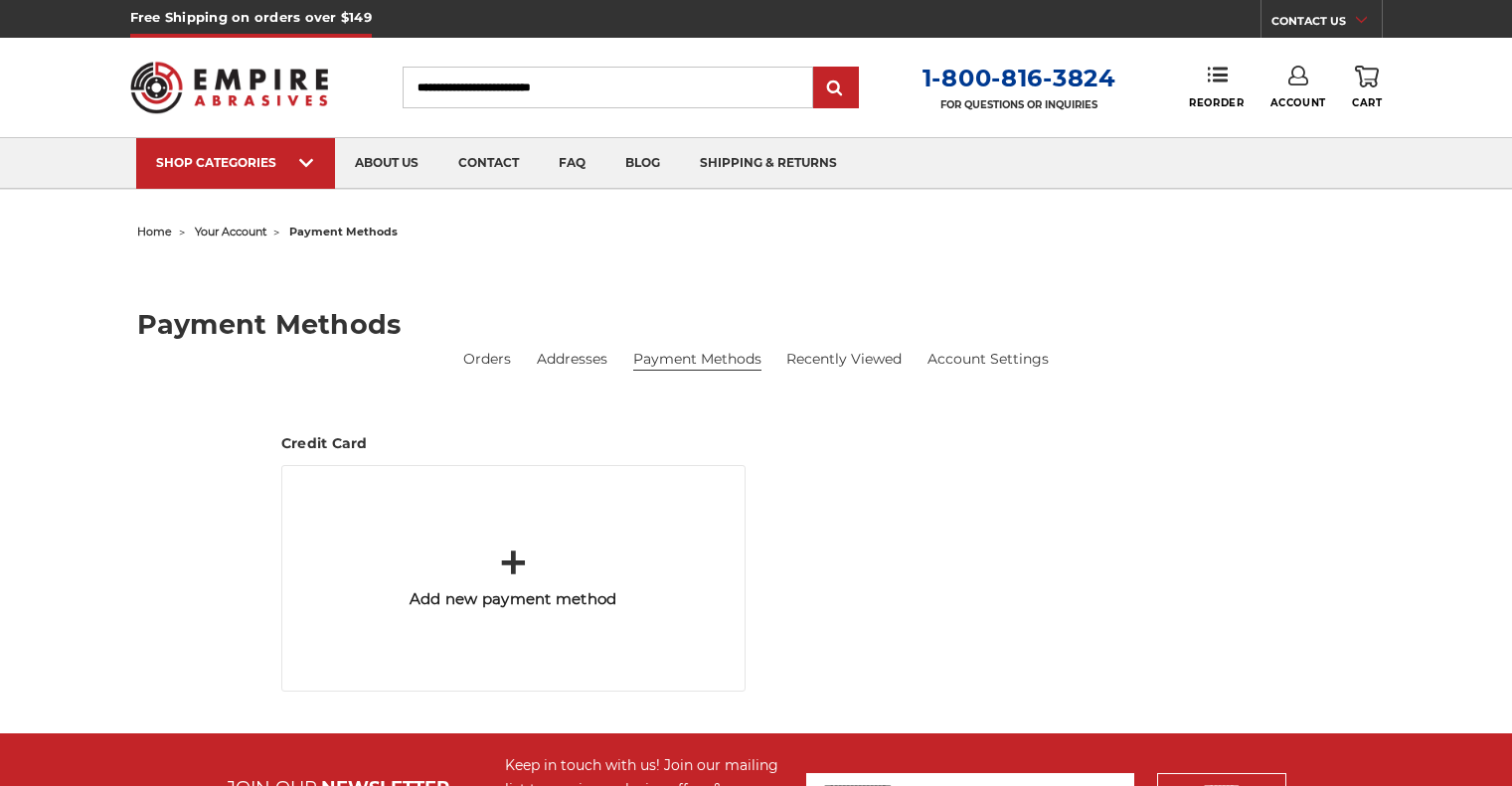 scroll, scrollTop: 0, scrollLeft: 0, axis: both 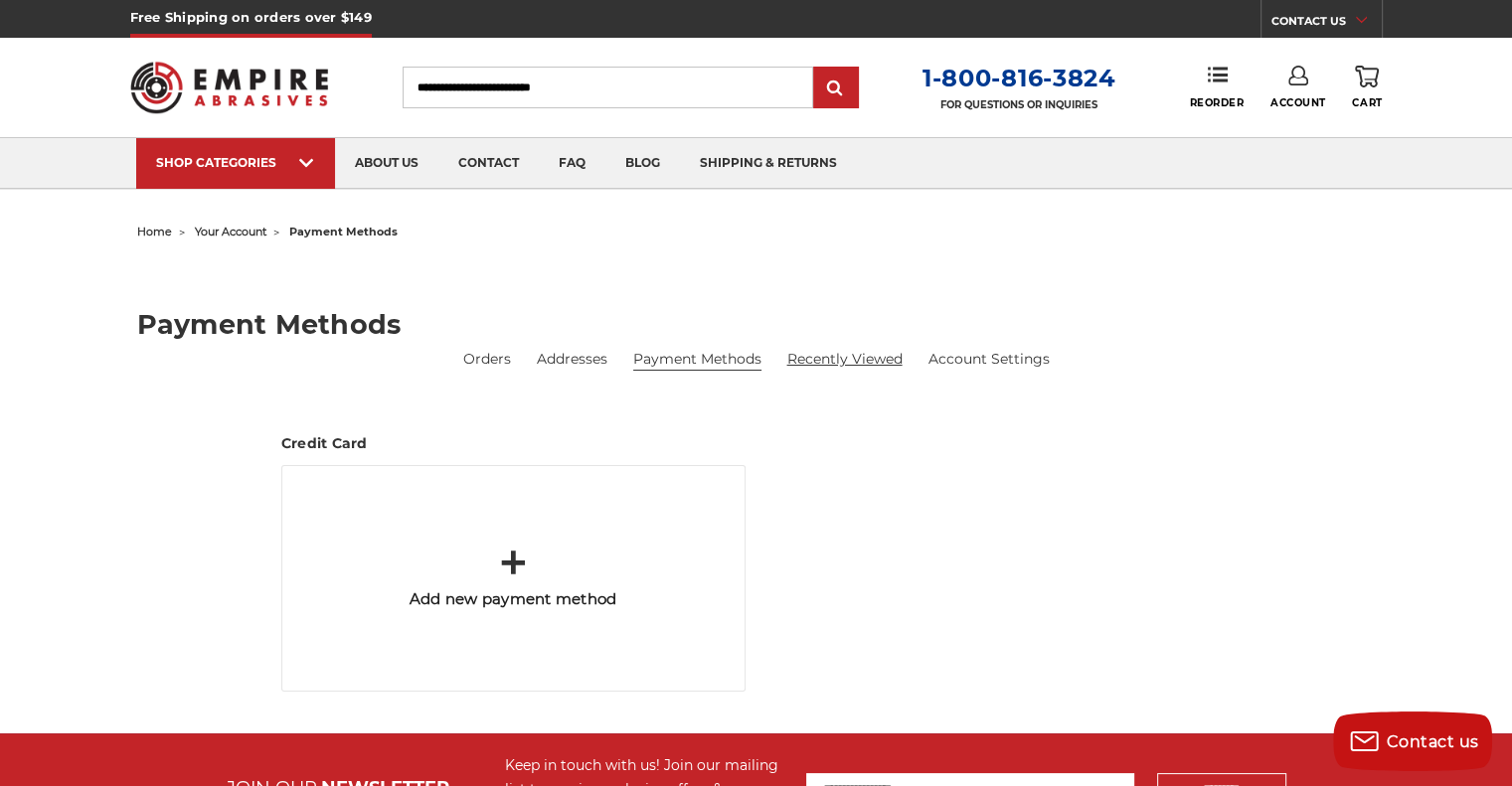 click on "Recently Viewed" at bounding box center [844, 359] 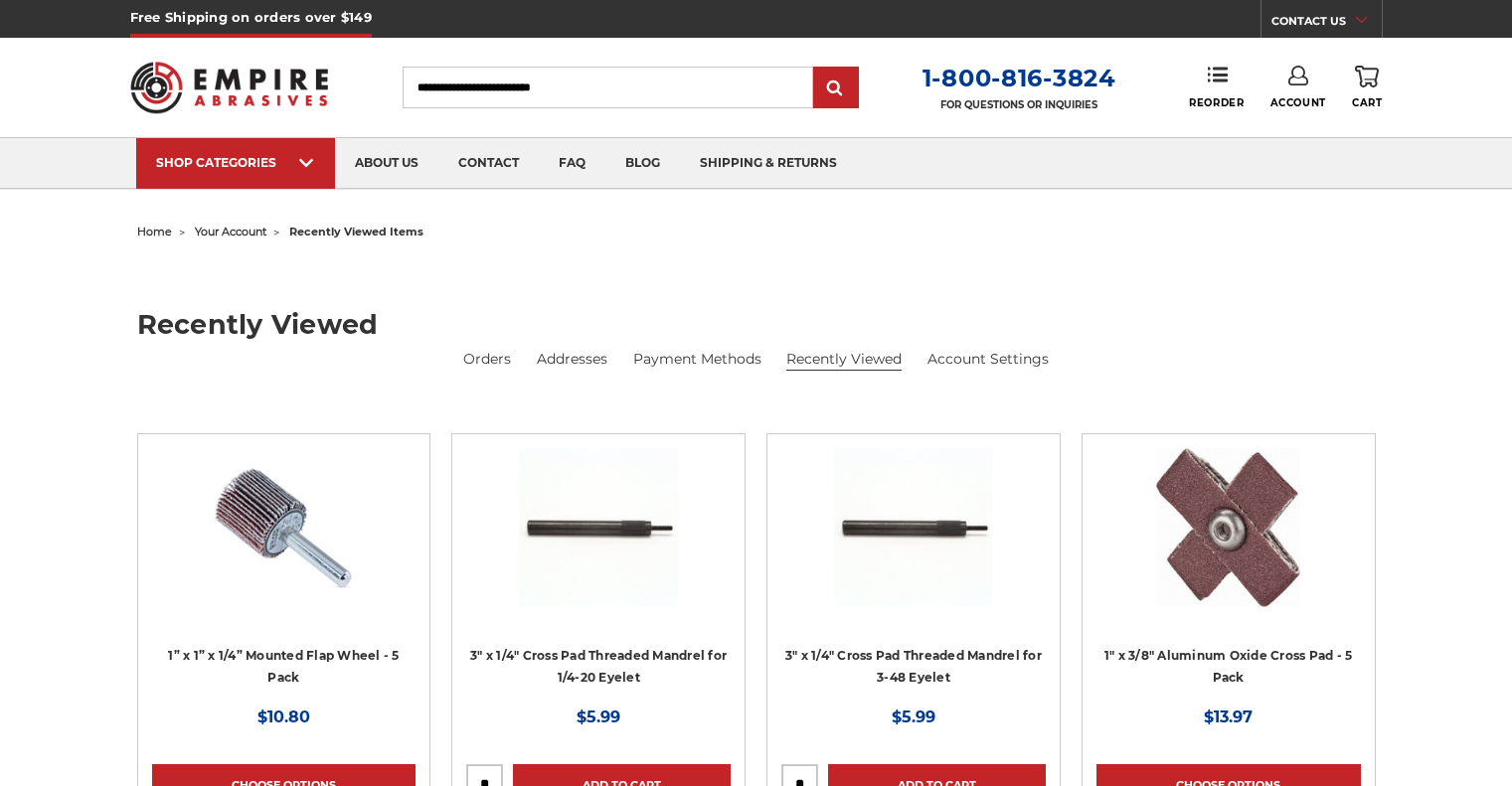 scroll, scrollTop: 0, scrollLeft: 0, axis: both 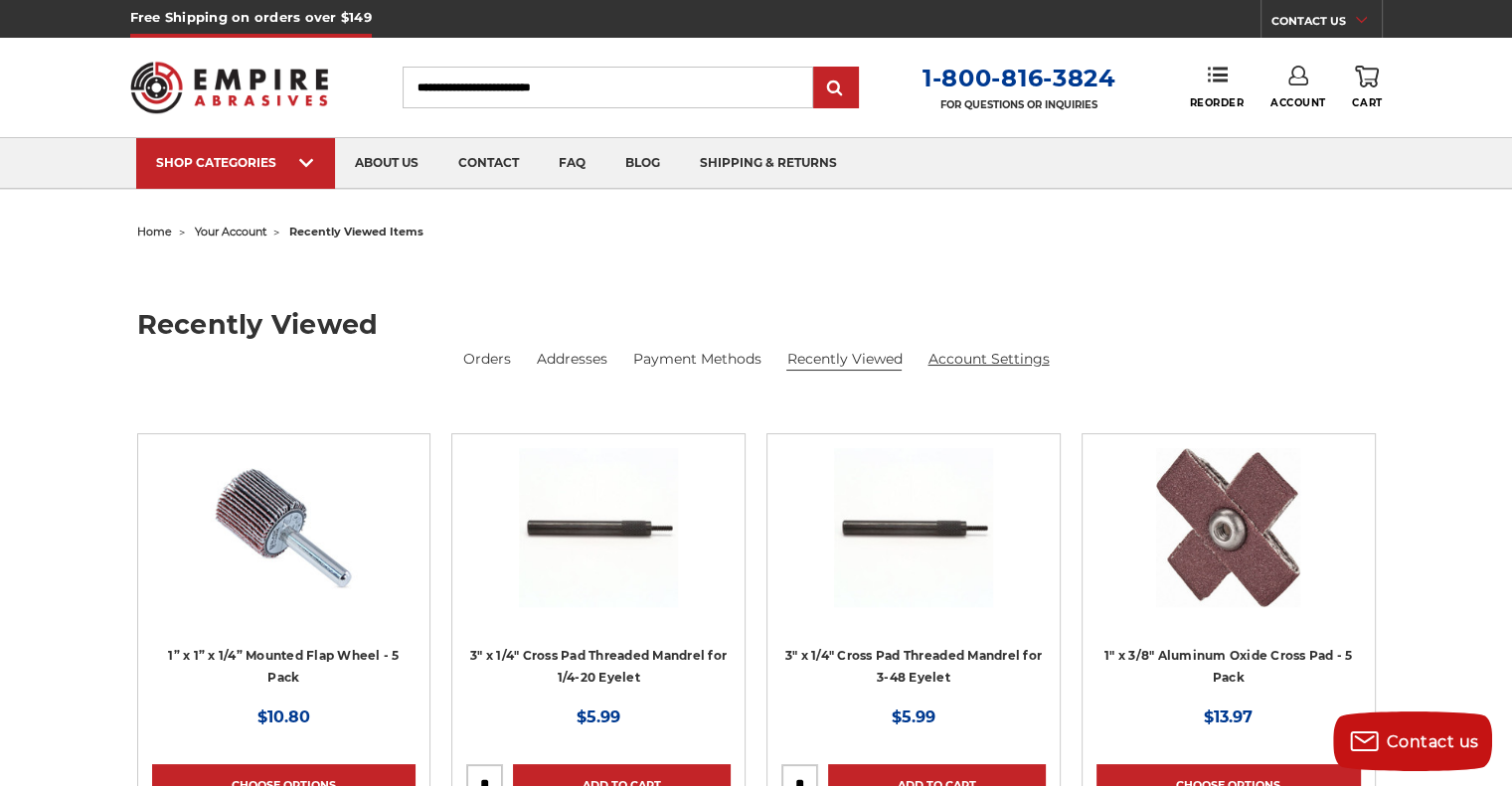 click on "Account Settings" at bounding box center [988, 359] 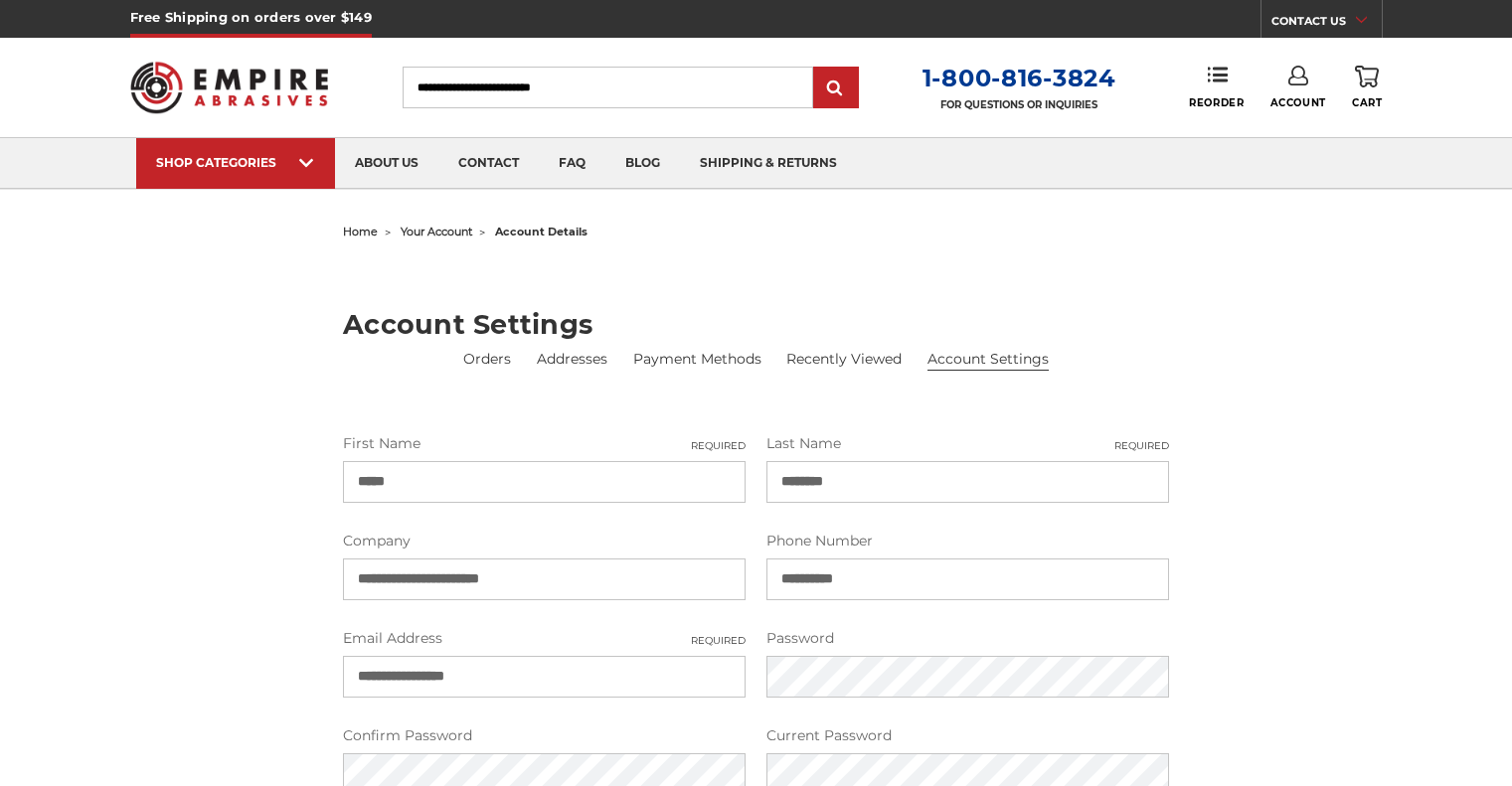 scroll, scrollTop: 0, scrollLeft: 0, axis: both 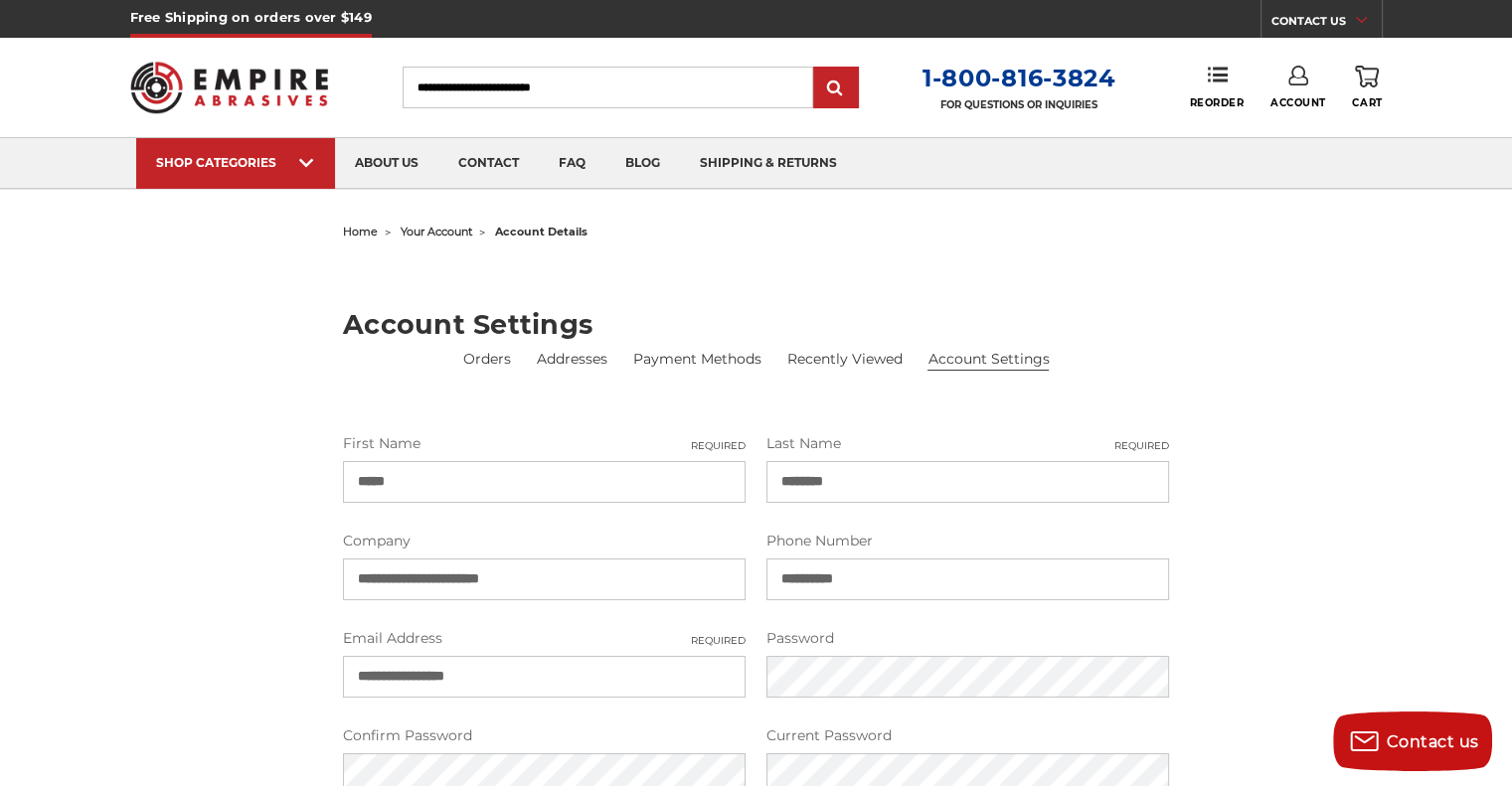 click 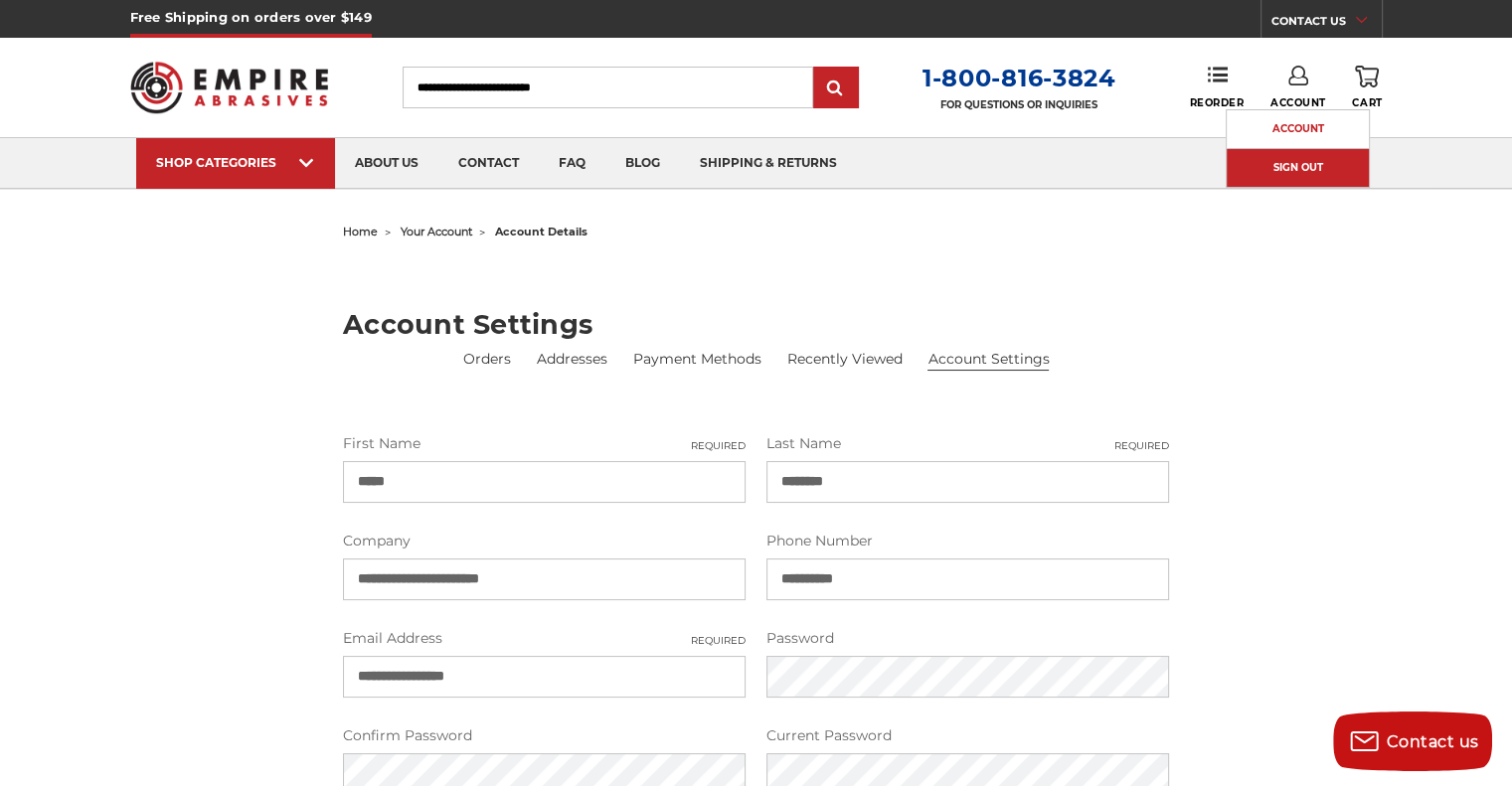 click on "Sign Out" at bounding box center (1297, 168) 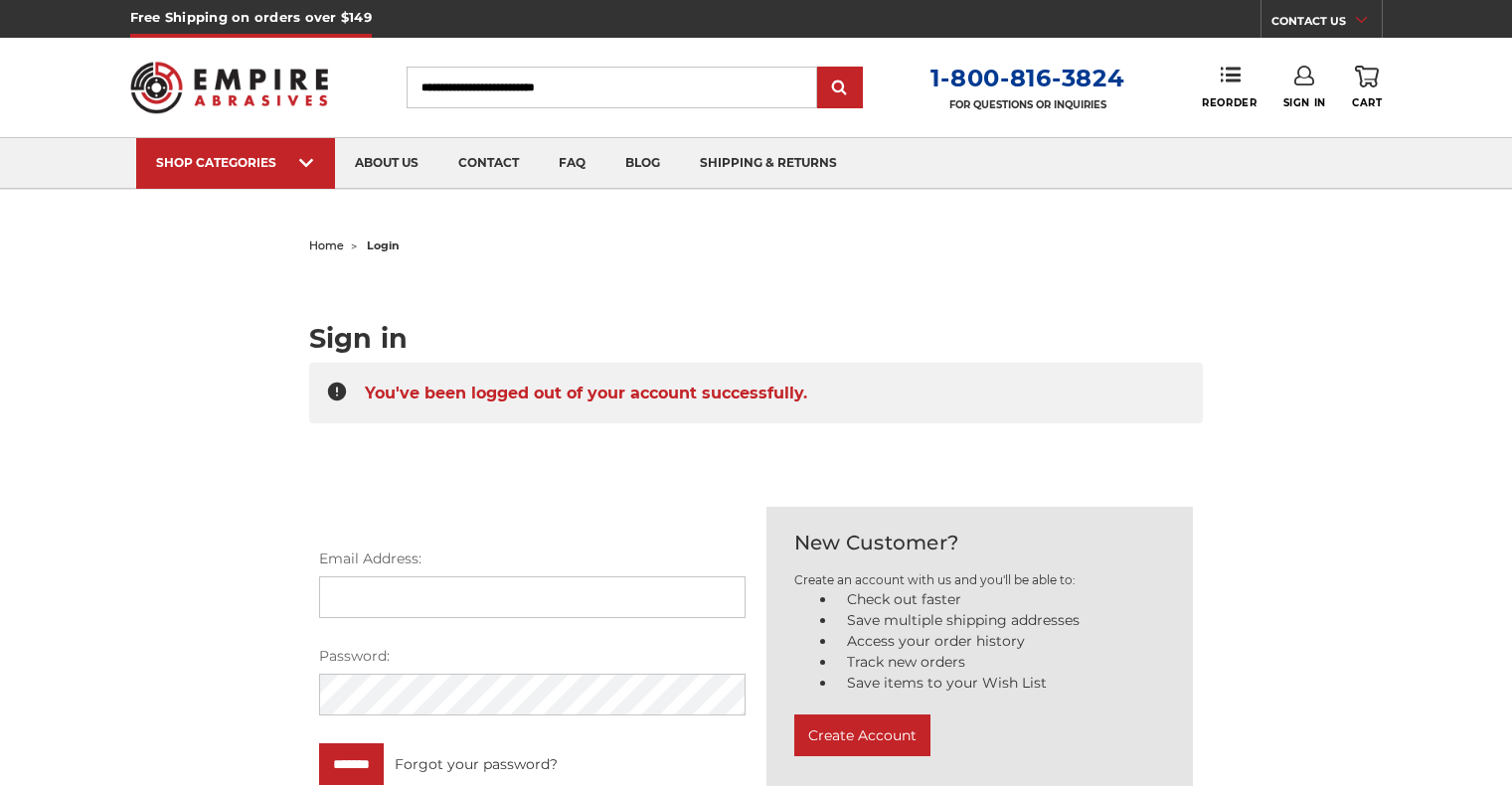 scroll, scrollTop: 0, scrollLeft: 0, axis: both 